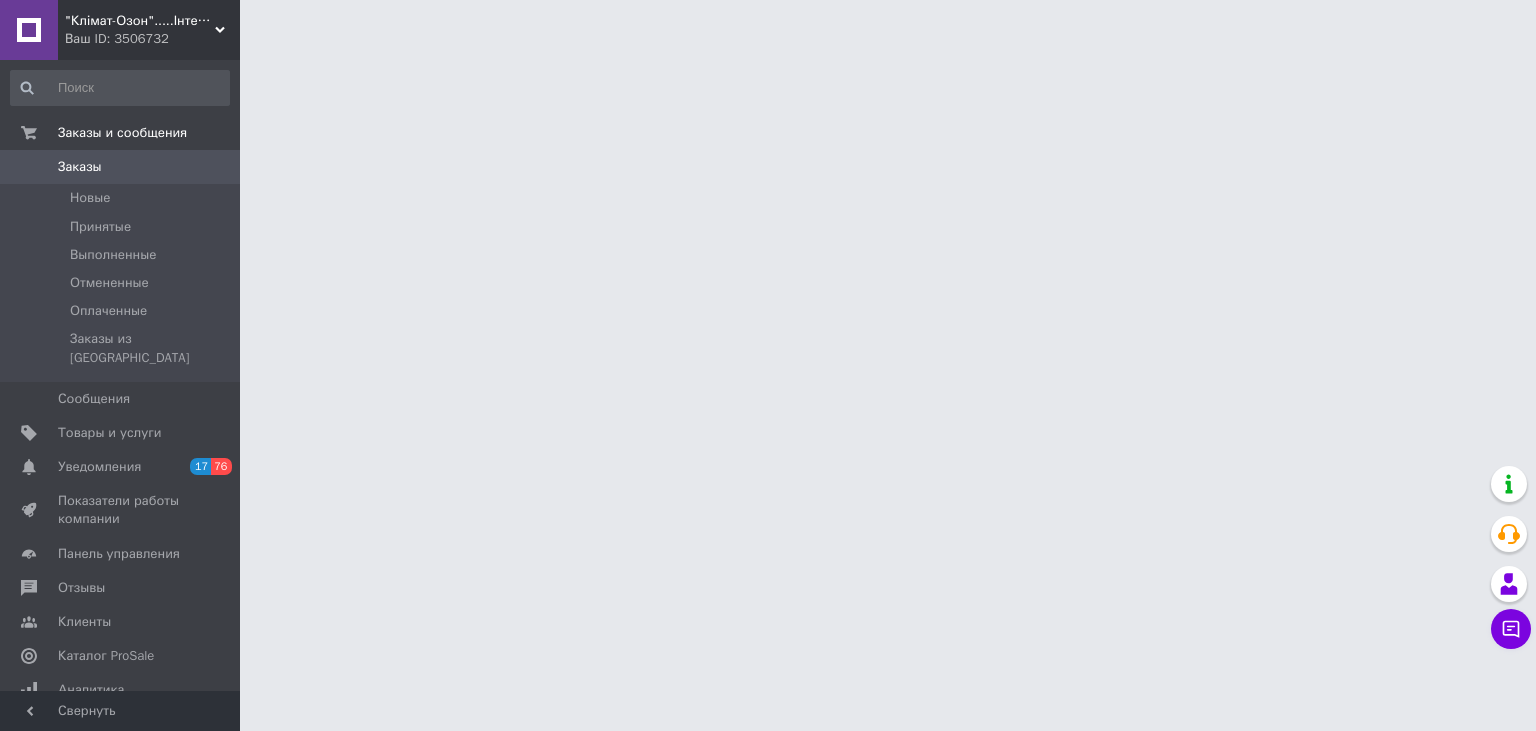 scroll, scrollTop: 0, scrollLeft: 0, axis: both 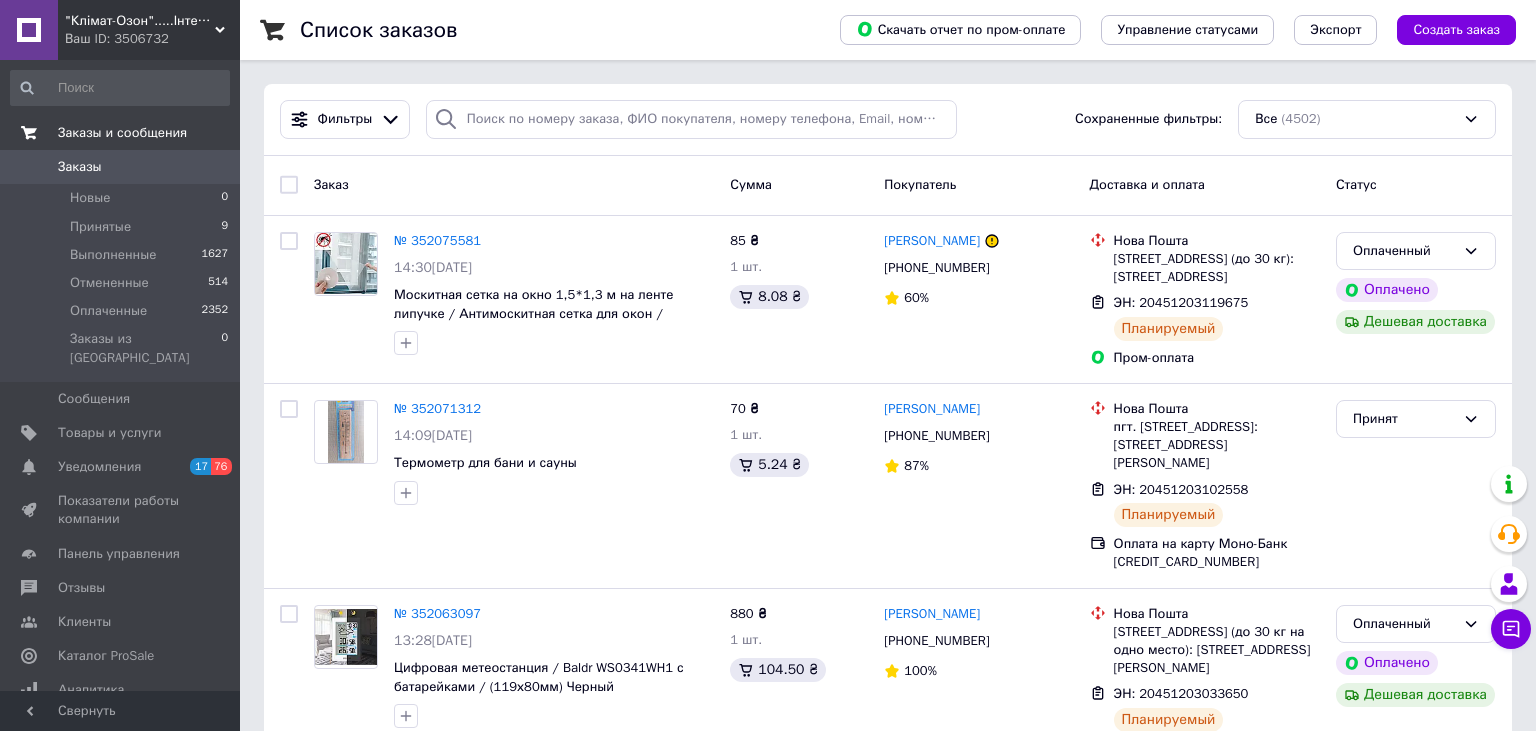 click on "Заказы и сообщения" at bounding box center (122, 133) 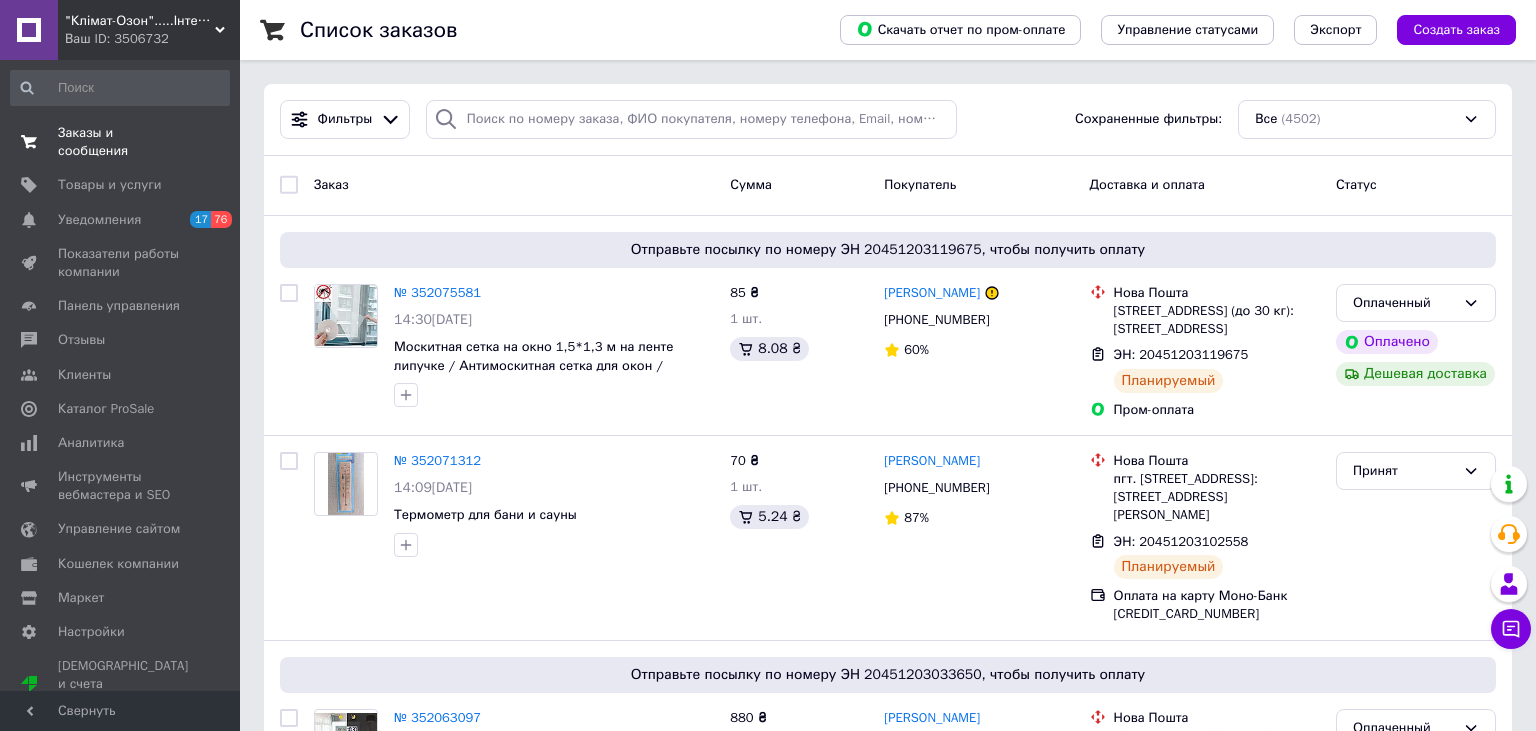 click on "Заказы и сообщения" at bounding box center (121, 142) 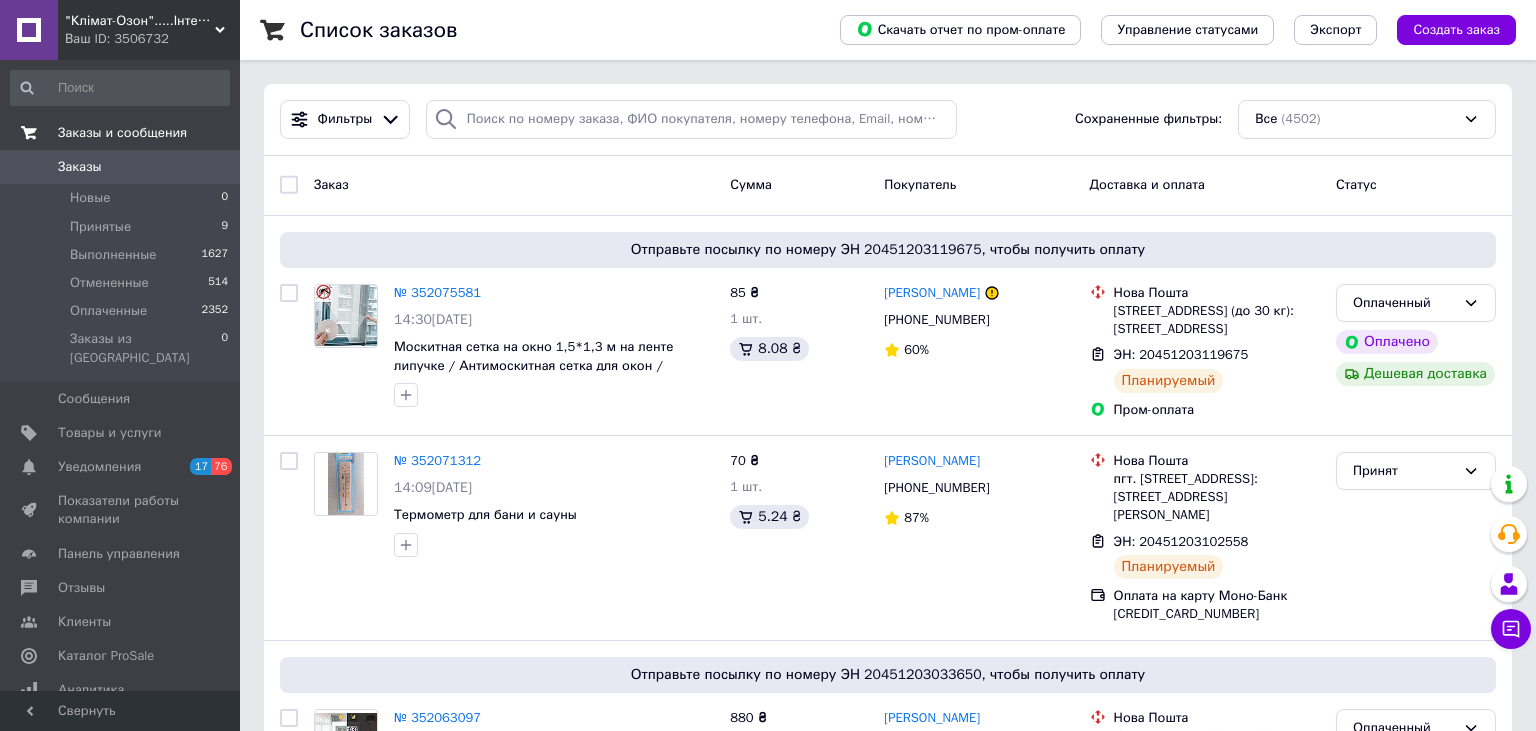 click on "Заказы и сообщения" at bounding box center (122, 133) 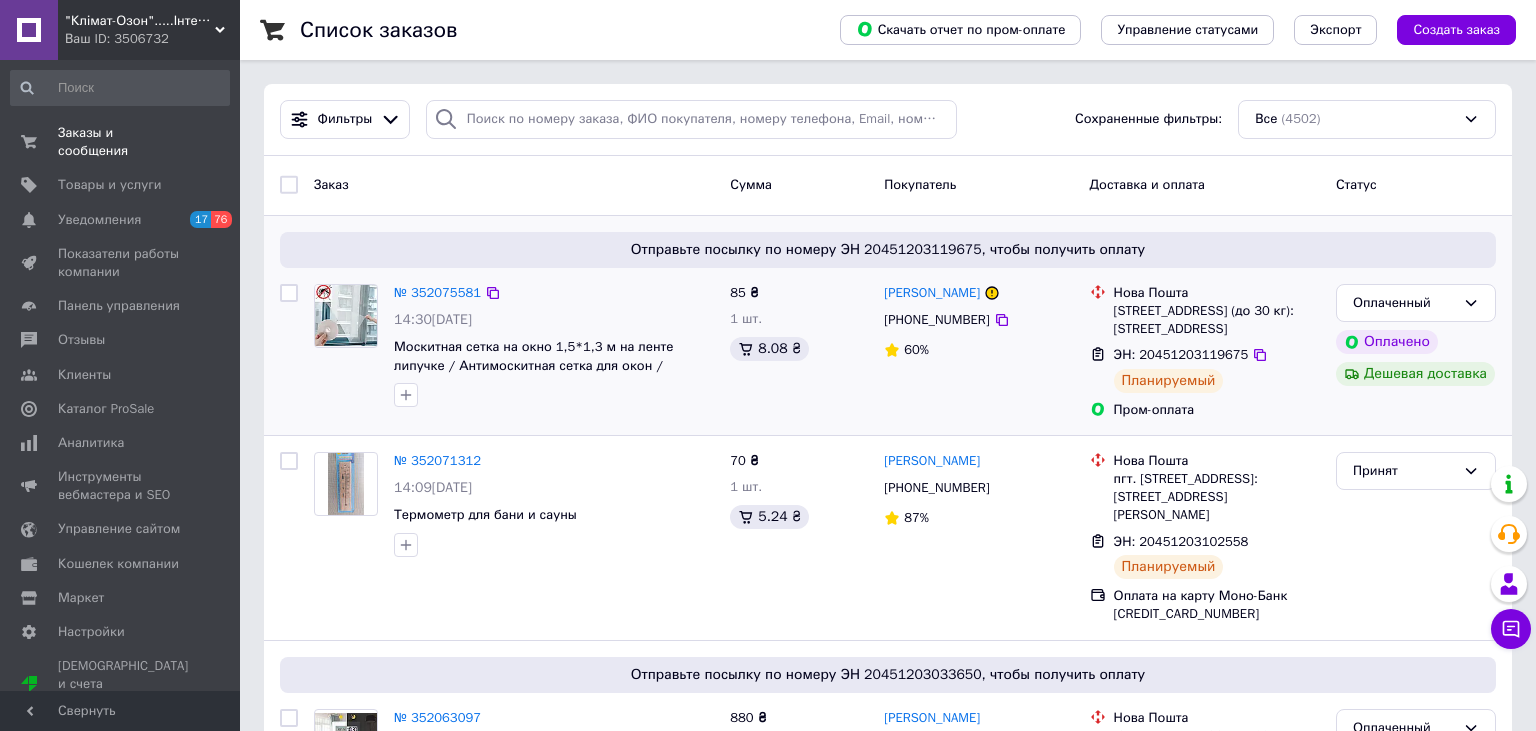 scroll, scrollTop: 105, scrollLeft: 0, axis: vertical 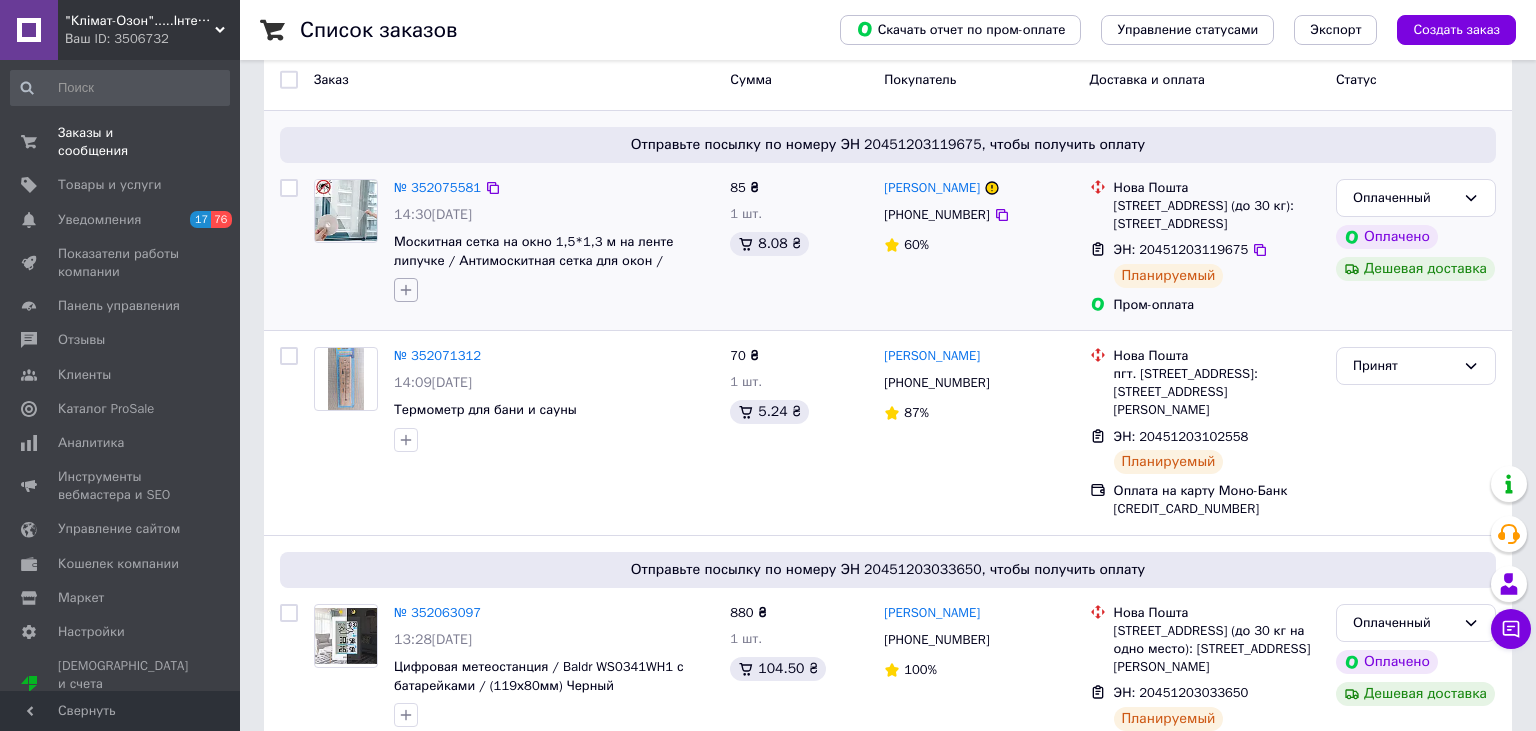 click at bounding box center [406, 290] 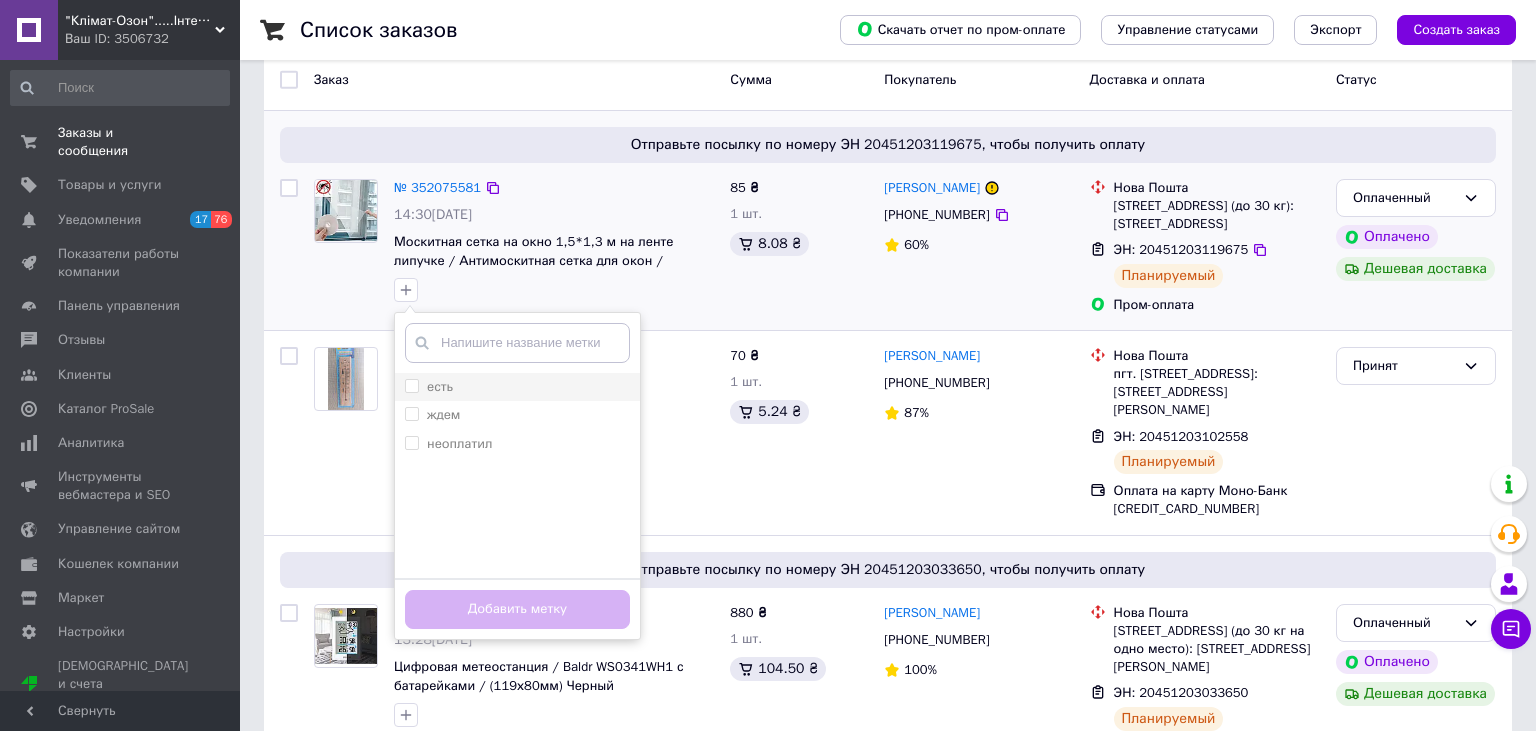 click on "есть" at bounding box center [411, 385] 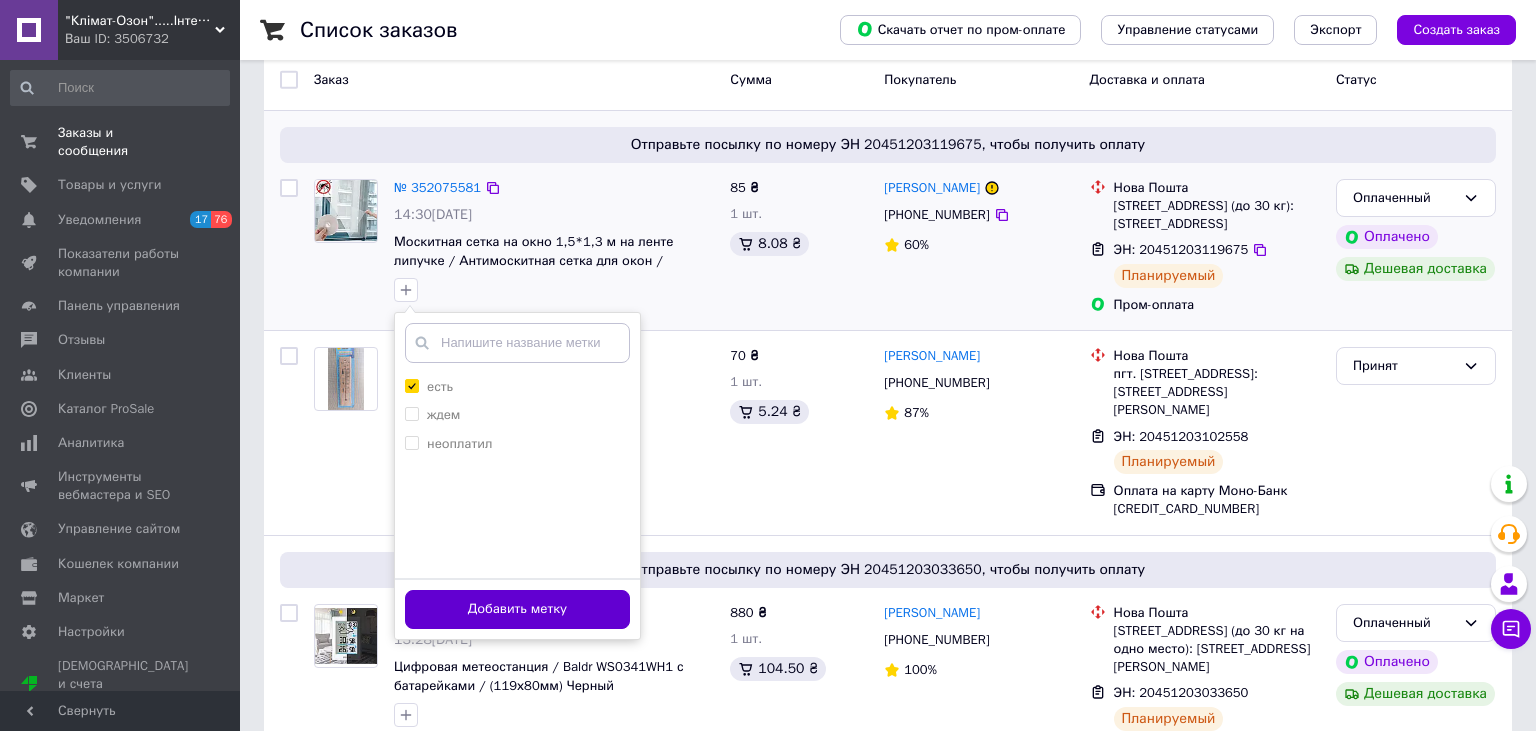click on "Добавить метку" at bounding box center (517, 609) 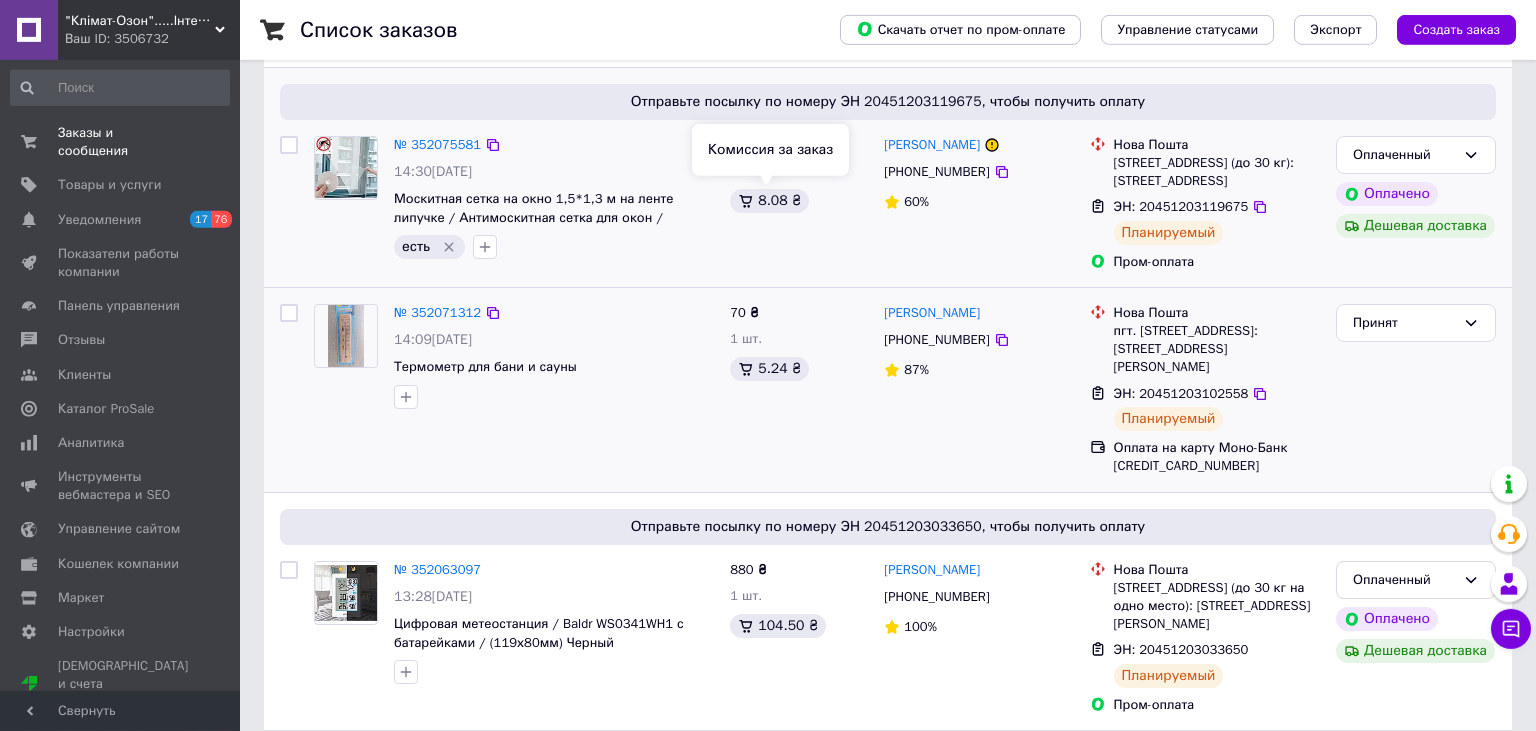 scroll, scrollTop: 211, scrollLeft: 0, axis: vertical 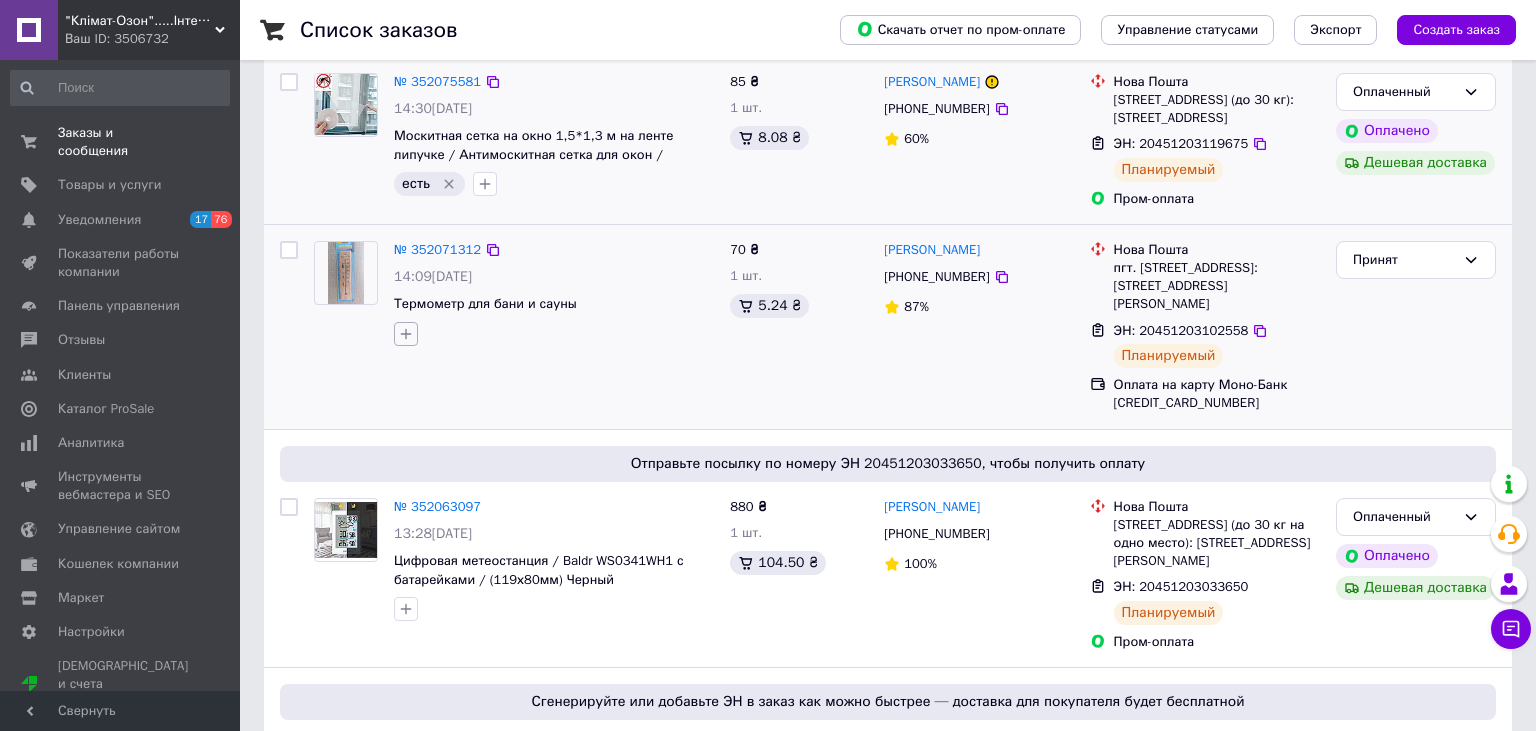 click 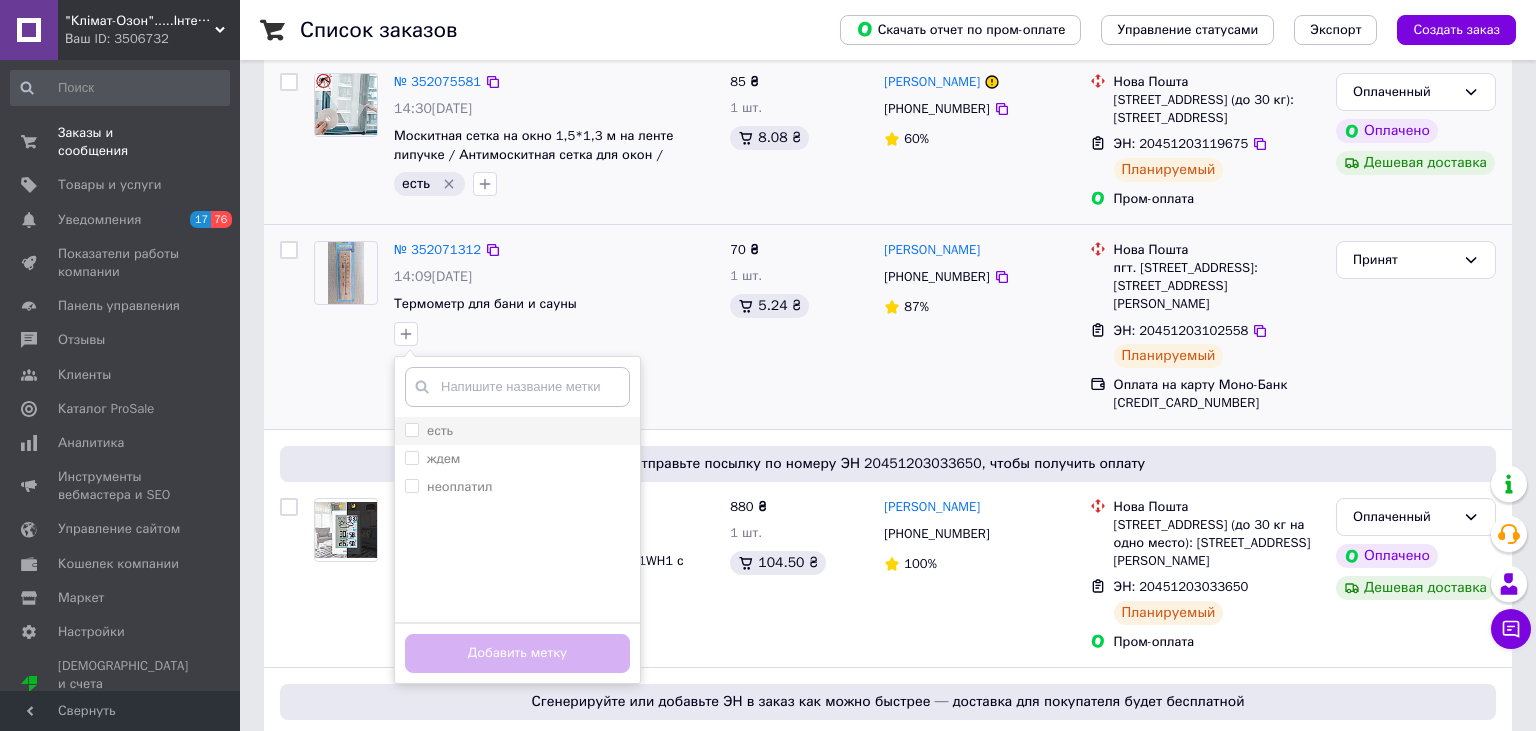 click on "есть" at bounding box center [411, 429] 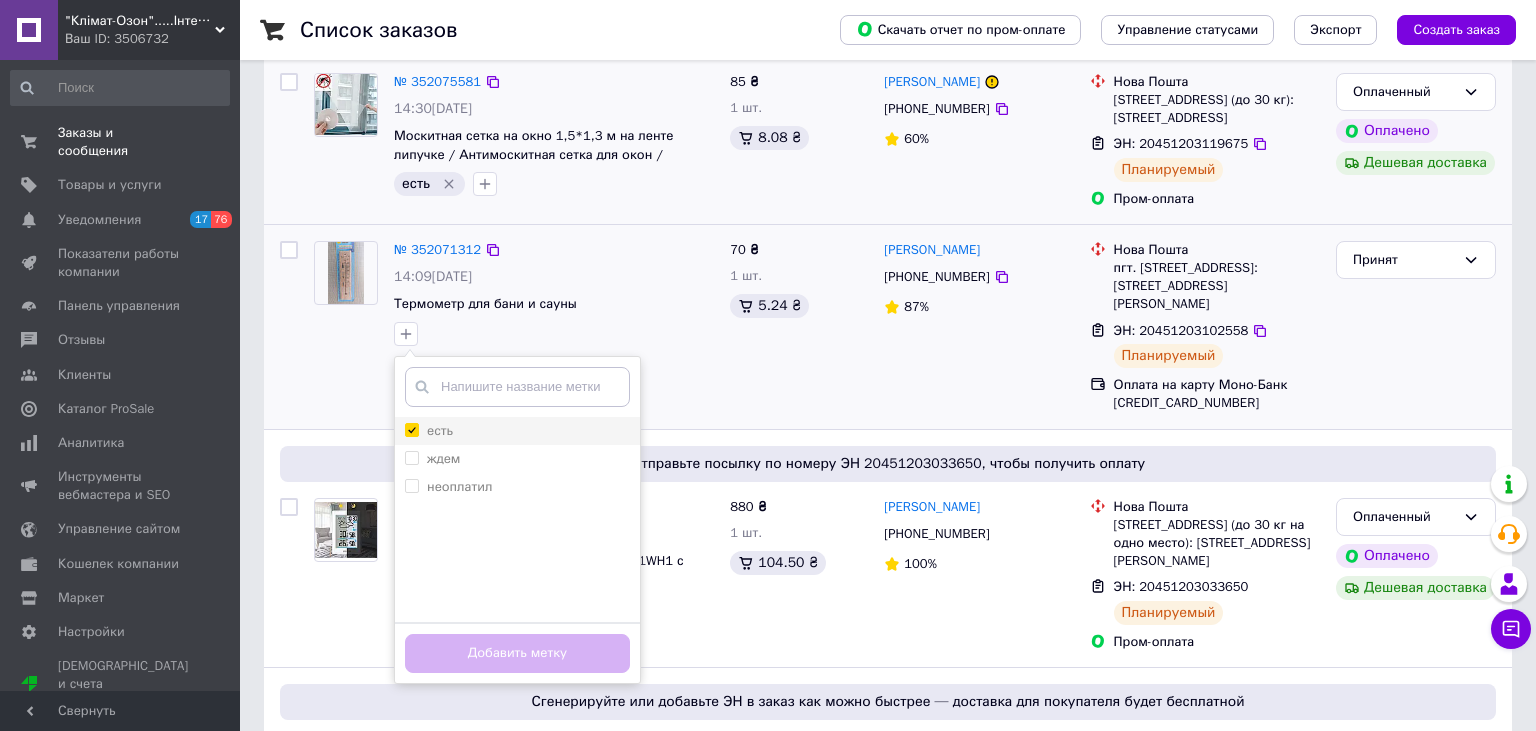 checkbox on "true" 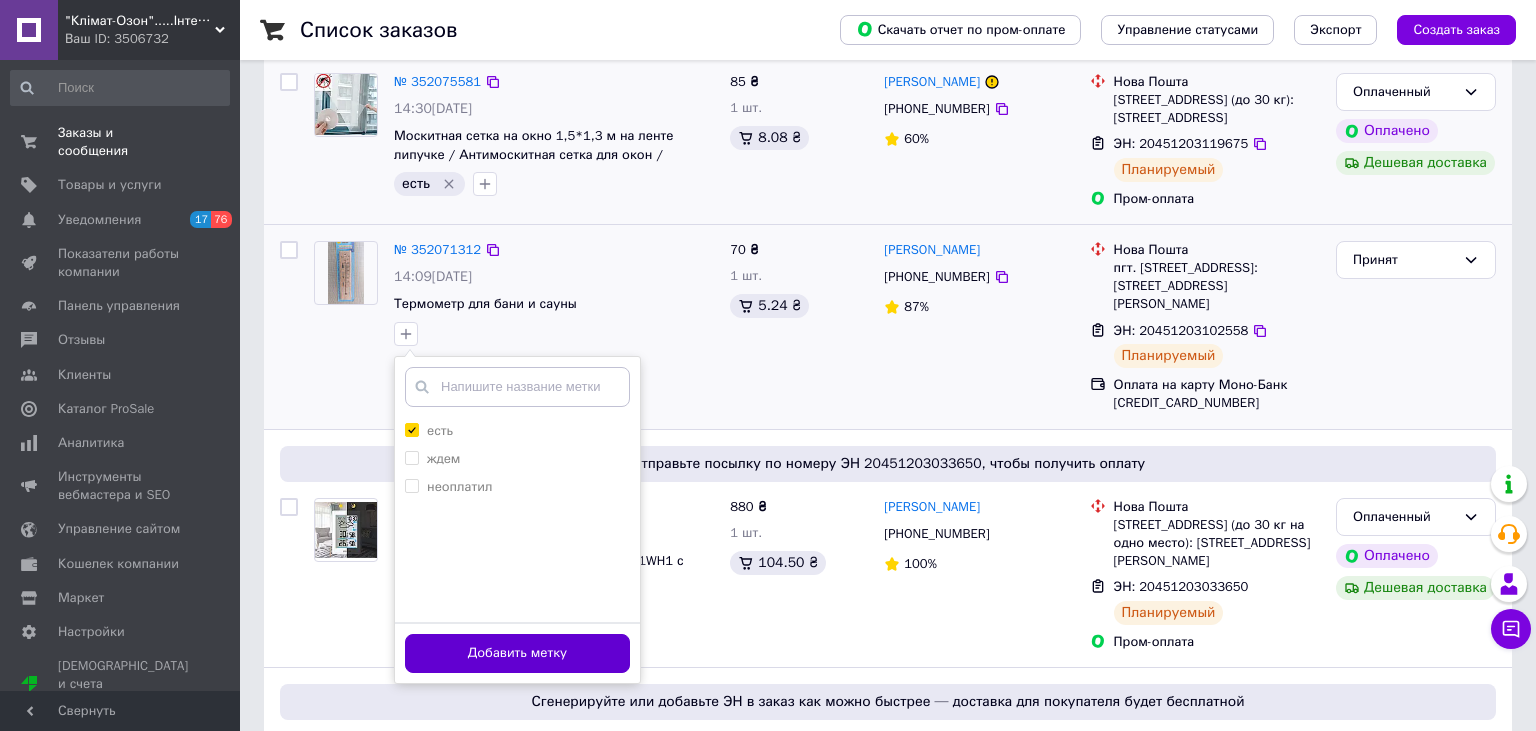 click on "Добавить метку" at bounding box center (517, 653) 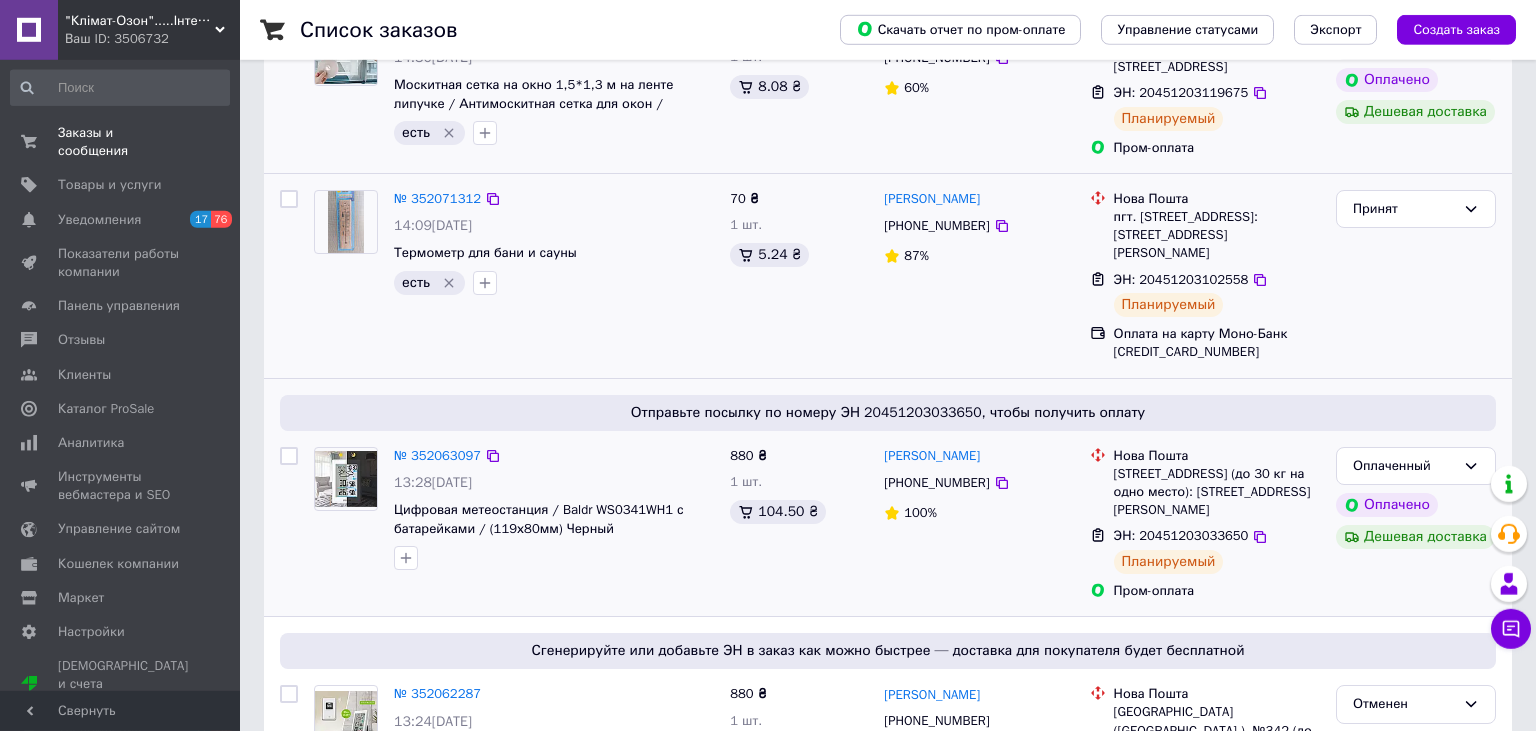 scroll, scrollTop: 422, scrollLeft: 0, axis: vertical 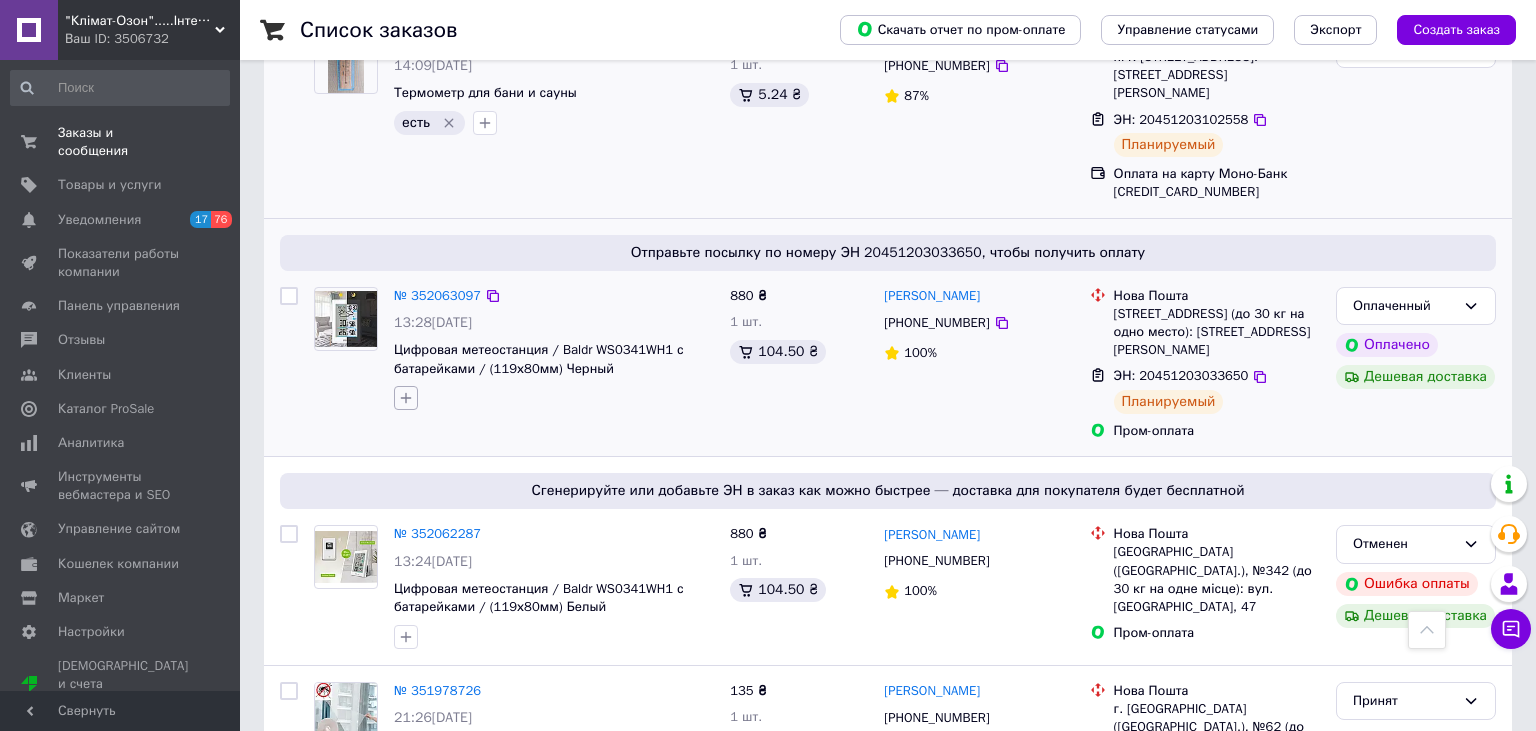 click 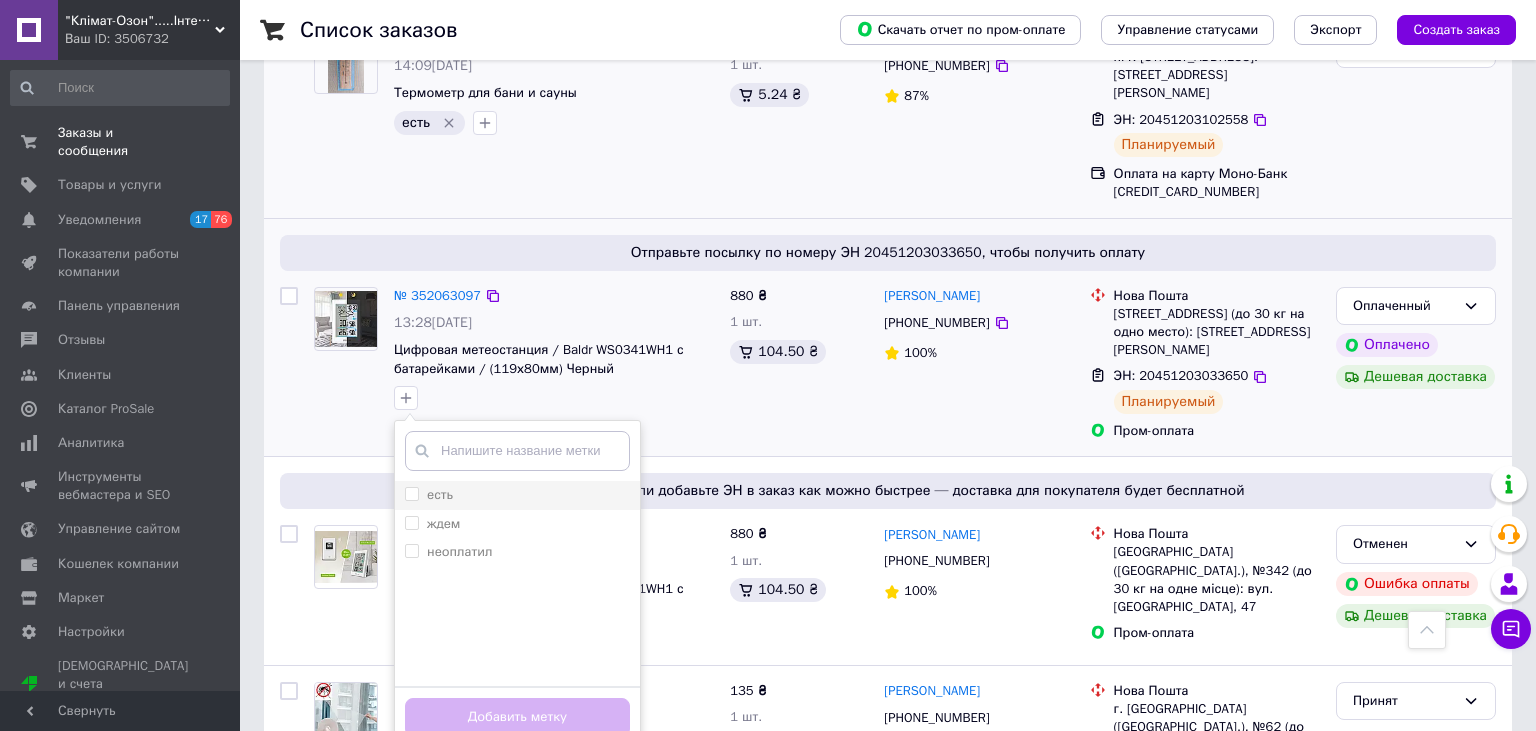 drag, startPoint x: 413, startPoint y: 469, endPoint x: 486, endPoint y: 610, distance: 158.77657 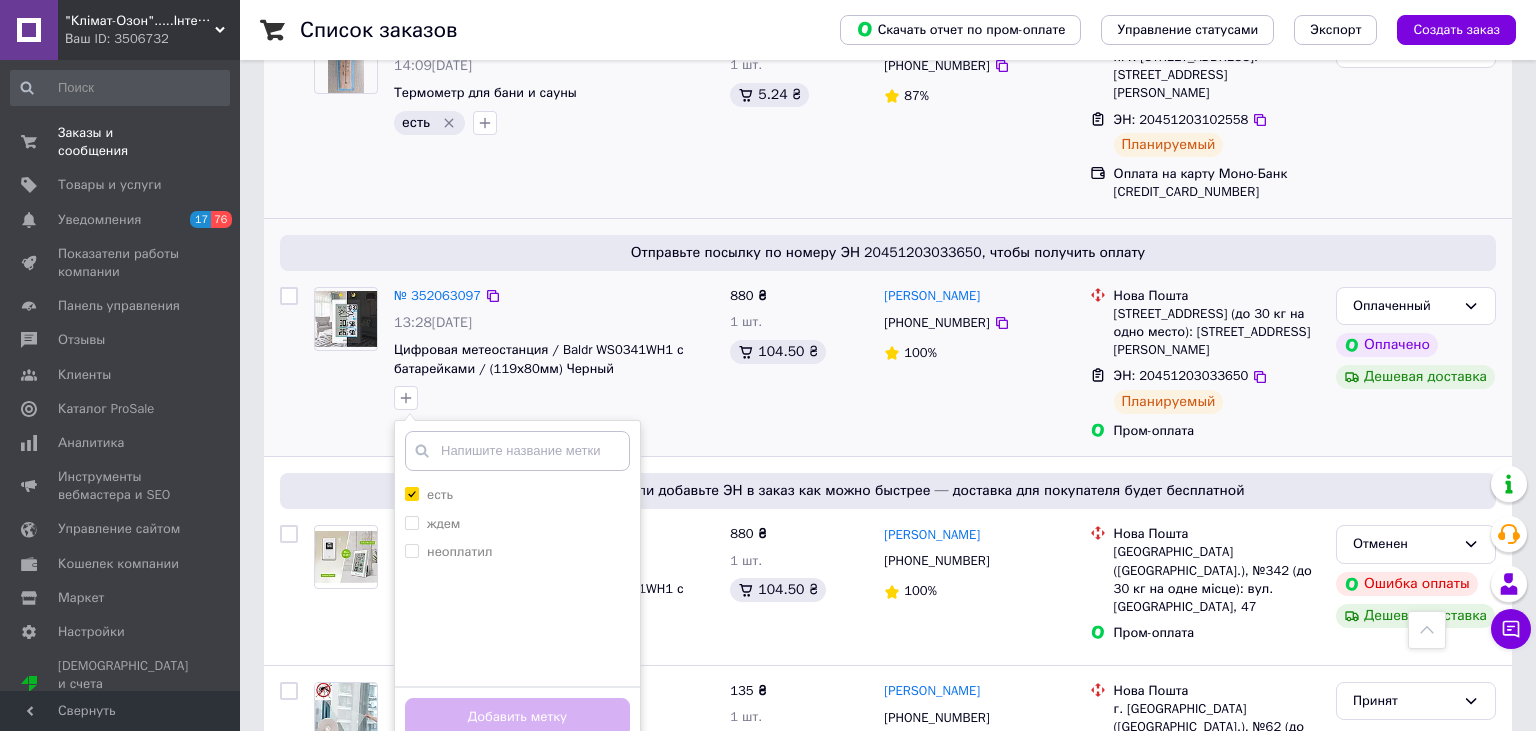 checkbox on "true" 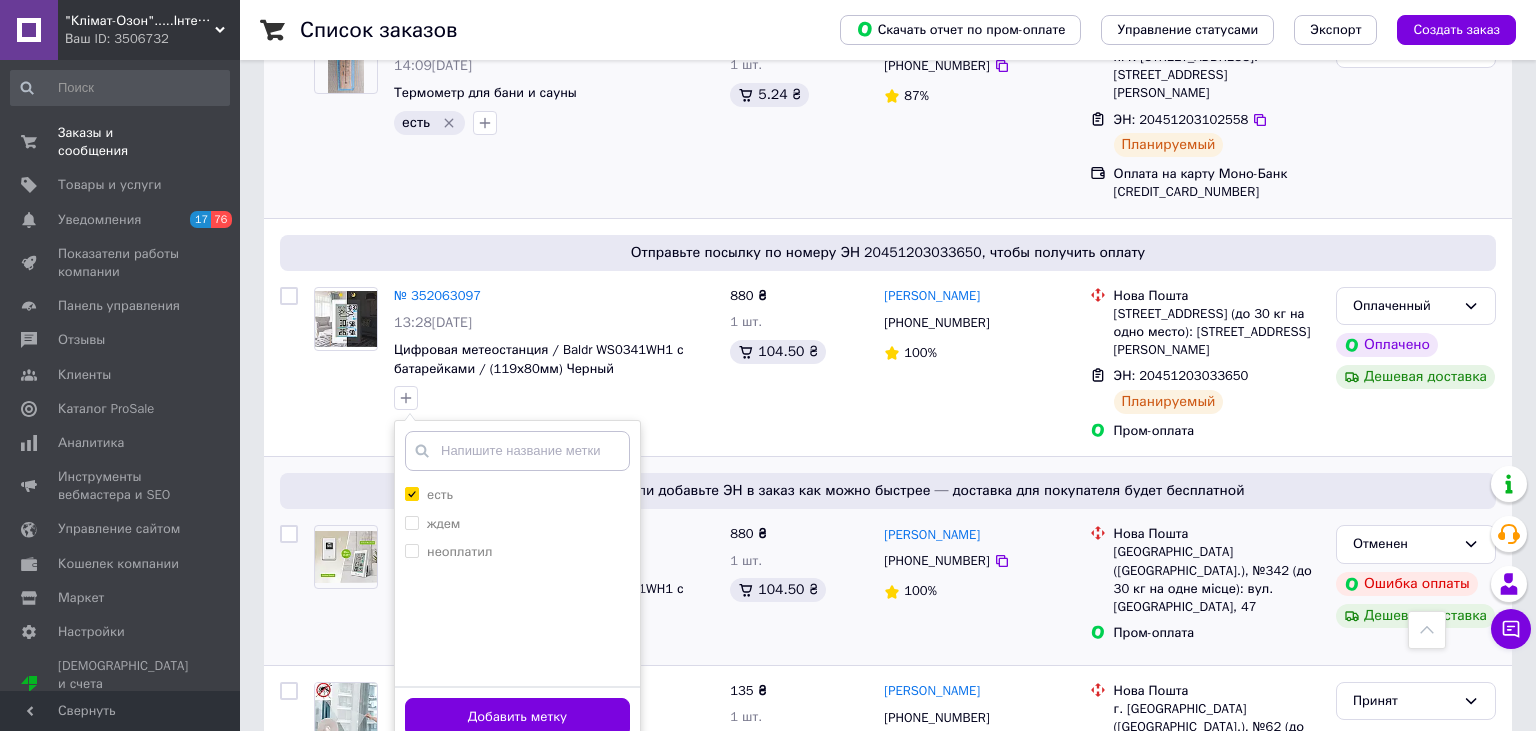drag, startPoint x: 517, startPoint y: 697, endPoint x: 638, endPoint y: 522, distance: 212.75807 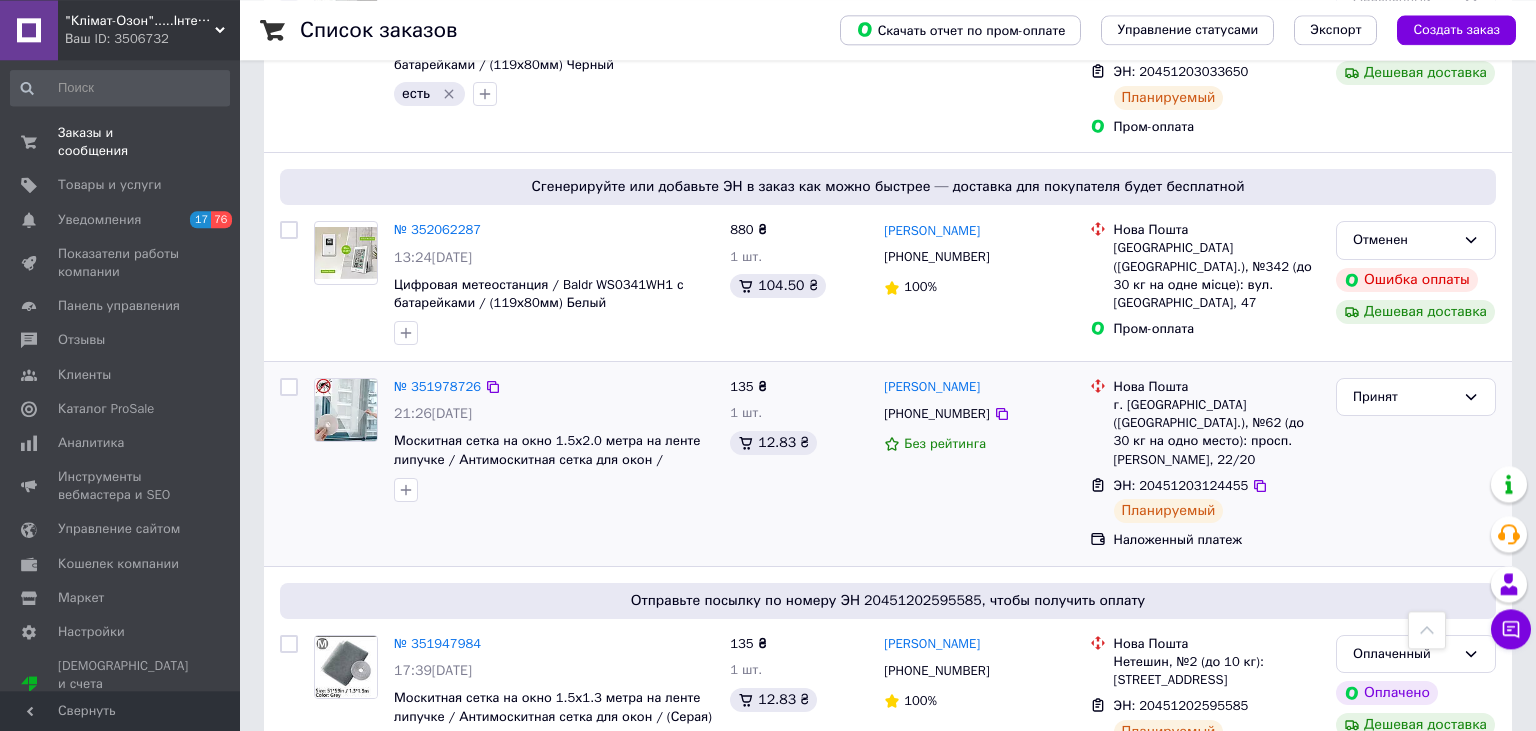 scroll, scrollTop: 739, scrollLeft: 0, axis: vertical 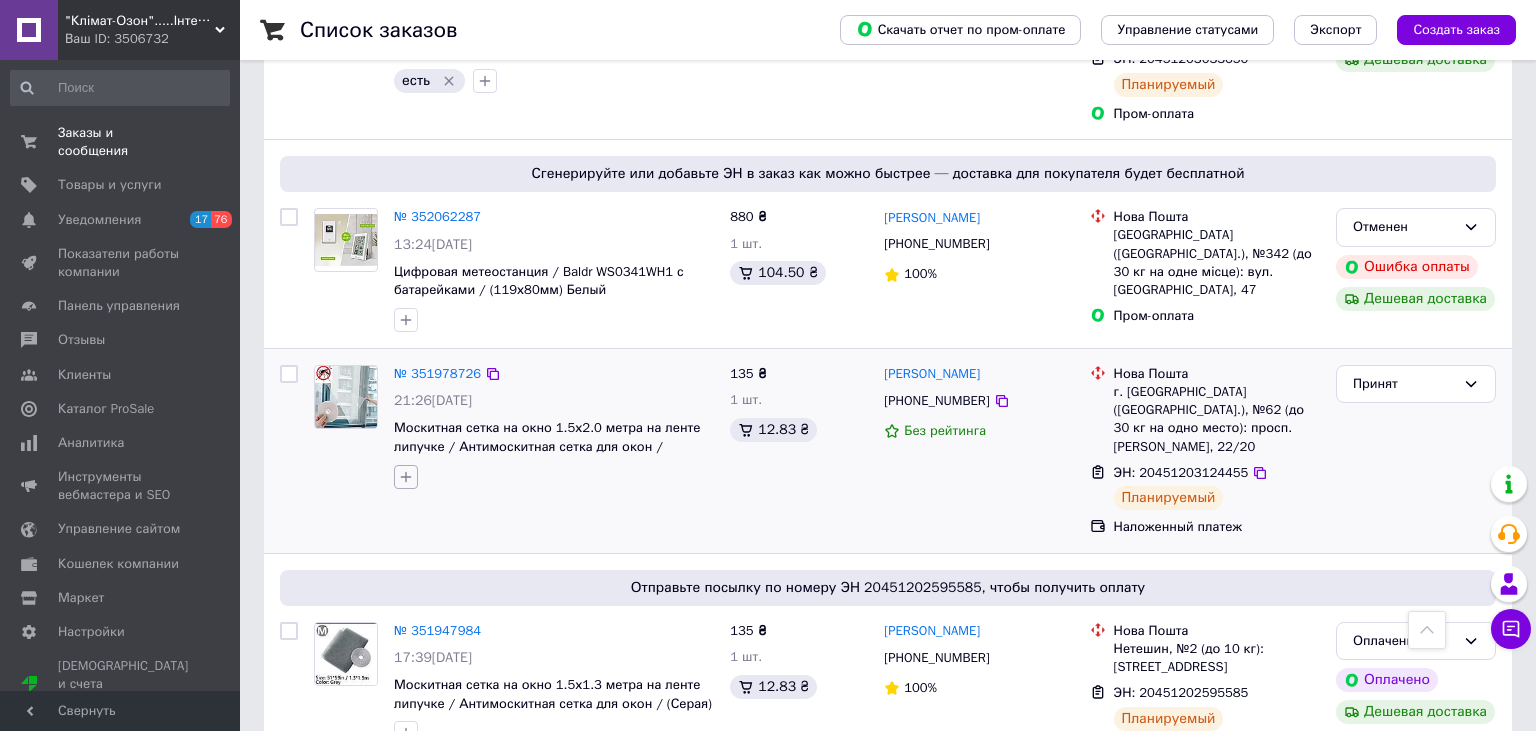 click 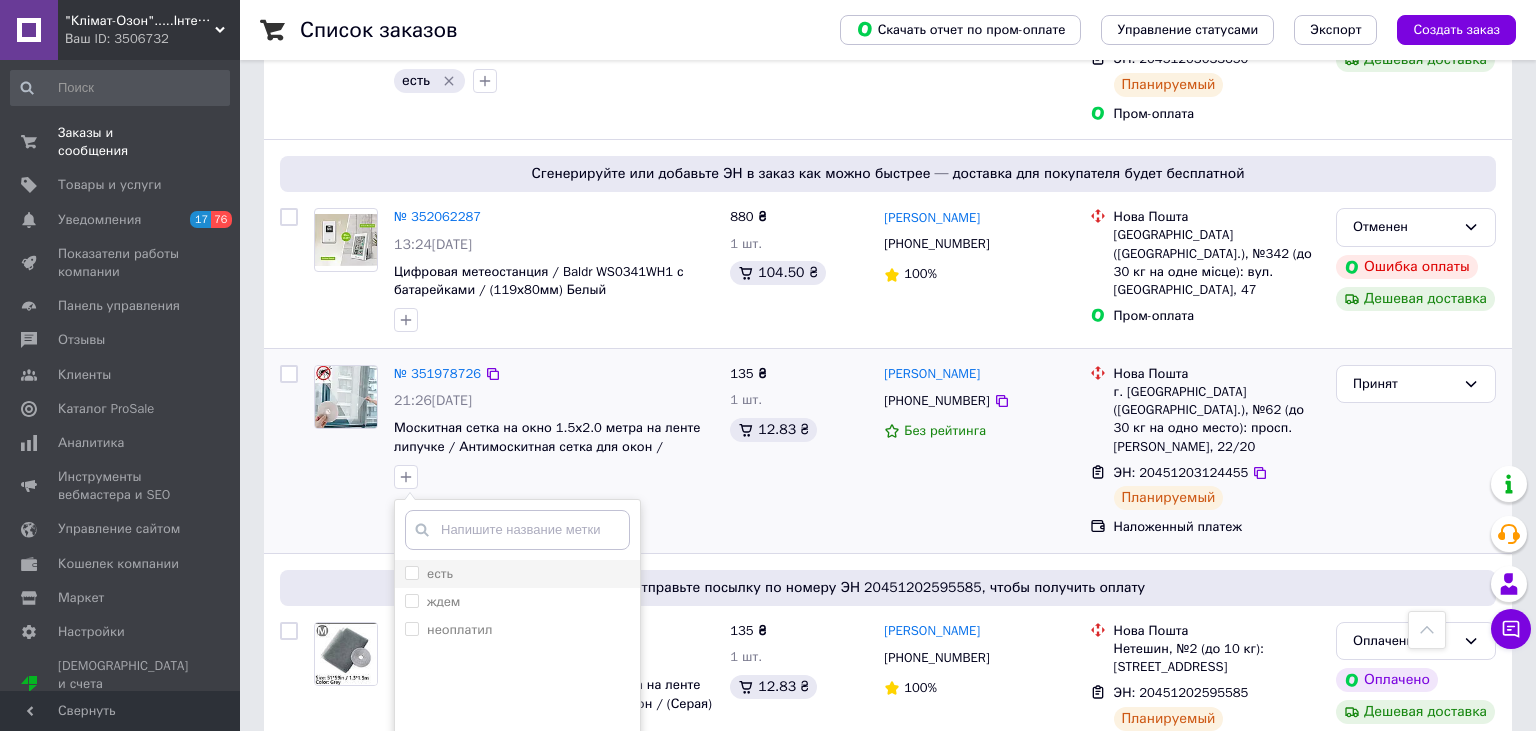 click on "есть" at bounding box center (411, 572) 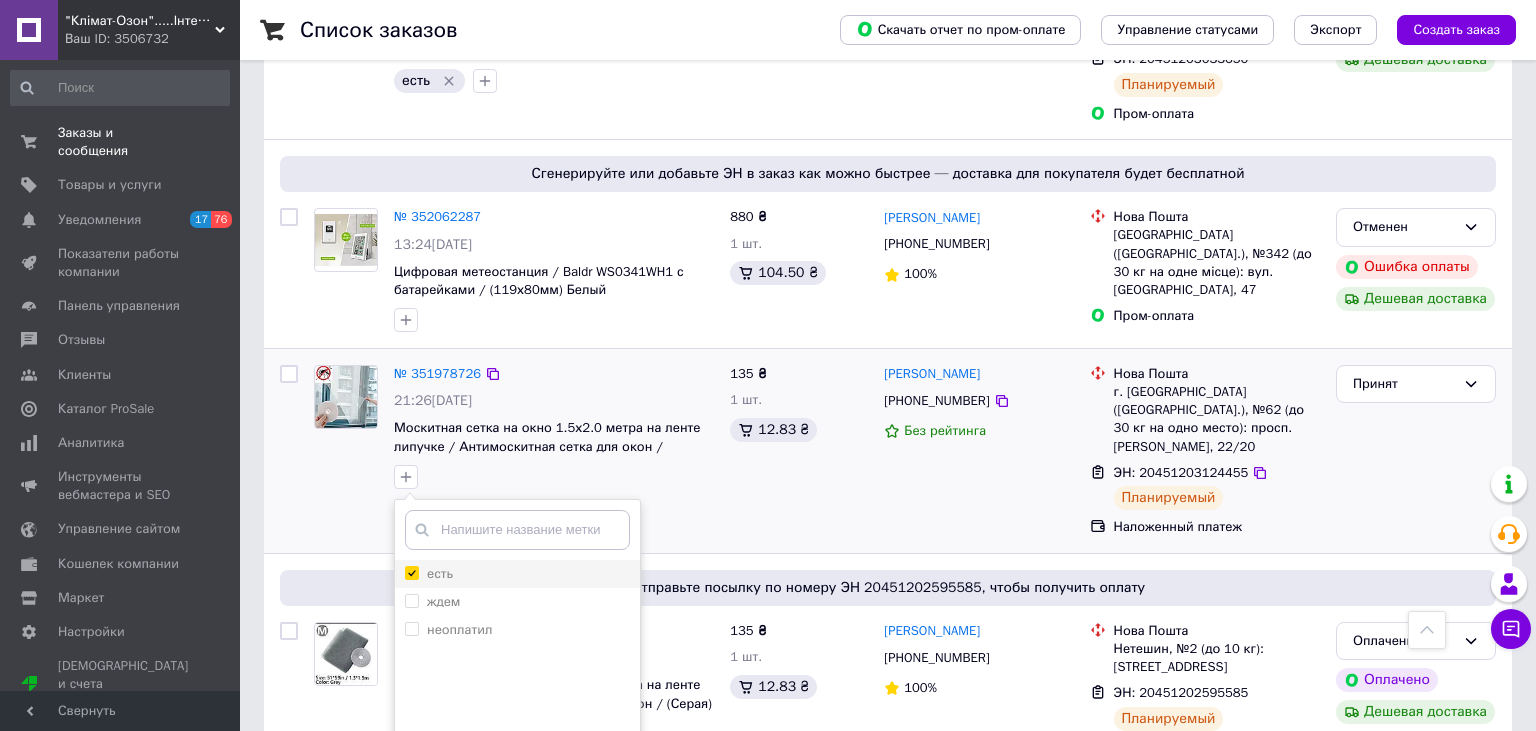 checkbox on "true" 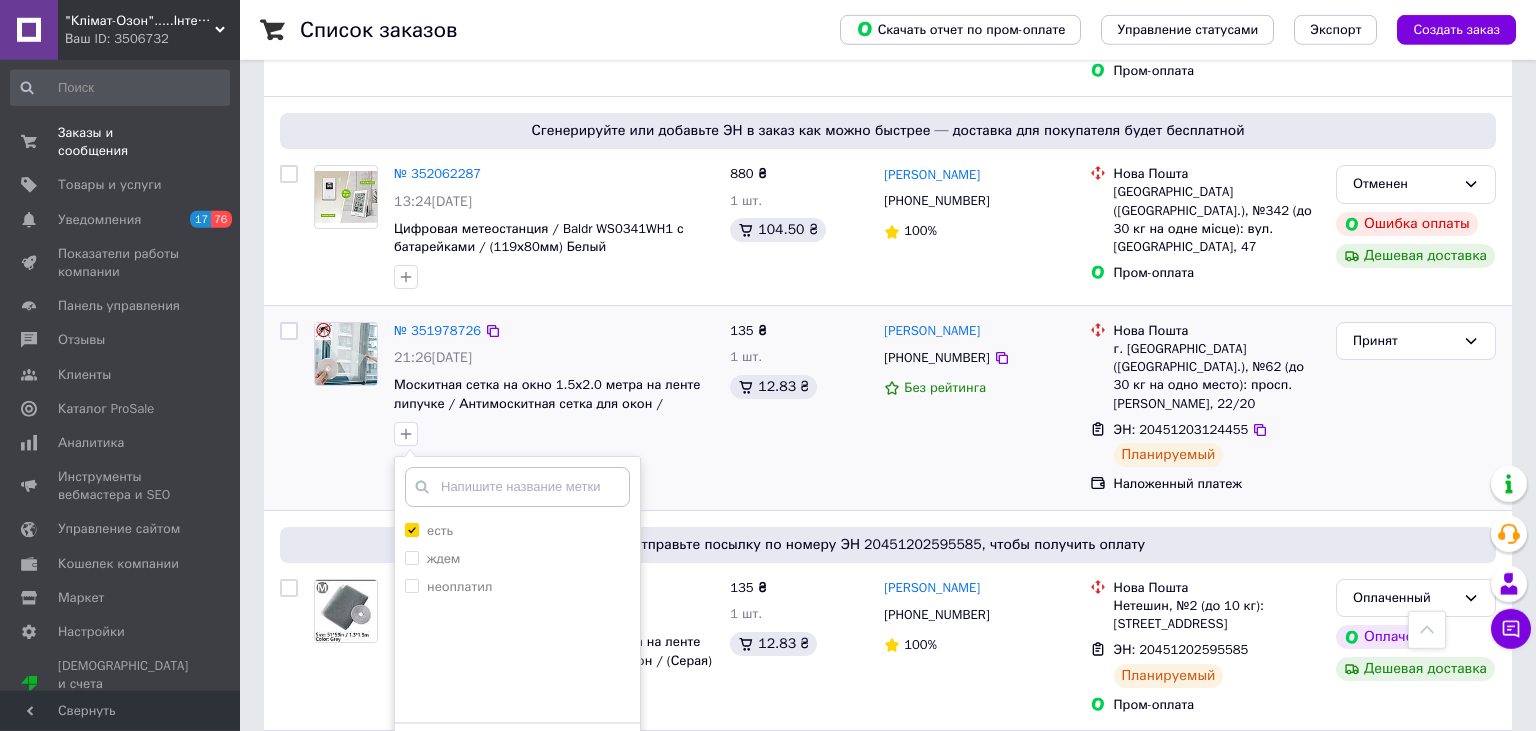 scroll, scrollTop: 844, scrollLeft: 0, axis: vertical 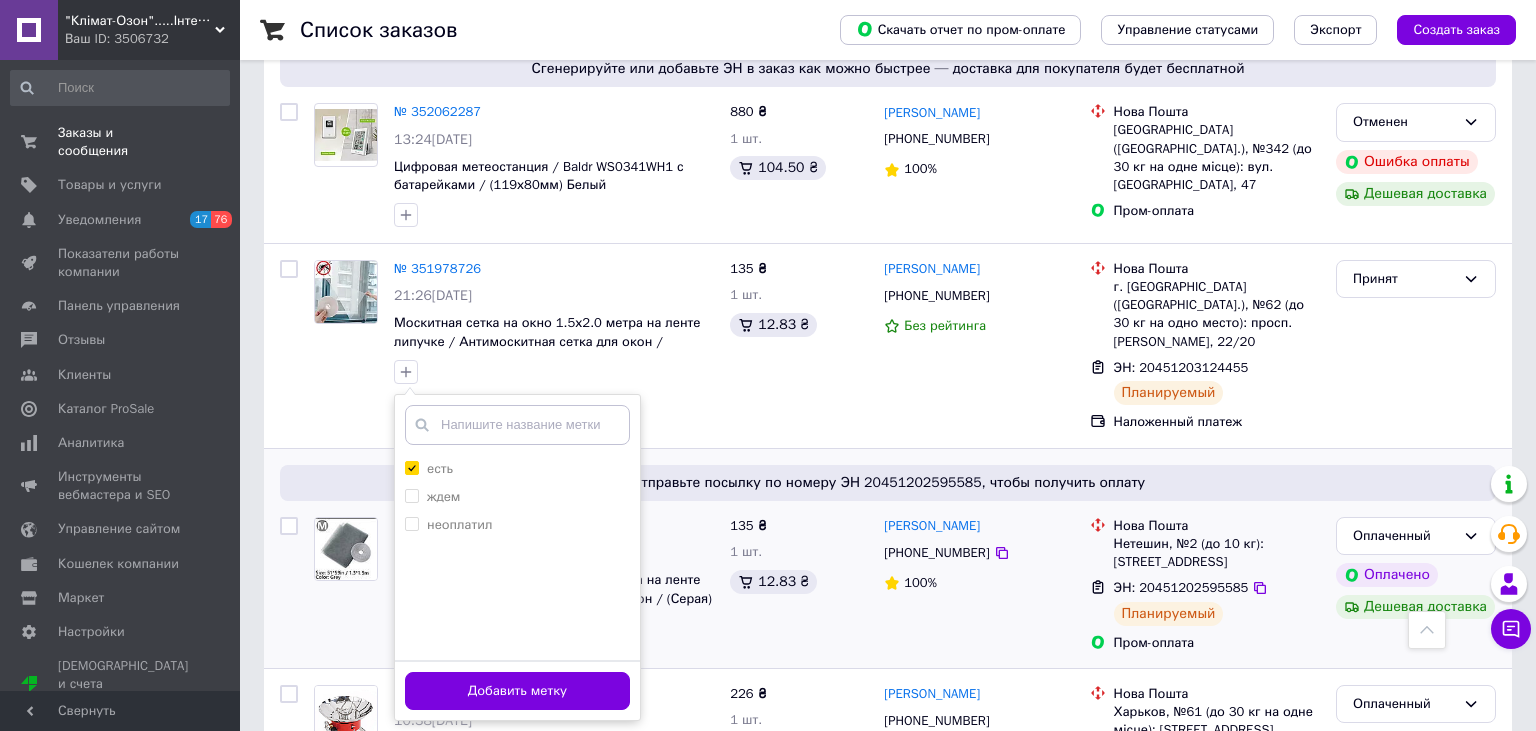 drag, startPoint x: 538, startPoint y: 666, endPoint x: 573, endPoint y: 610, distance: 66.037865 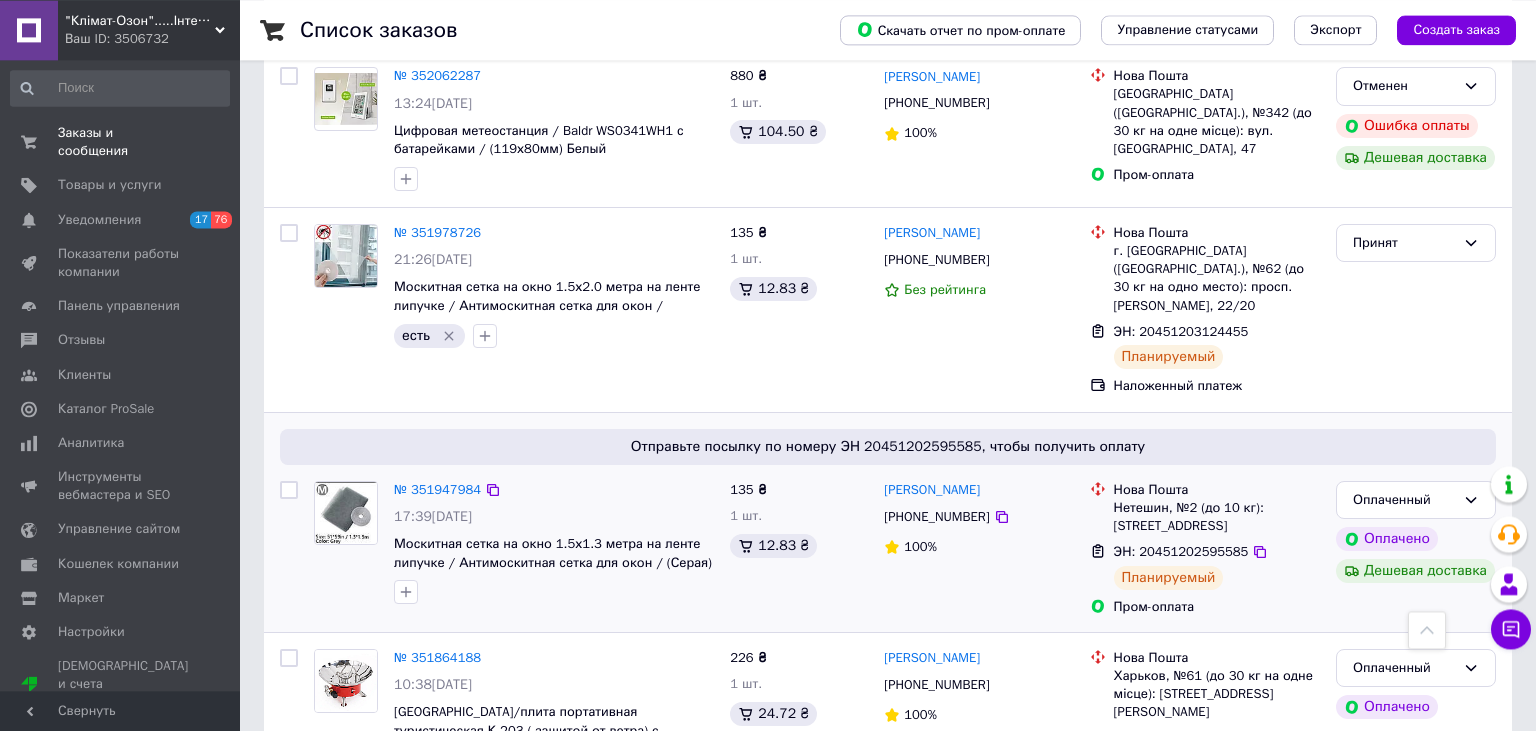 scroll, scrollTop: 950, scrollLeft: 0, axis: vertical 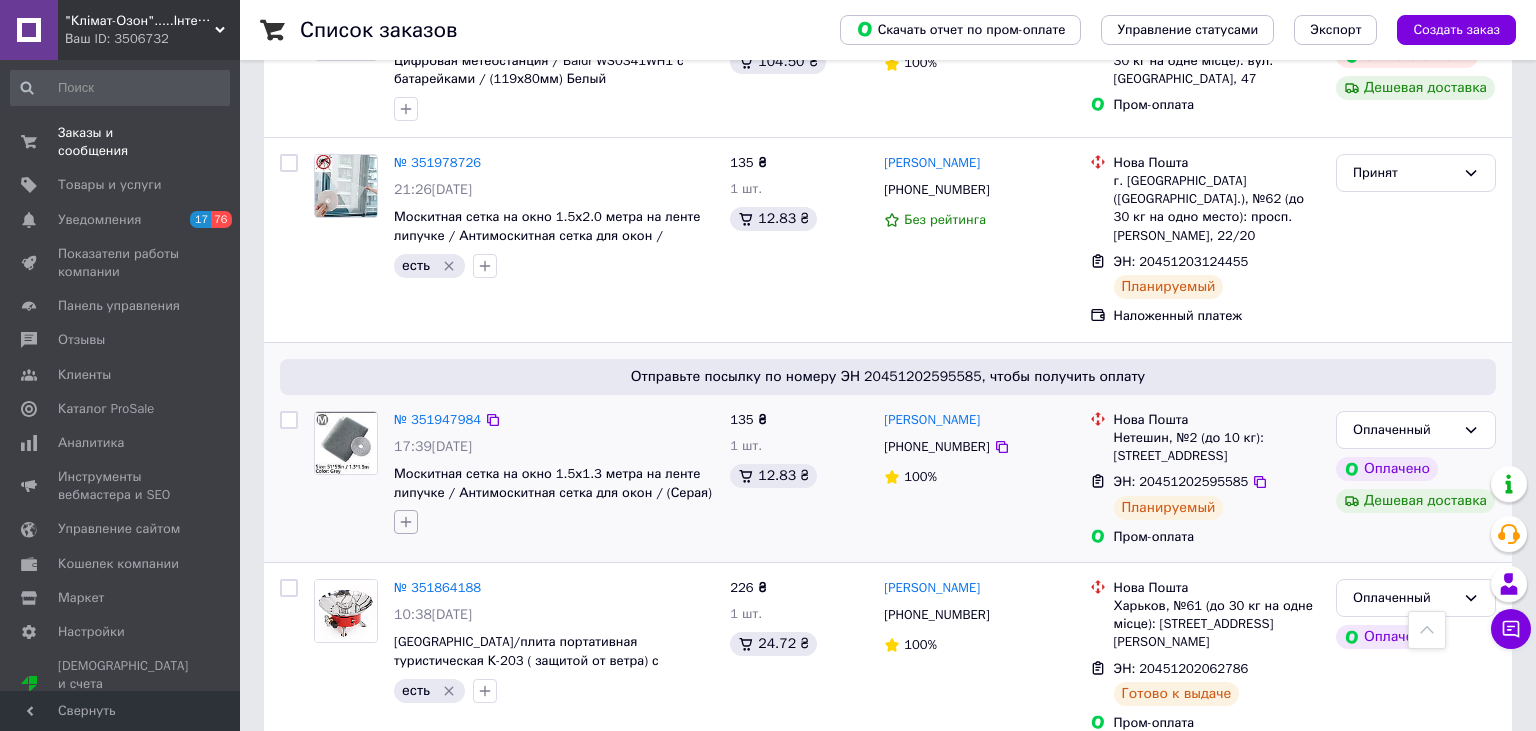 click 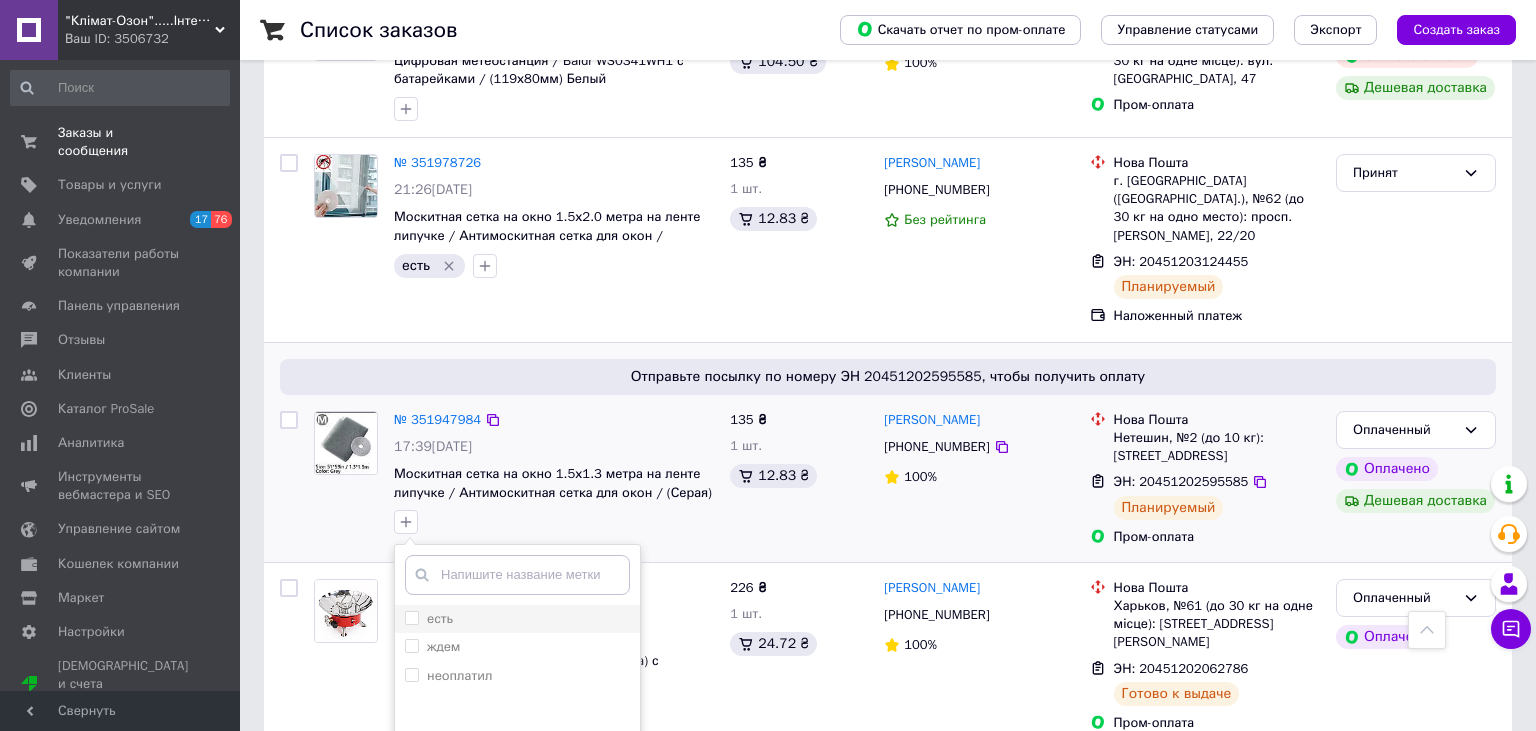 click on "есть" at bounding box center [411, 617] 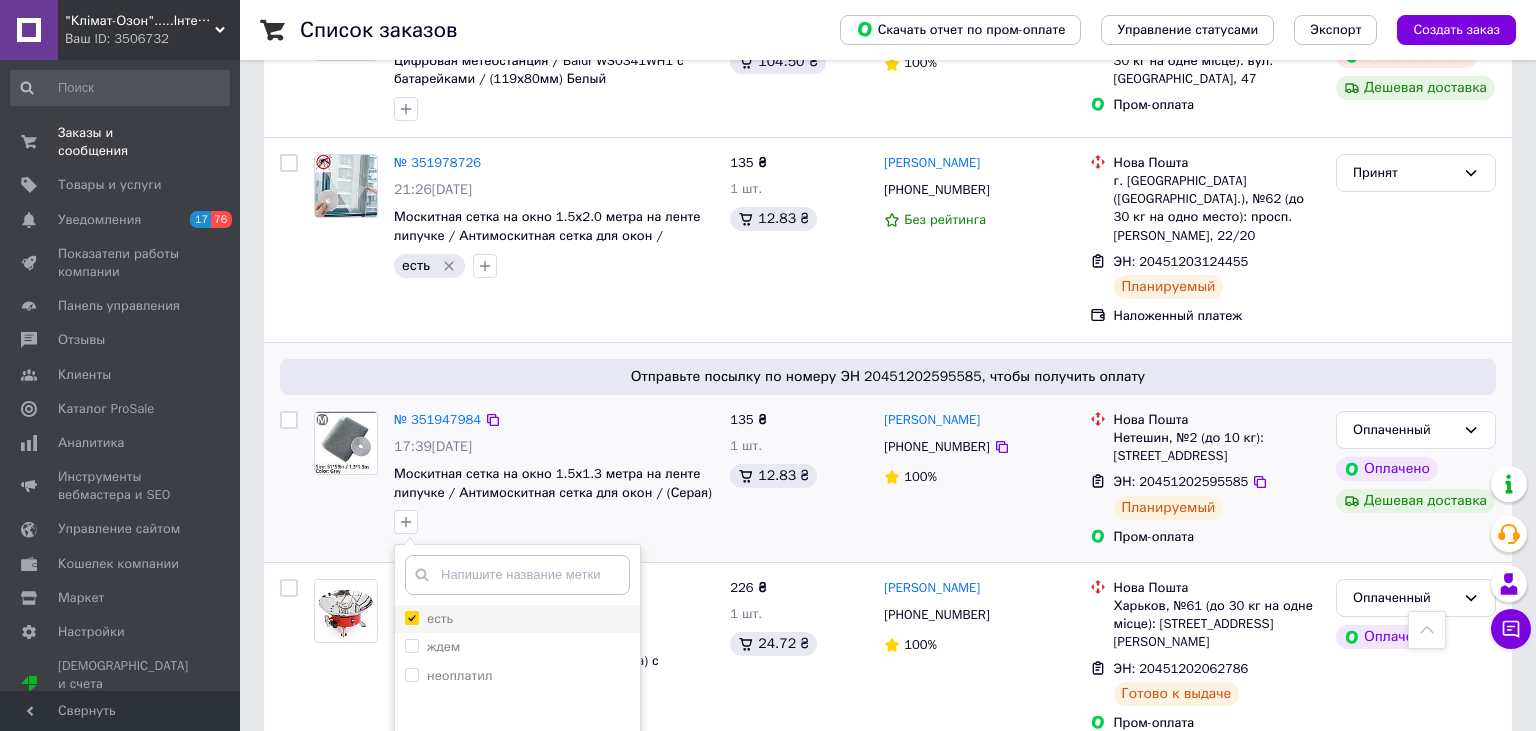 checkbox on "true" 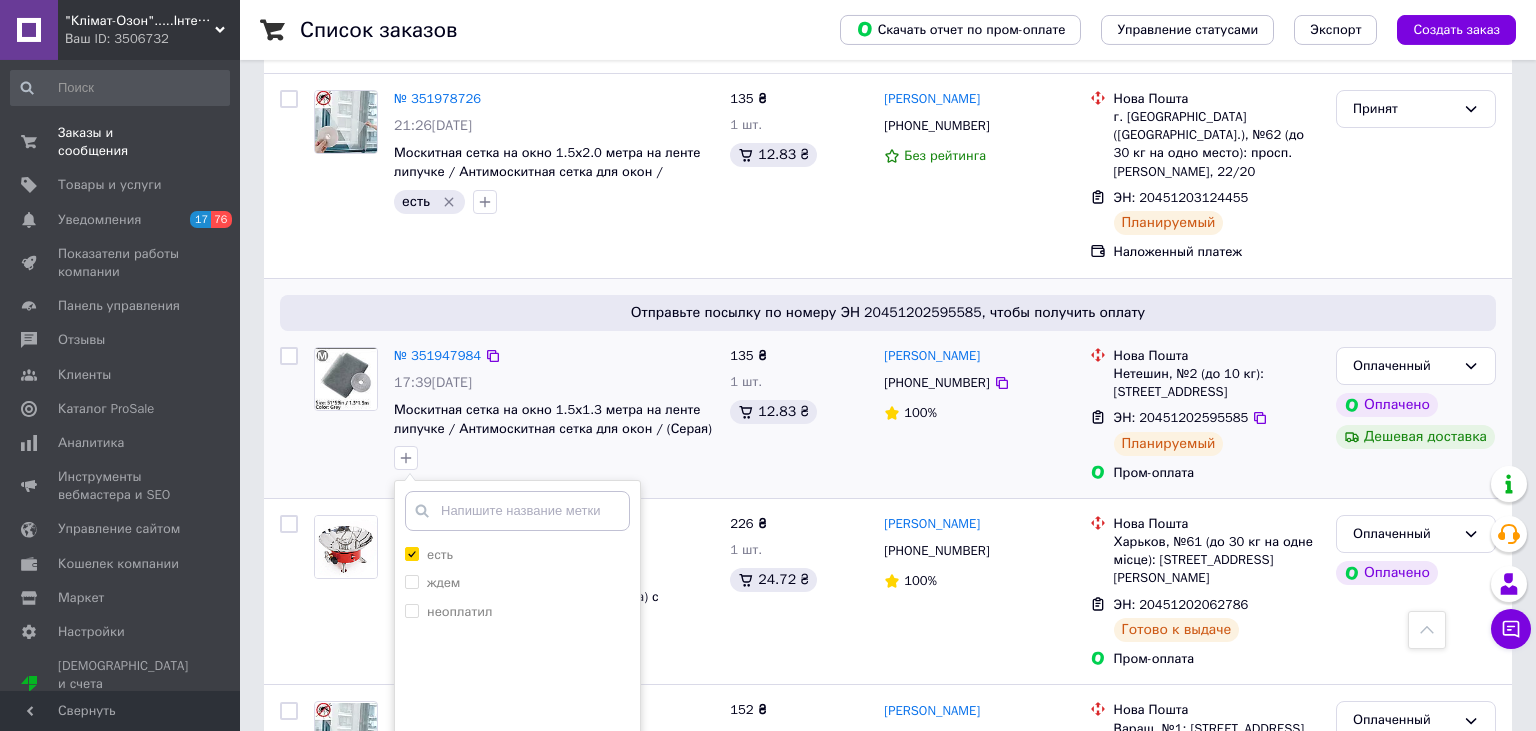 scroll, scrollTop: 1161, scrollLeft: 0, axis: vertical 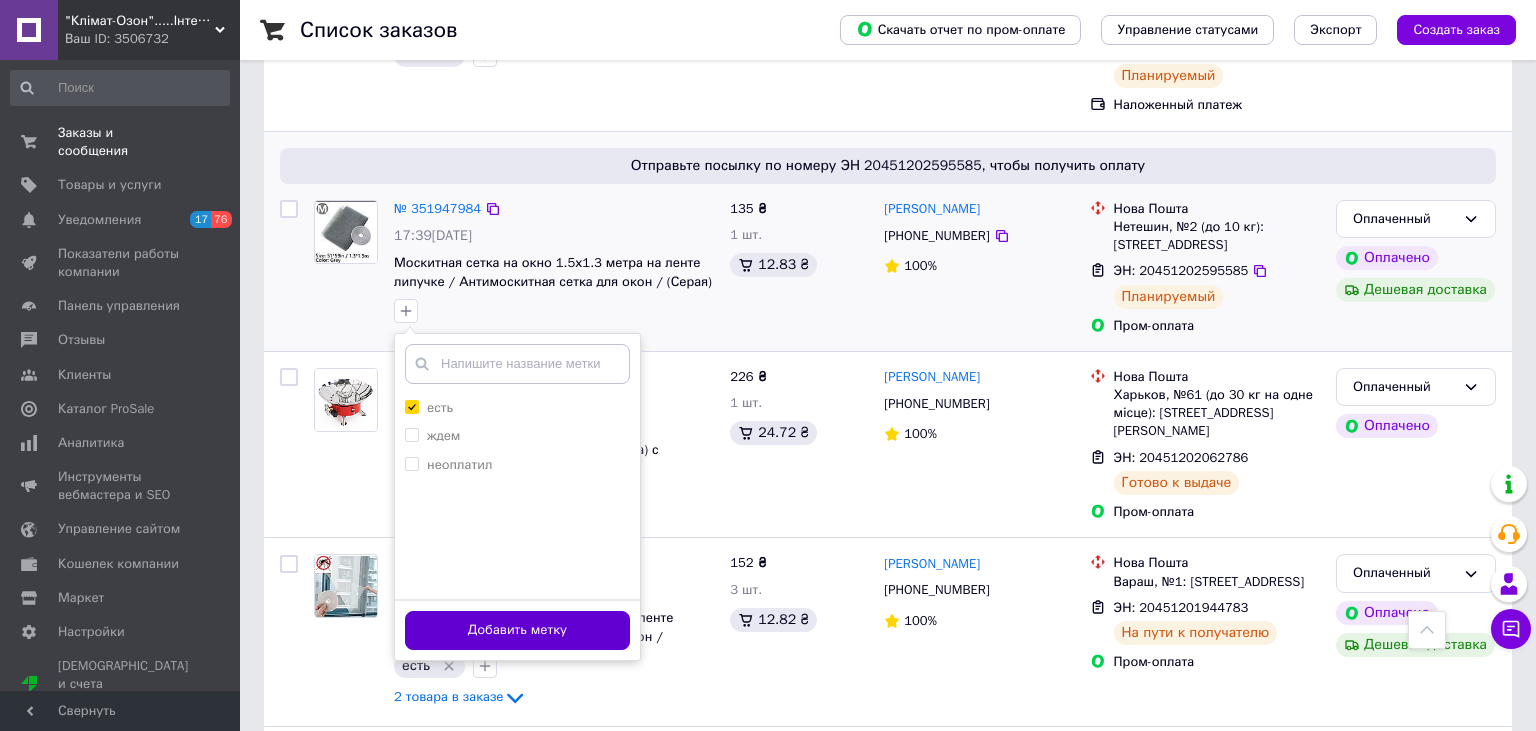 click on "Добавить метку" at bounding box center [517, 630] 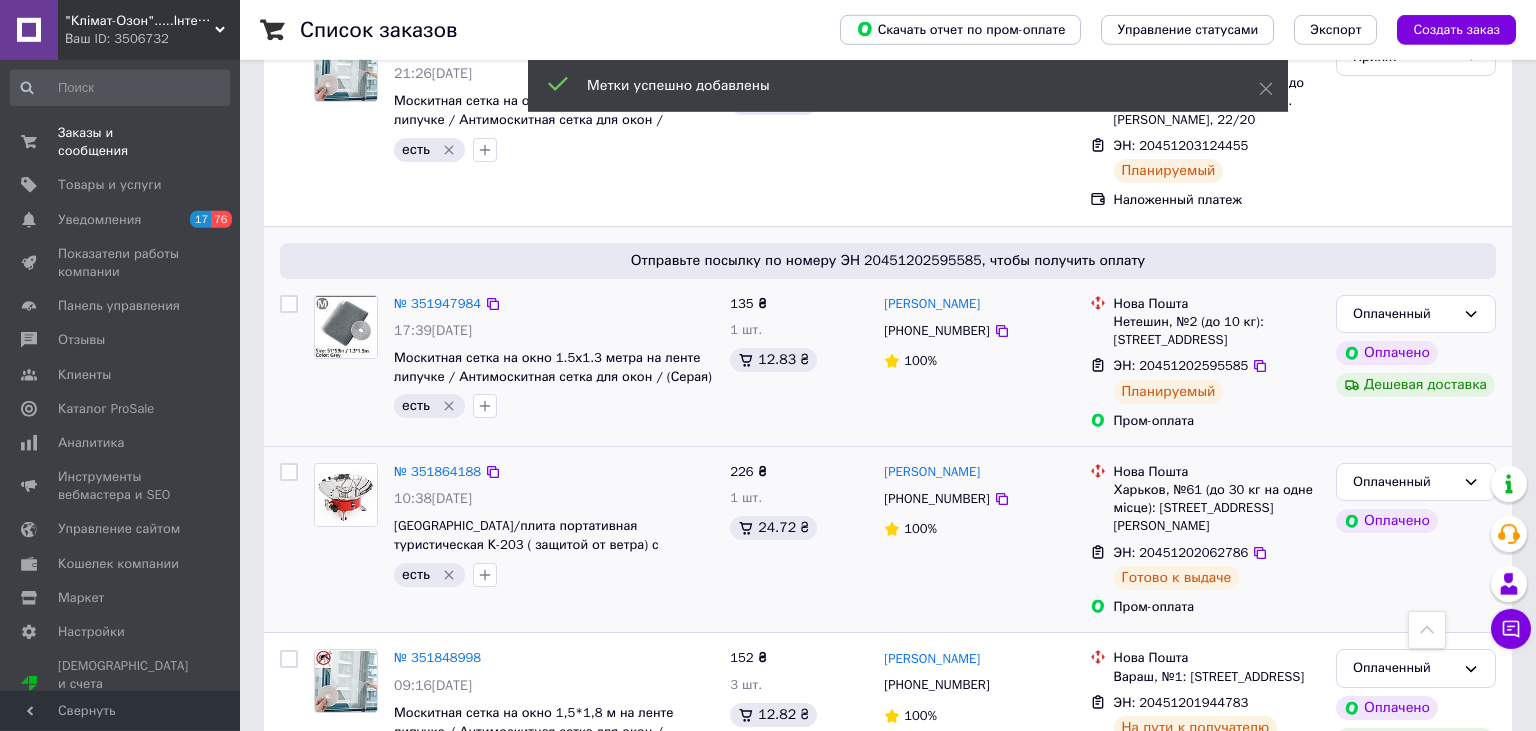 scroll, scrollTop: 1056, scrollLeft: 0, axis: vertical 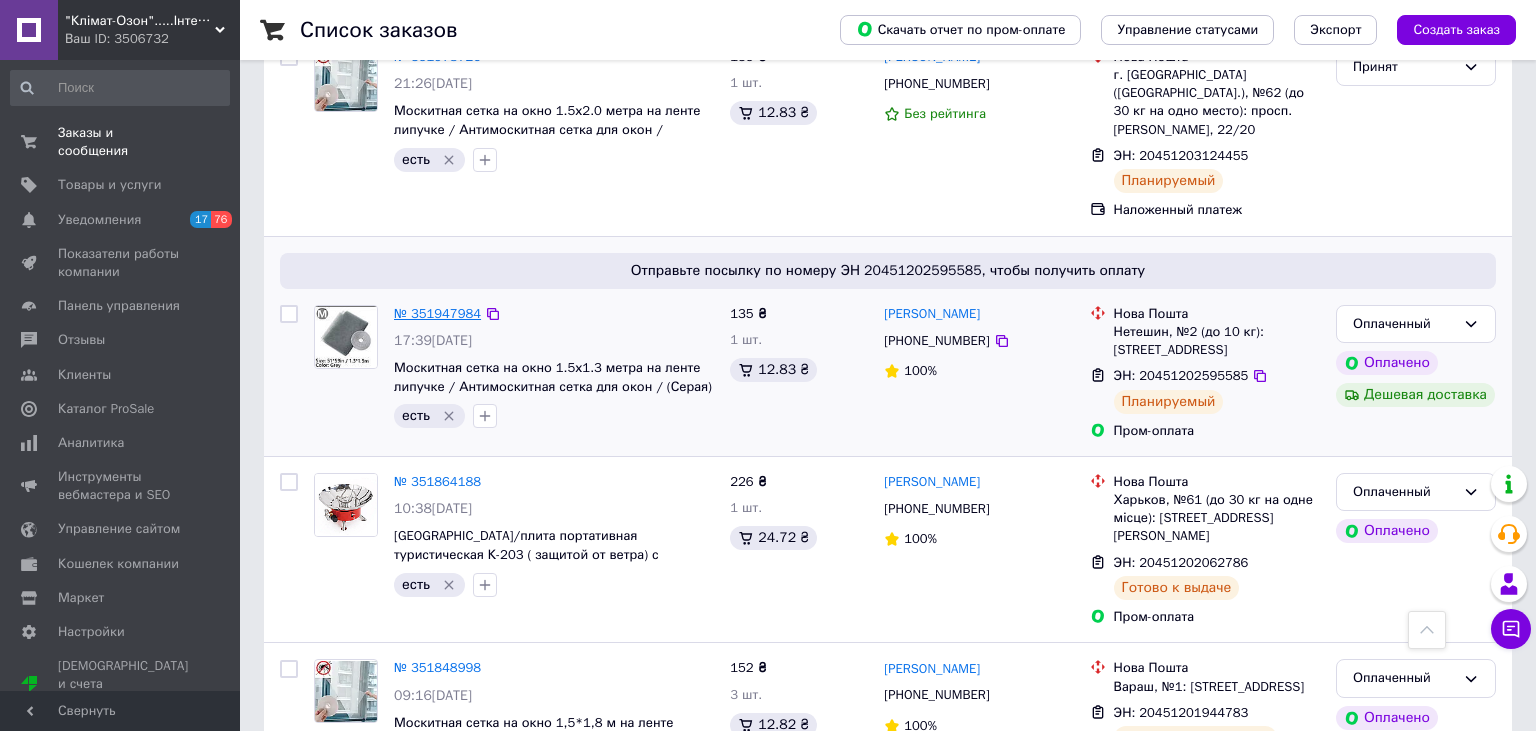 click on "№ 351947984" at bounding box center [437, 313] 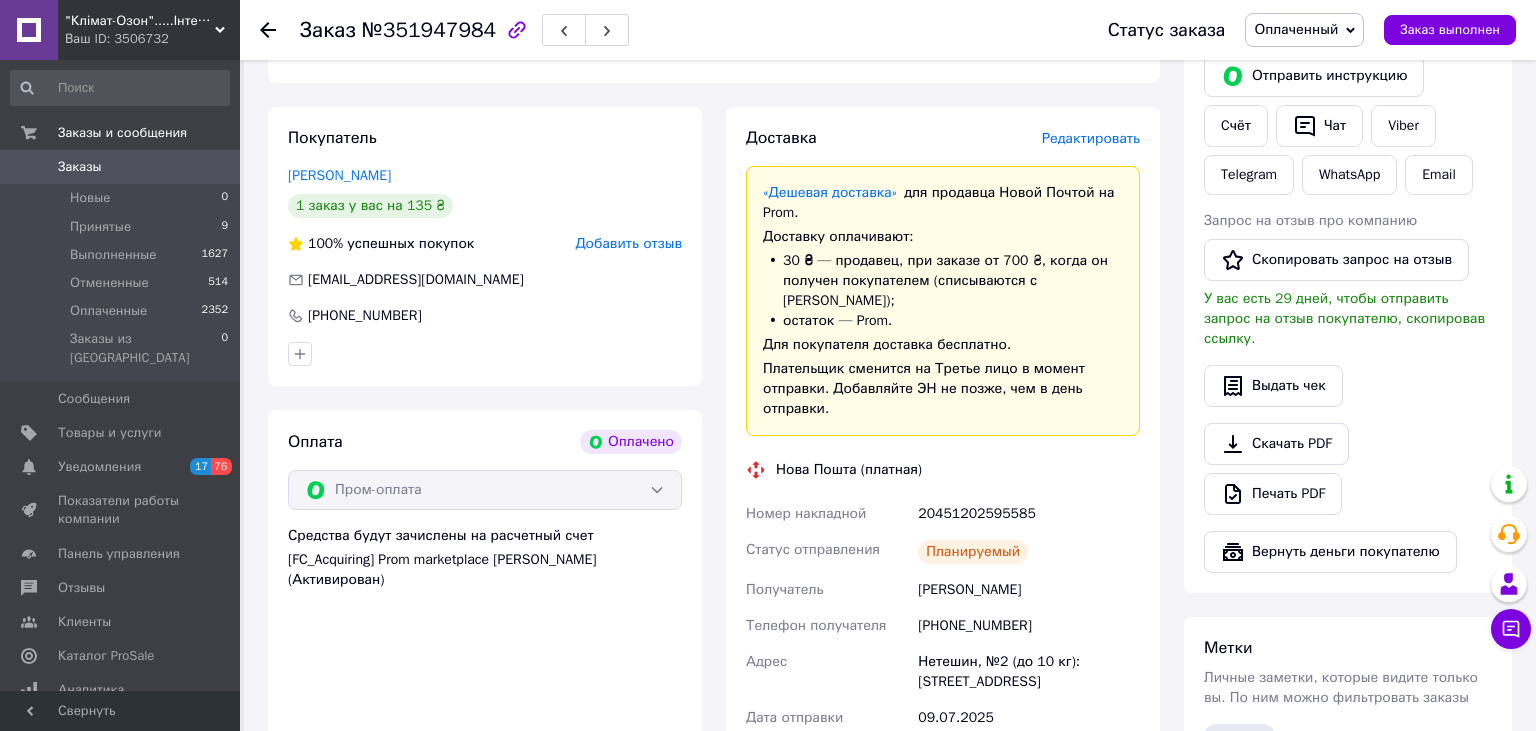 scroll, scrollTop: 0, scrollLeft: 0, axis: both 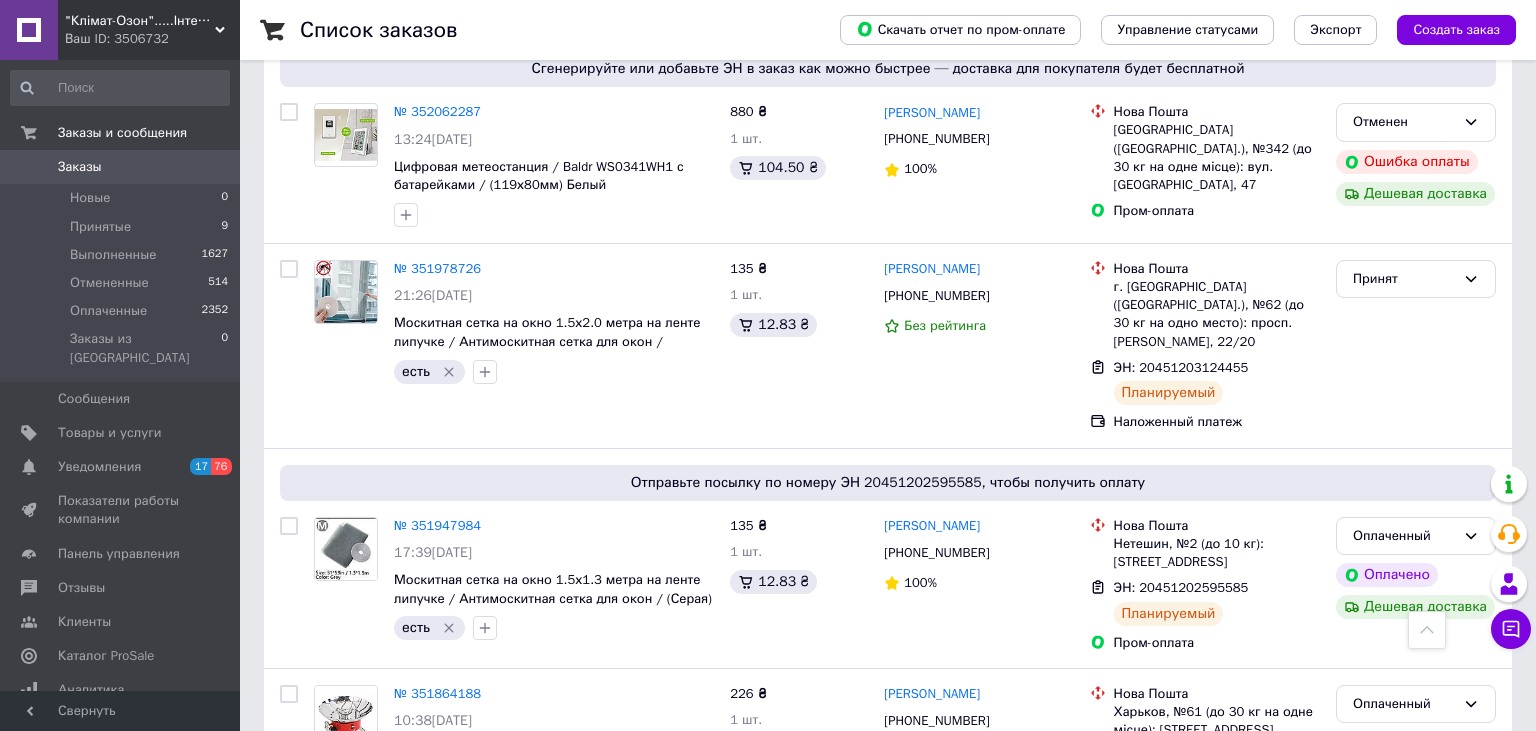 click on "Ваш ID: 3506732" at bounding box center (152, 39) 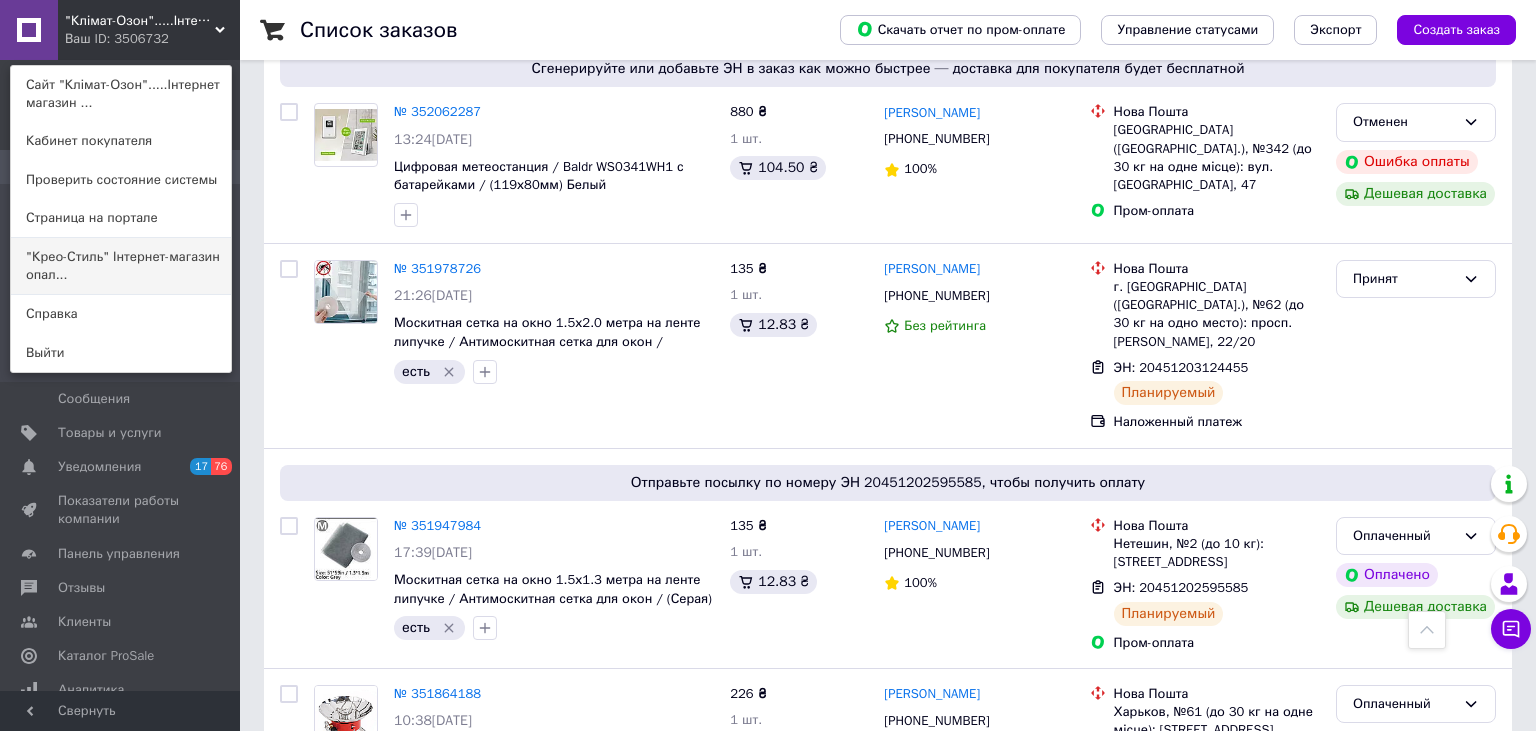 click on ""Крео-Стиль"       Інтернет-магазин опал..." at bounding box center [121, 266] 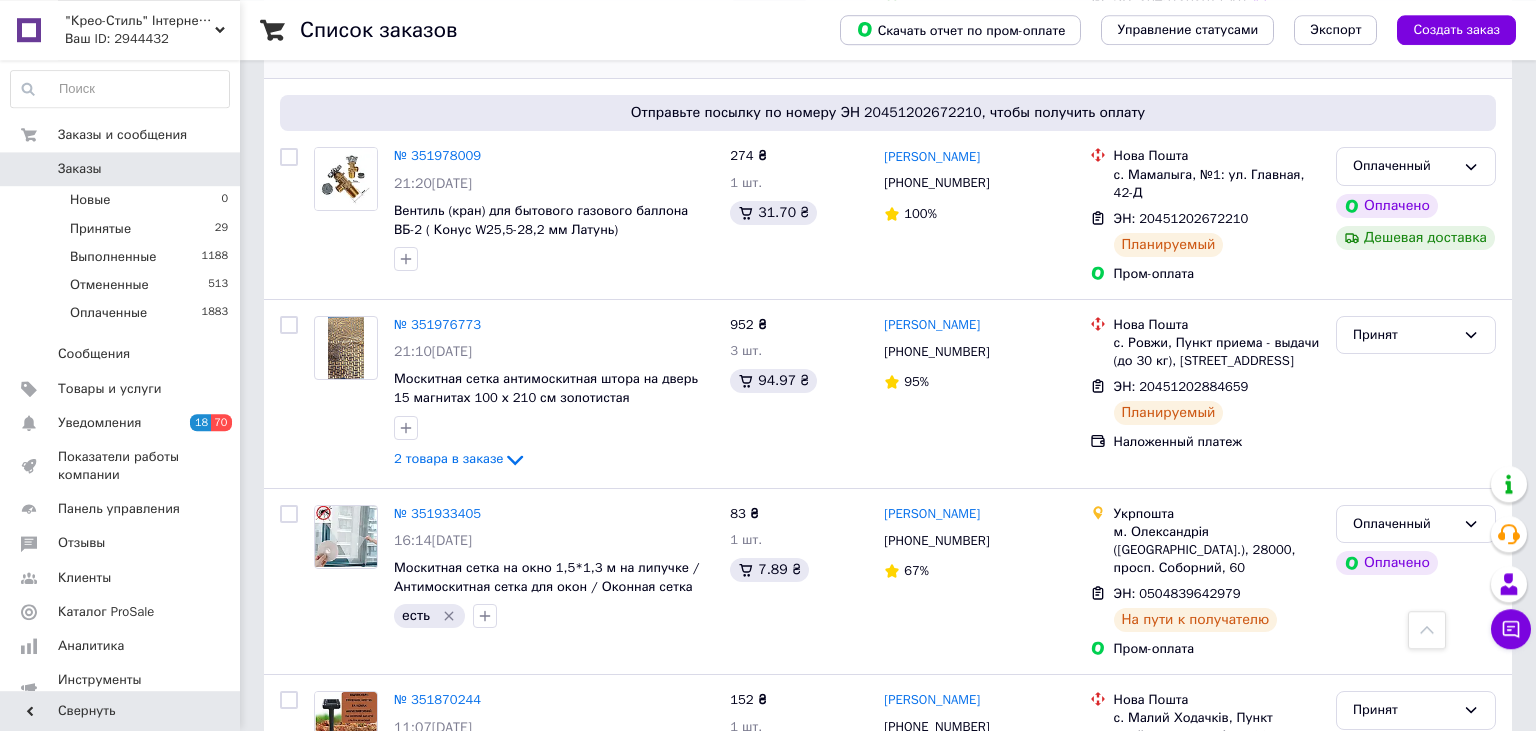 scroll, scrollTop: 1478, scrollLeft: 0, axis: vertical 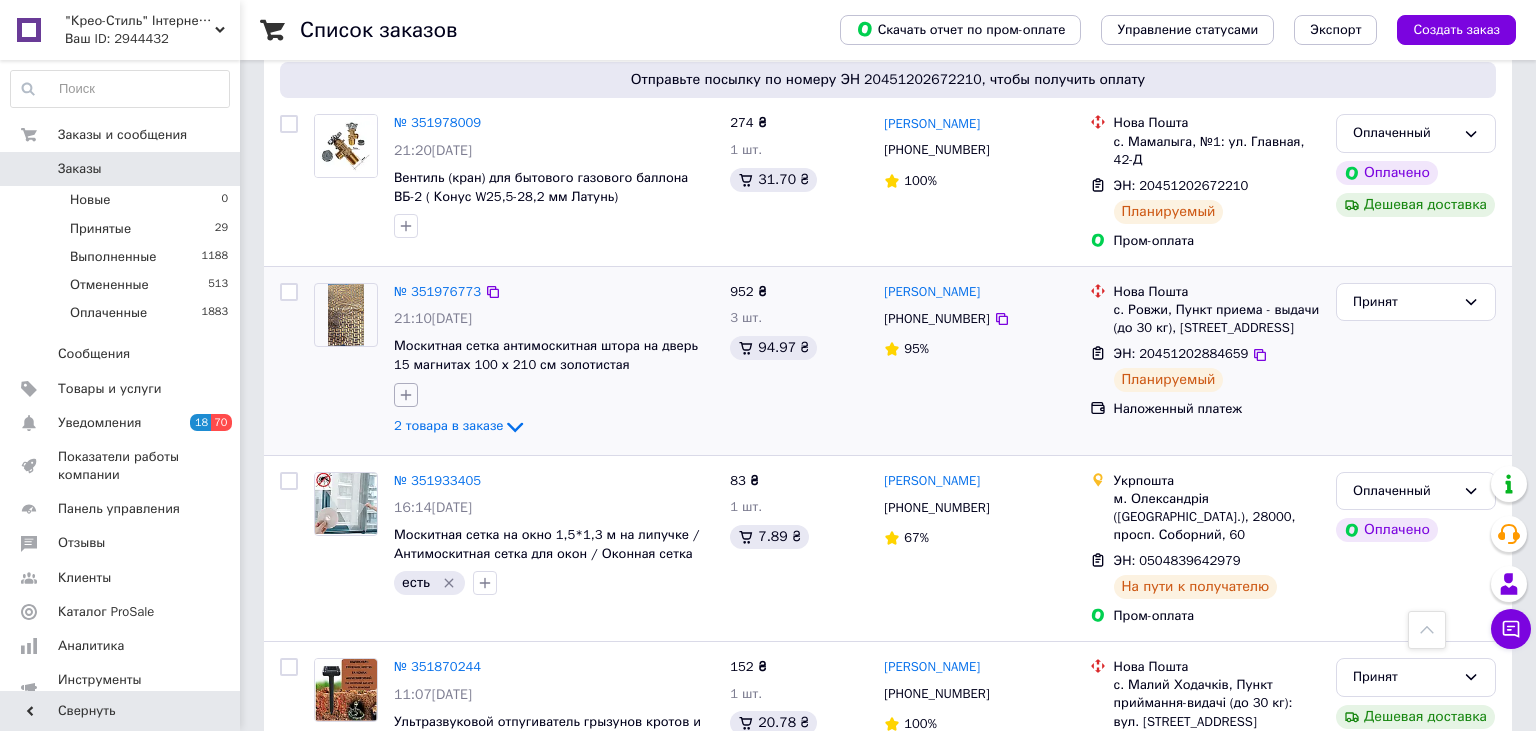 click 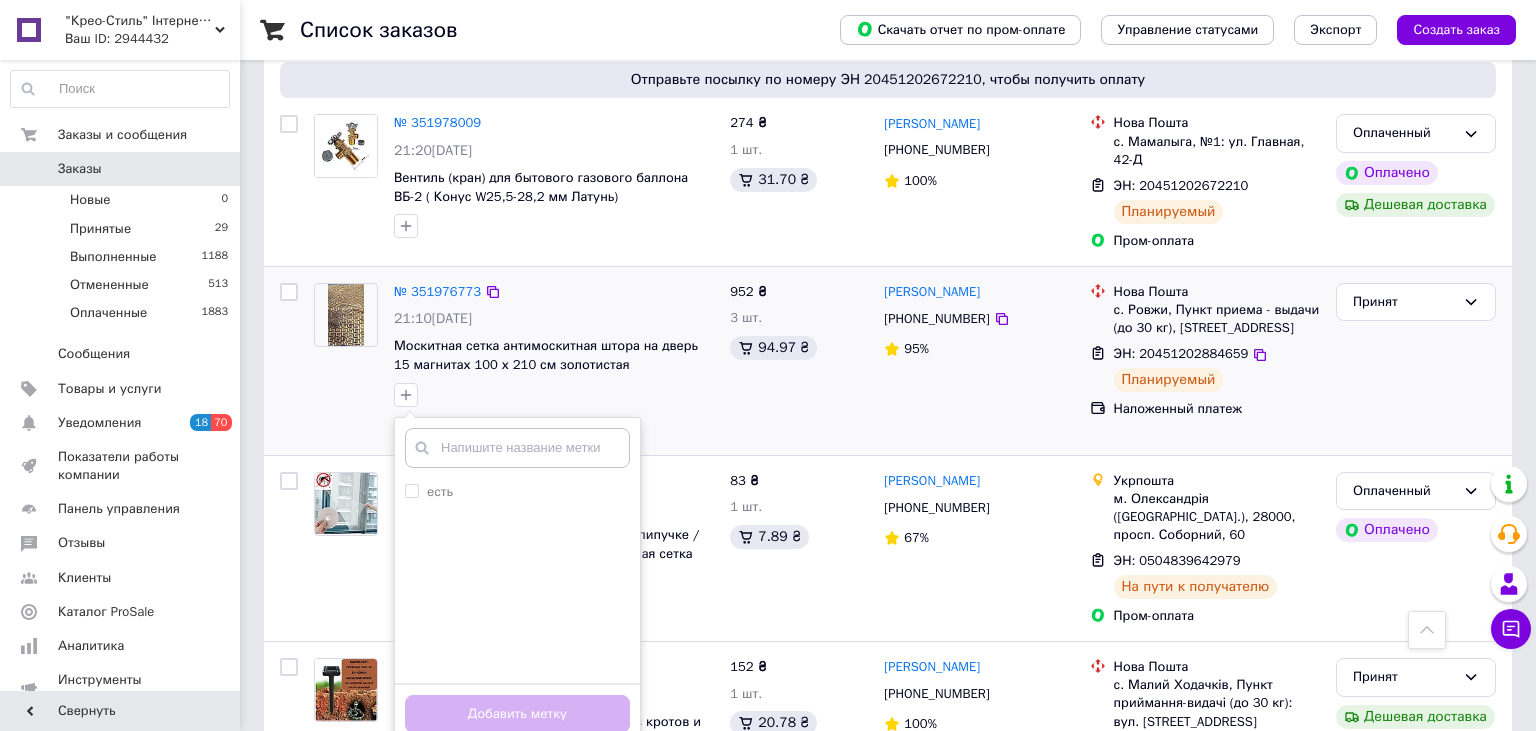 drag, startPoint x: 410, startPoint y: 434, endPoint x: 434, endPoint y: 480, distance: 51.884487 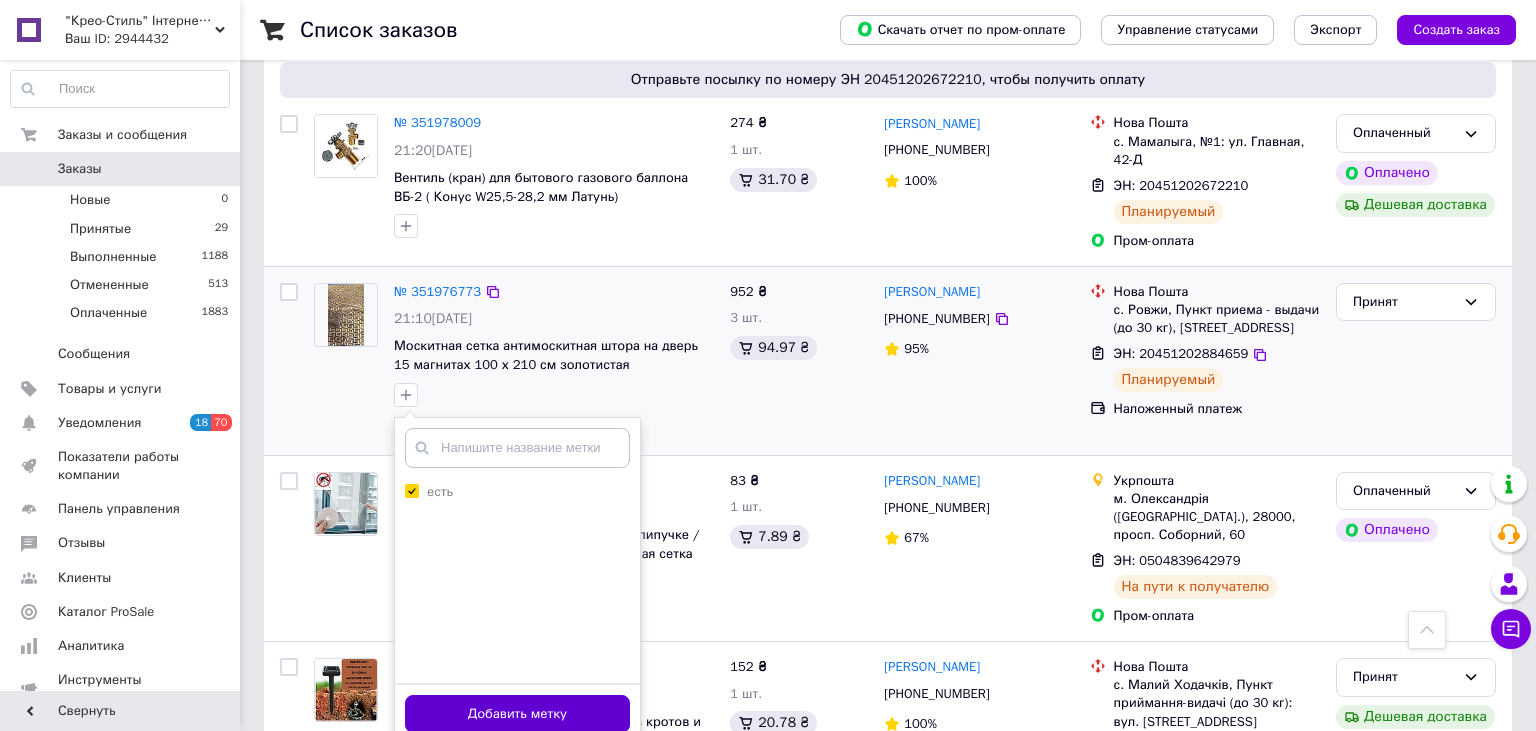 click on "Добавить метку" at bounding box center [517, 714] 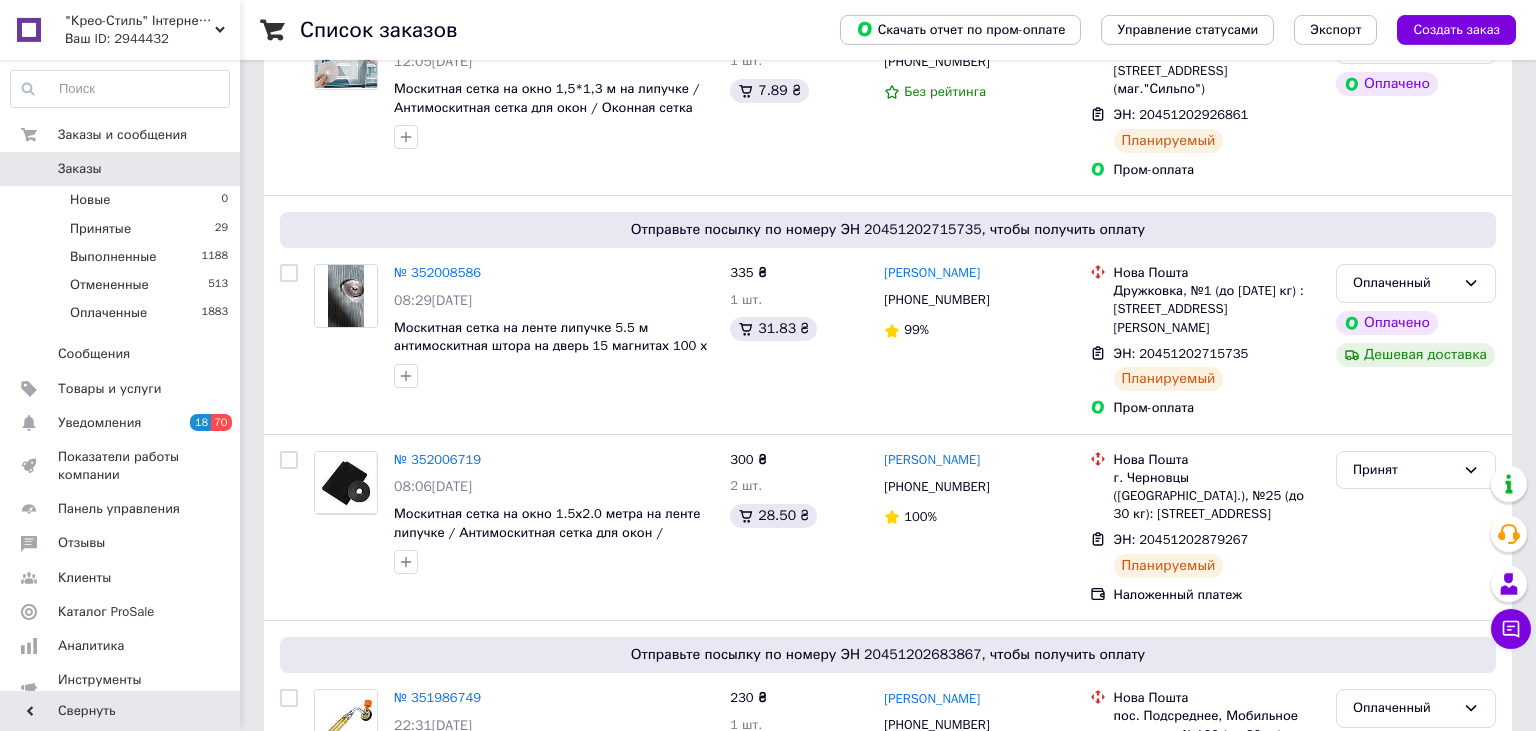 scroll, scrollTop: 0, scrollLeft: 0, axis: both 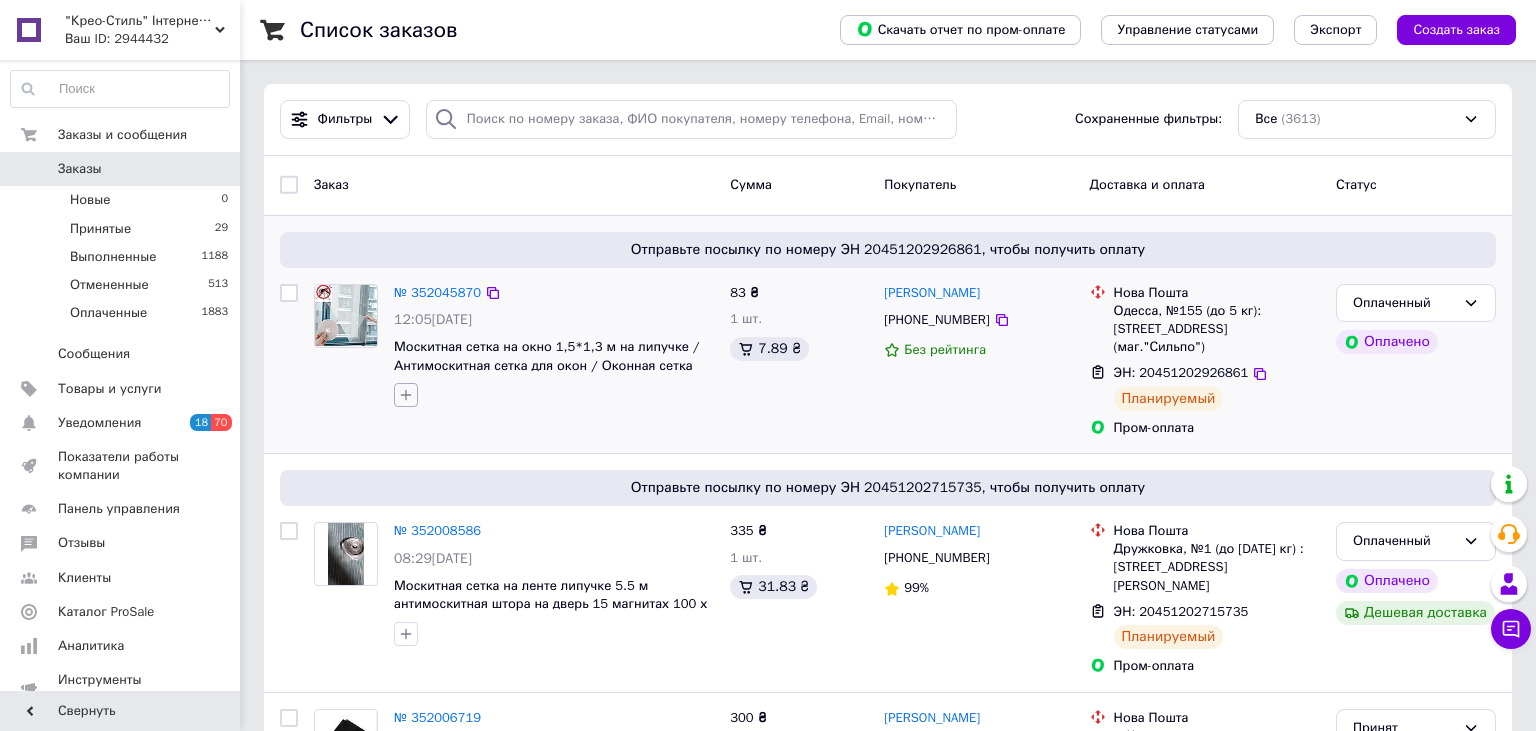 click 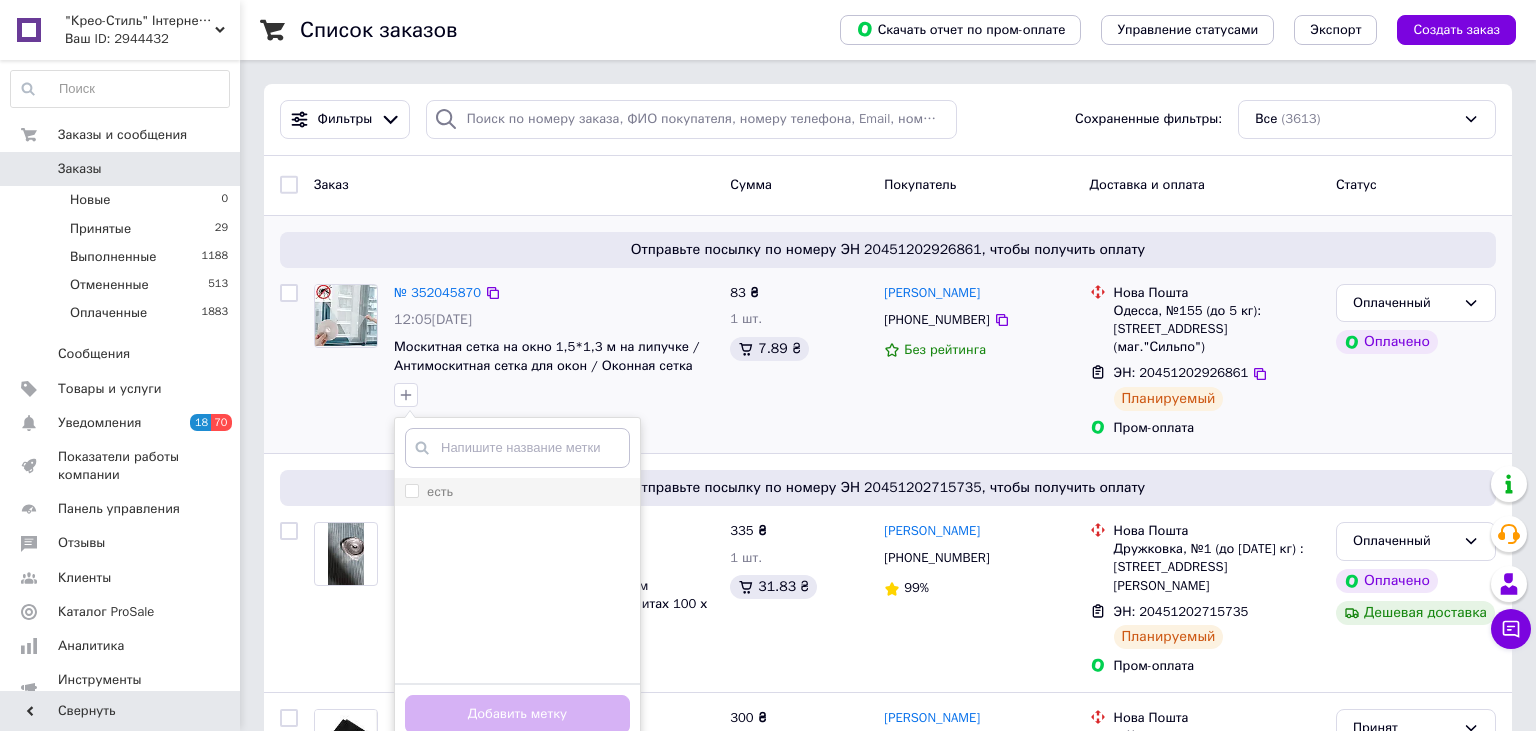 click on "есть" at bounding box center (411, 490) 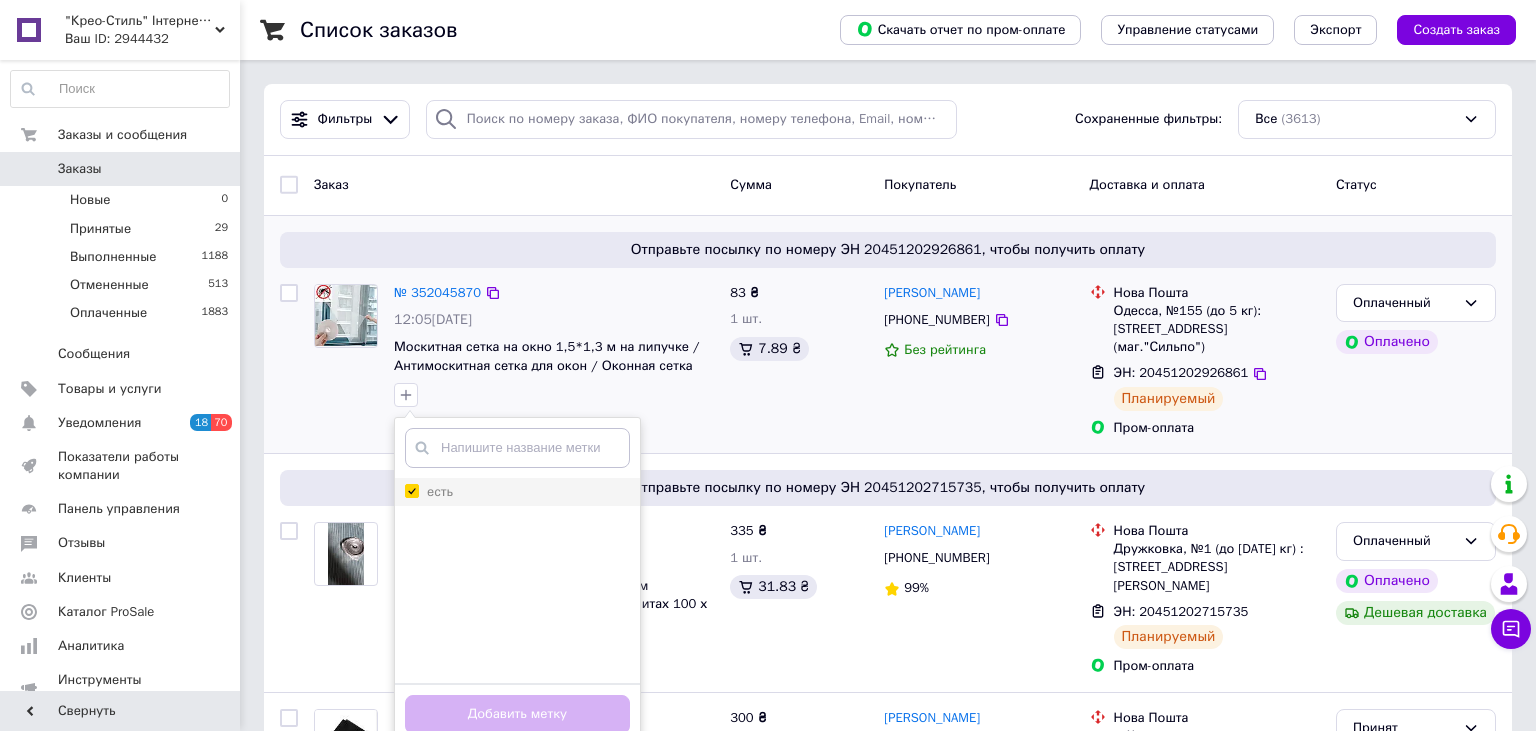 checkbox on "true" 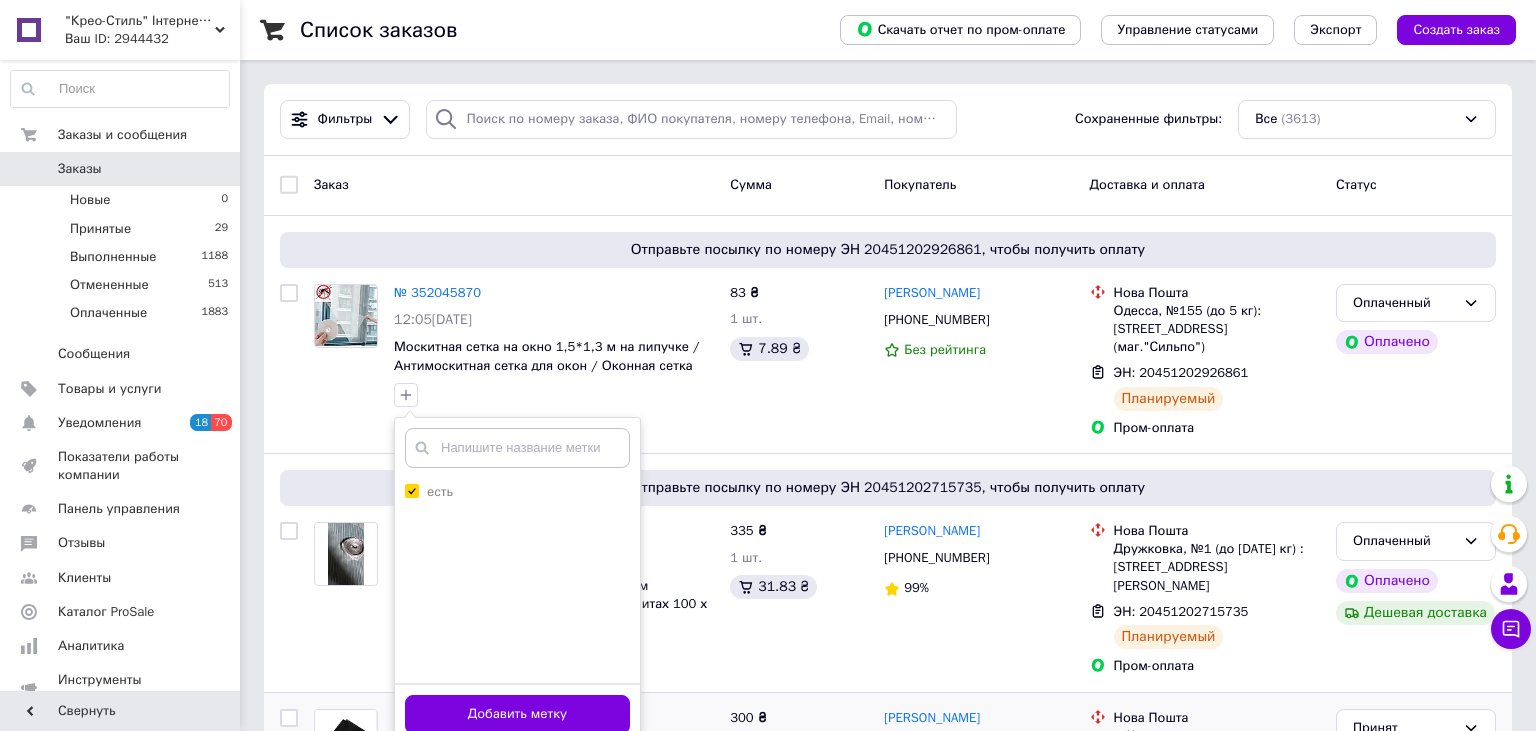 drag, startPoint x: 502, startPoint y: 705, endPoint x: 502, endPoint y: 692, distance: 13 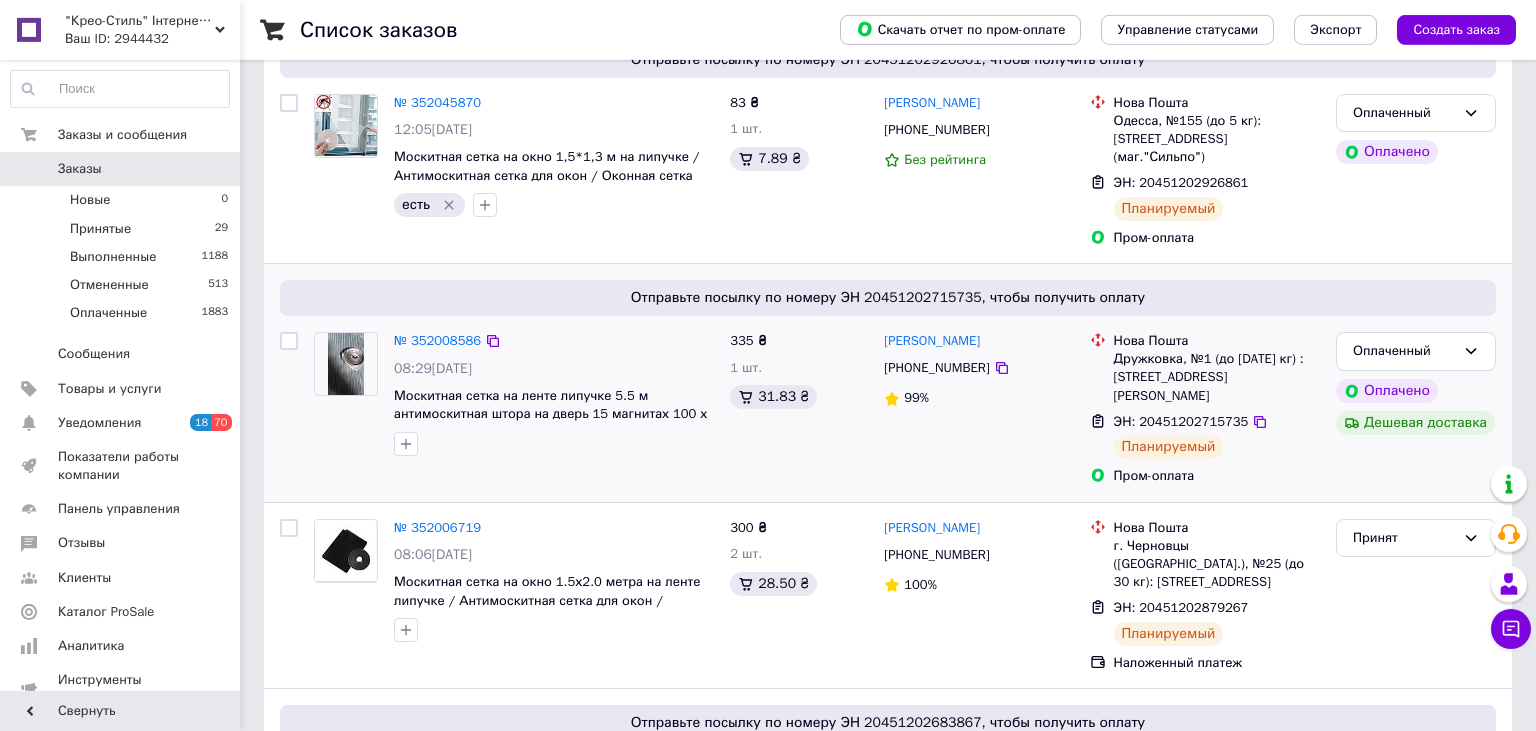 scroll, scrollTop: 211, scrollLeft: 0, axis: vertical 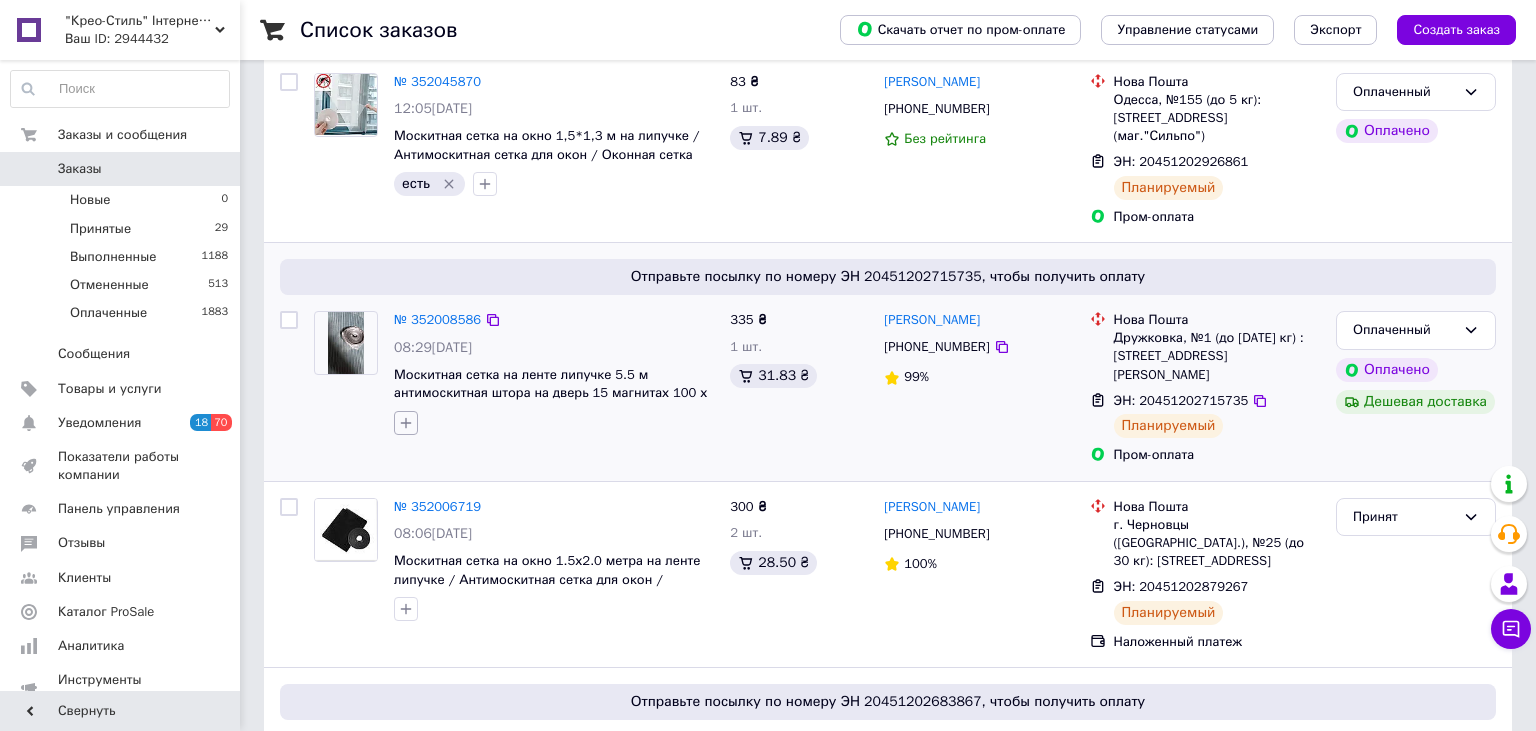 click 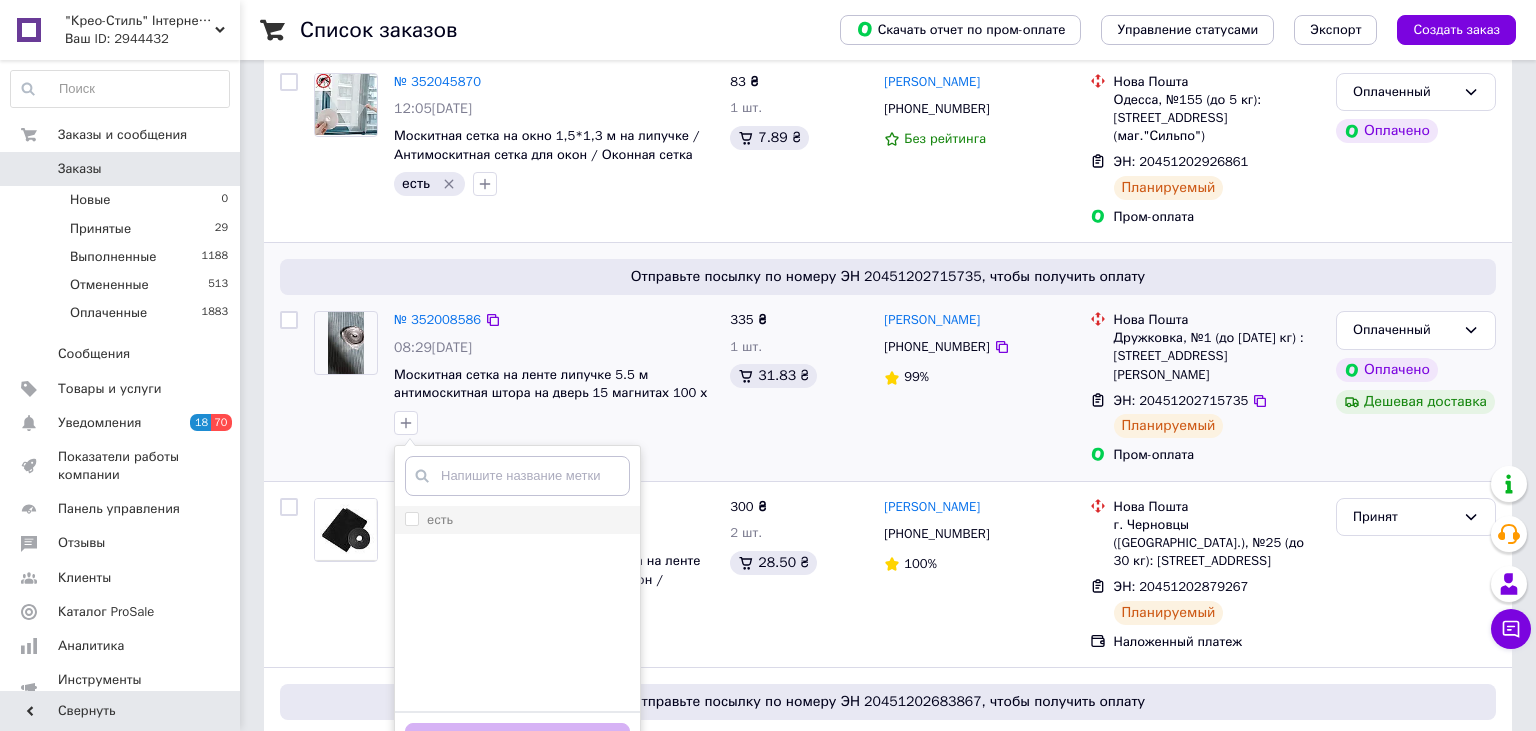 click on "есть" at bounding box center (429, 520) 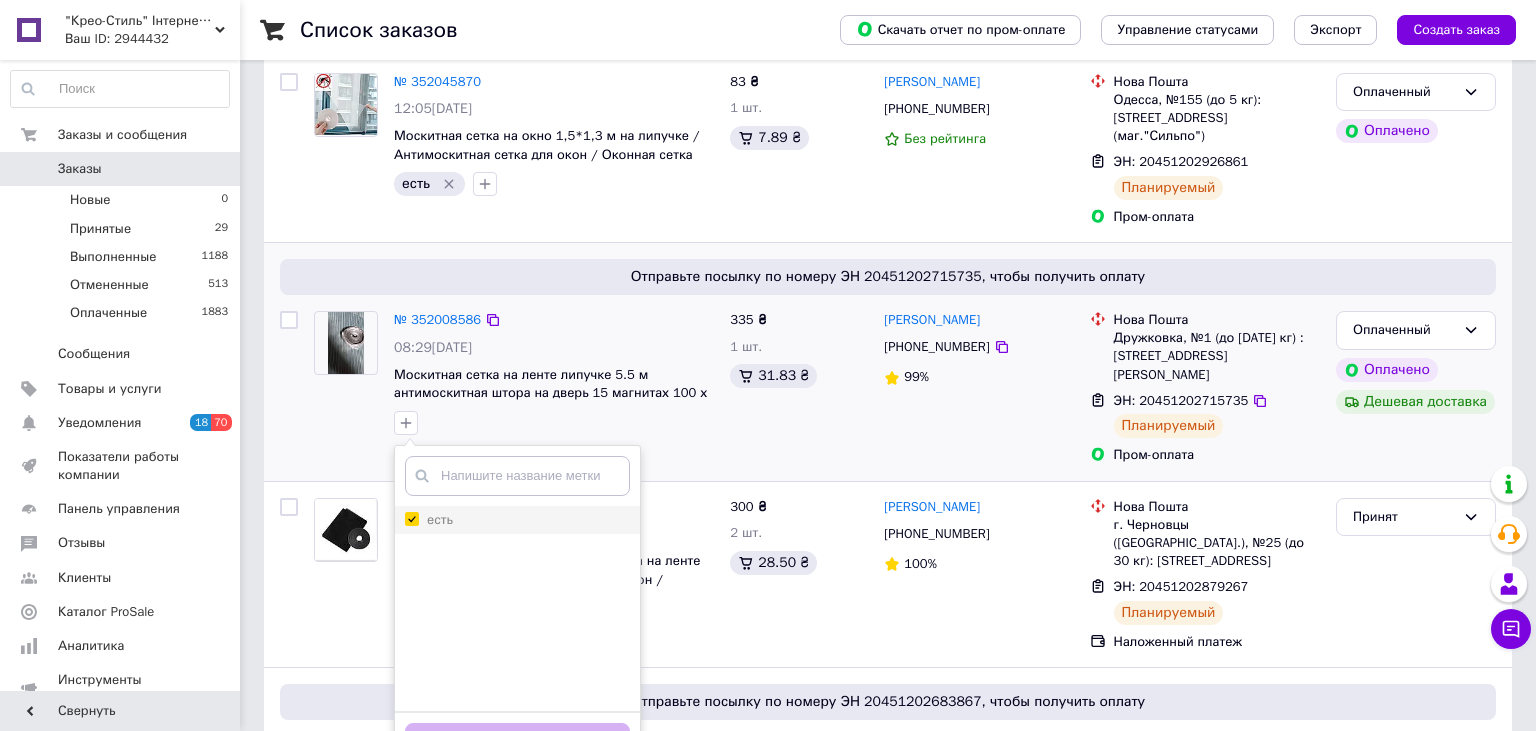 click on "есть" at bounding box center (411, 518) 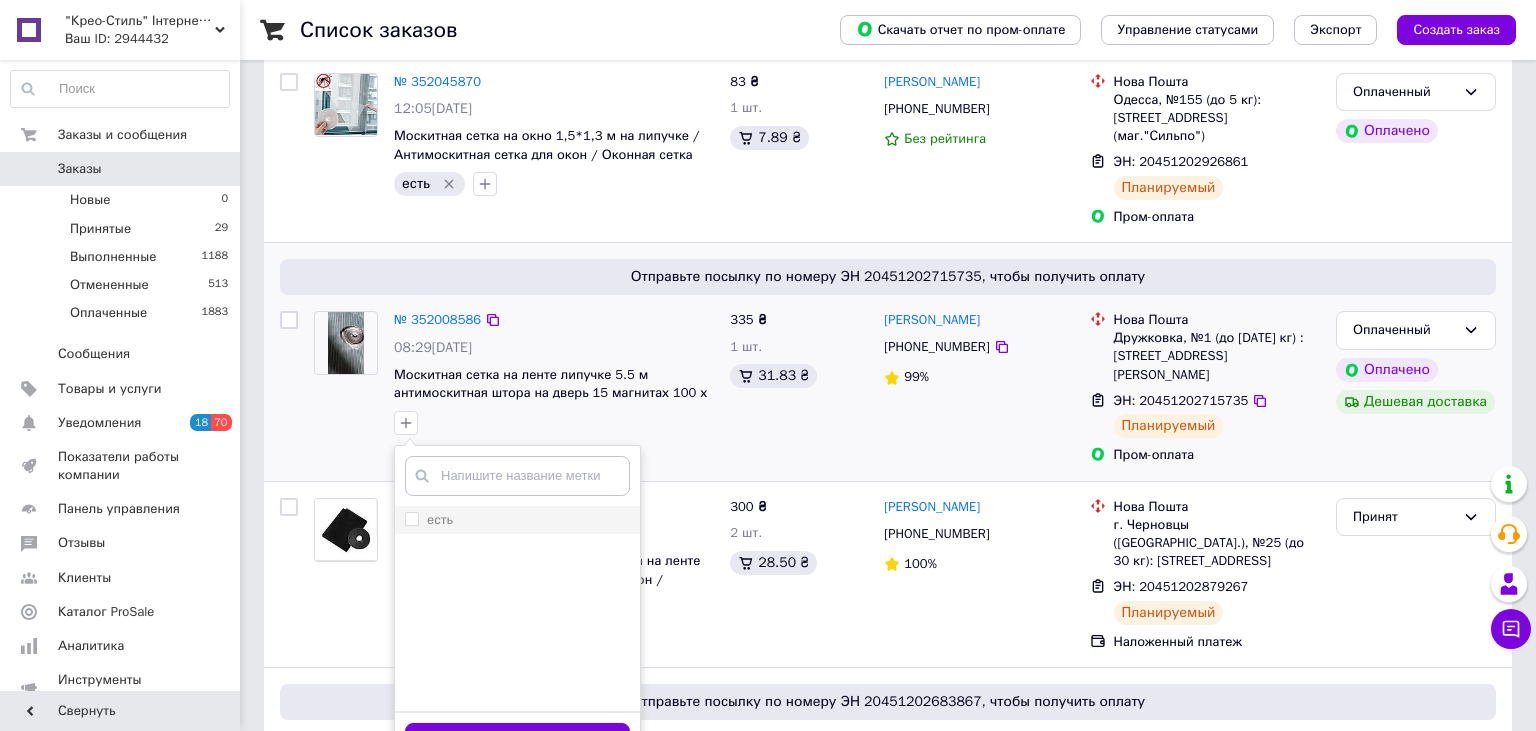 click on "есть" at bounding box center (411, 518) 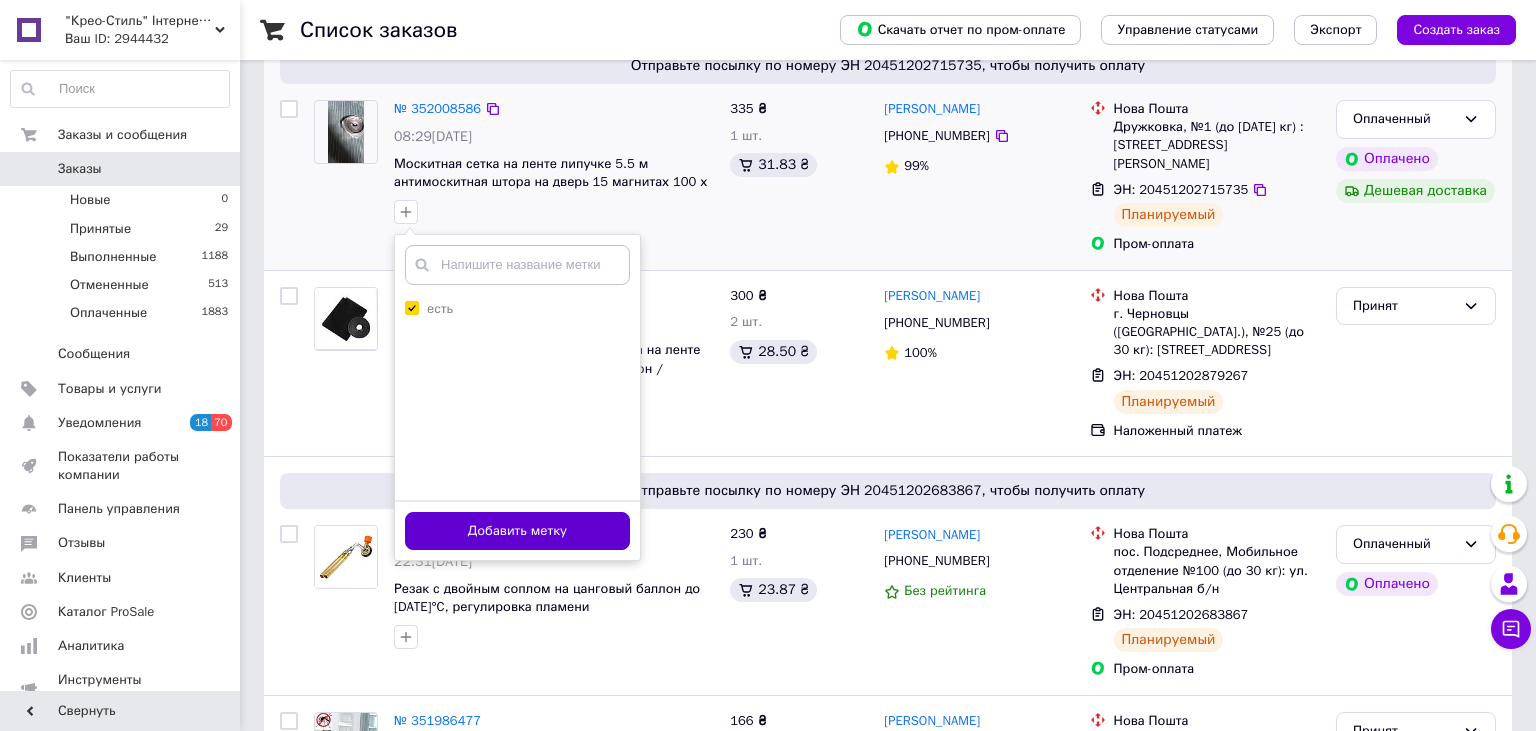 drag, startPoint x: 466, startPoint y: 526, endPoint x: 520, endPoint y: 524, distance: 54.037025 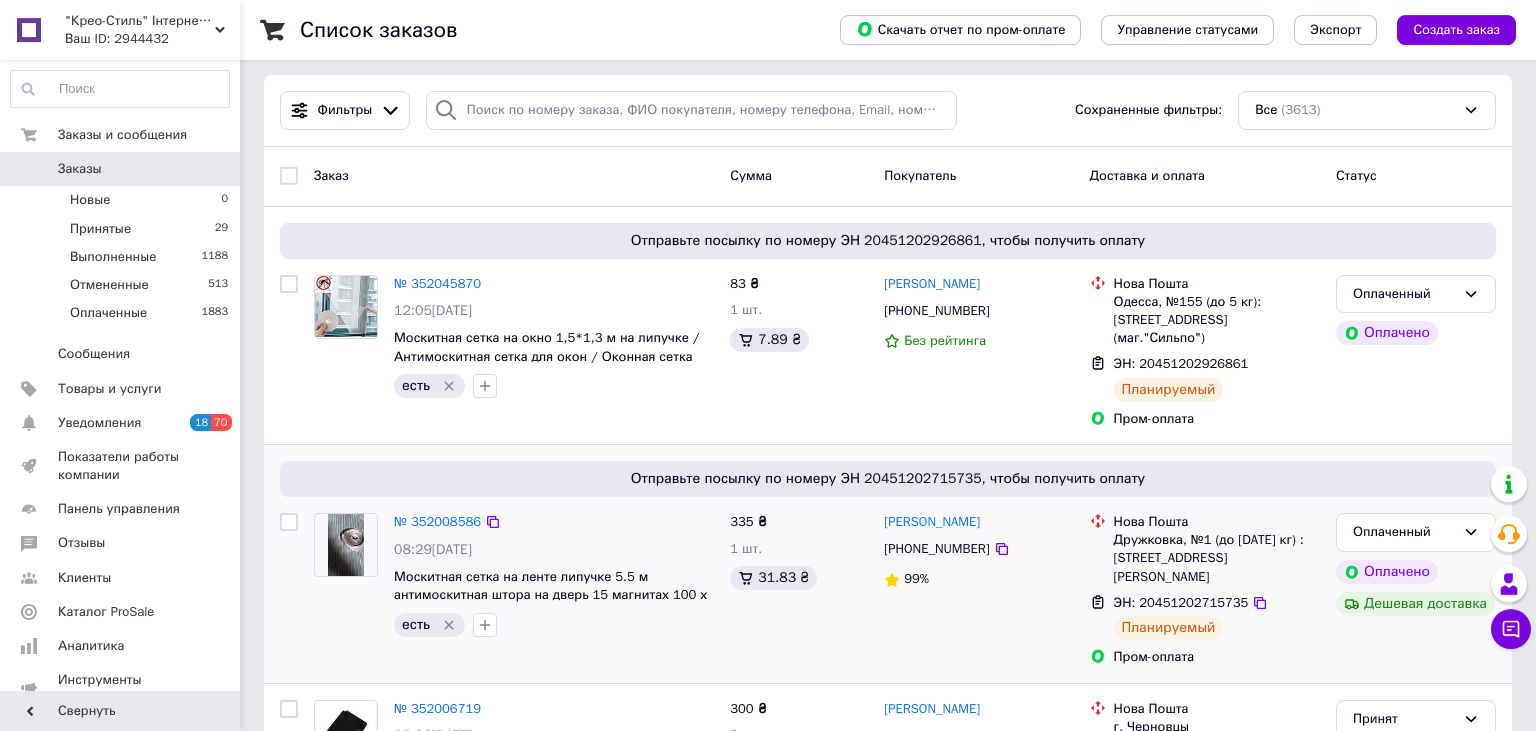 scroll, scrollTop: 0, scrollLeft: 0, axis: both 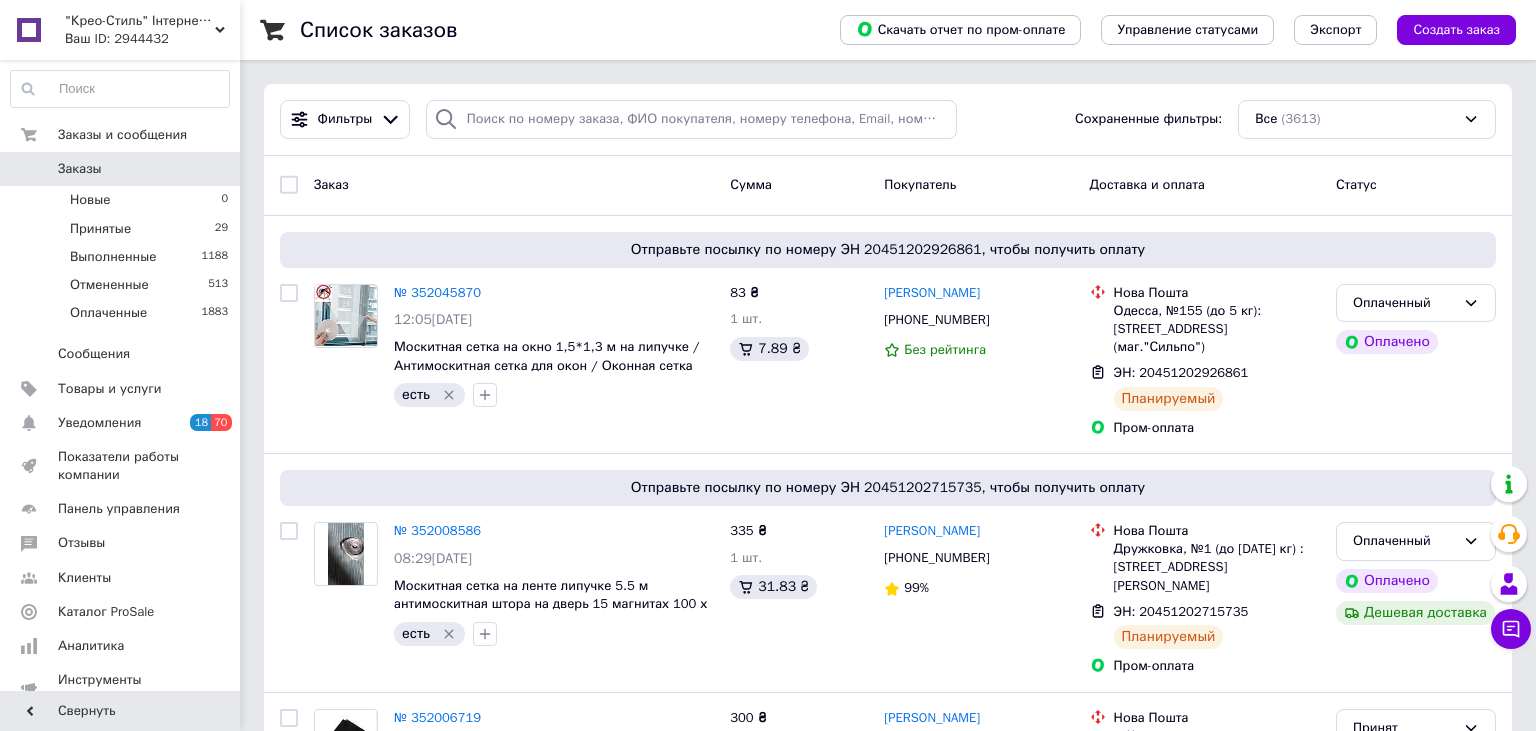click on "Ваш ID: 2944432" at bounding box center [152, 39] 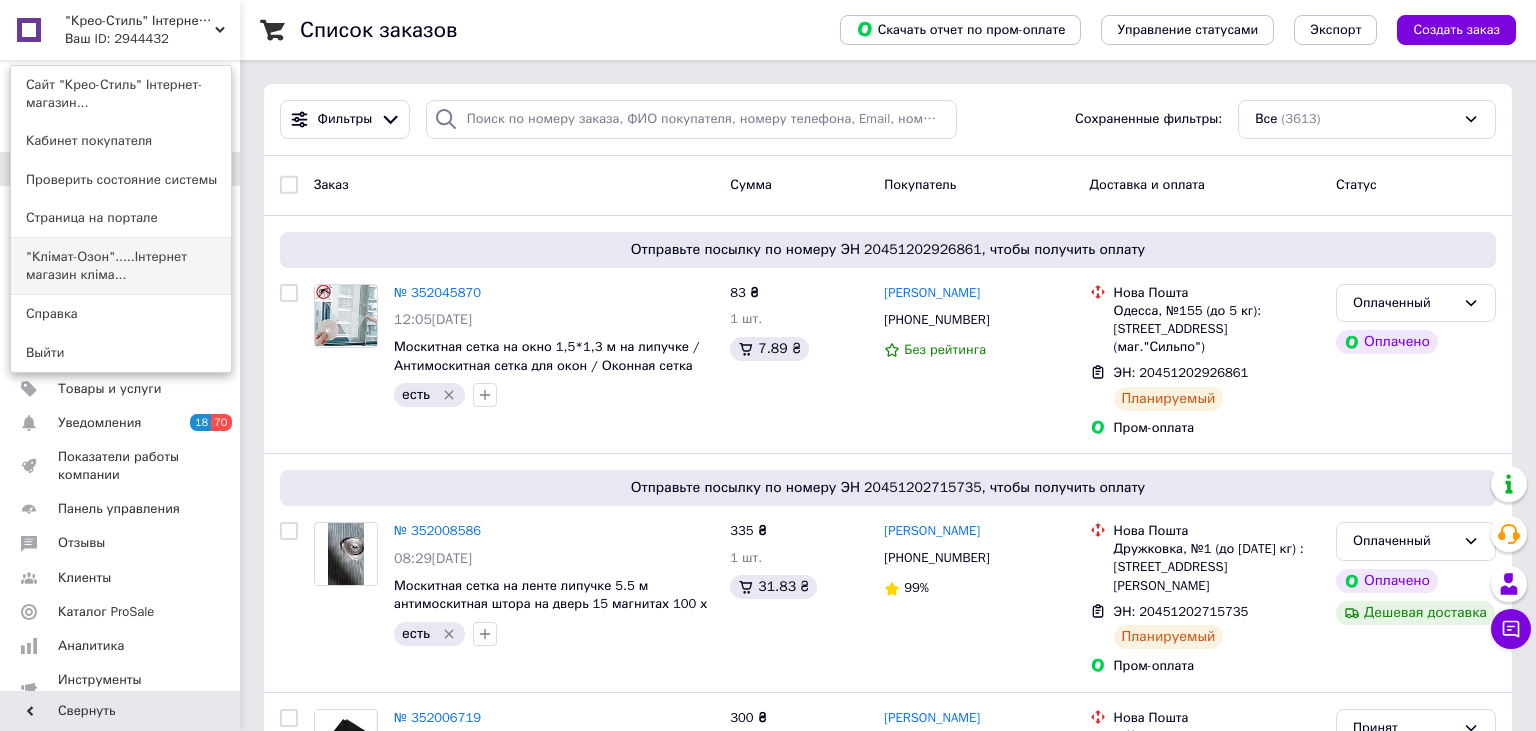 click on ""Клімат-Озон".....Інтернет магазин кліма..." at bounding box center (121, 266) 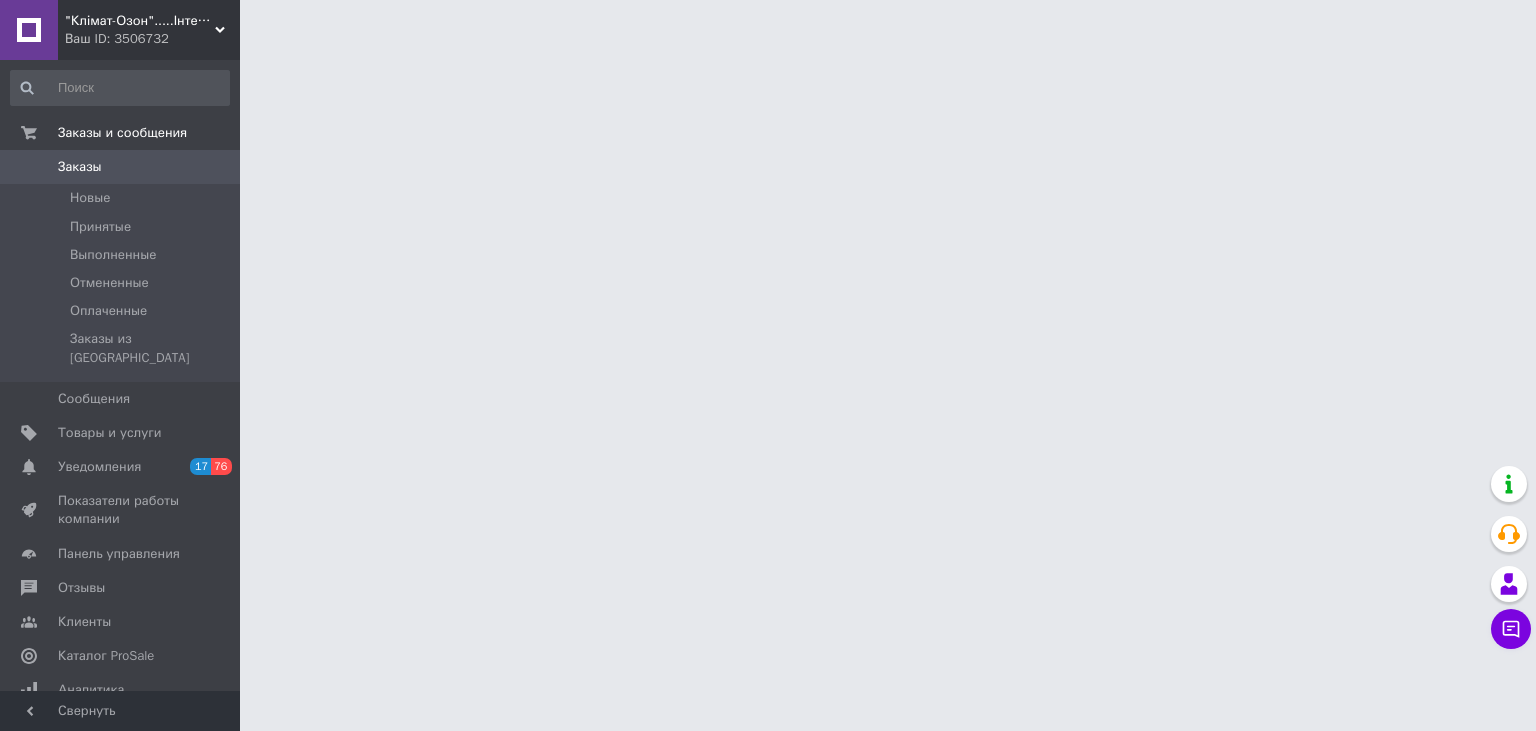scroll, scrollTop: 0, scrollLeft: 0, axis: both 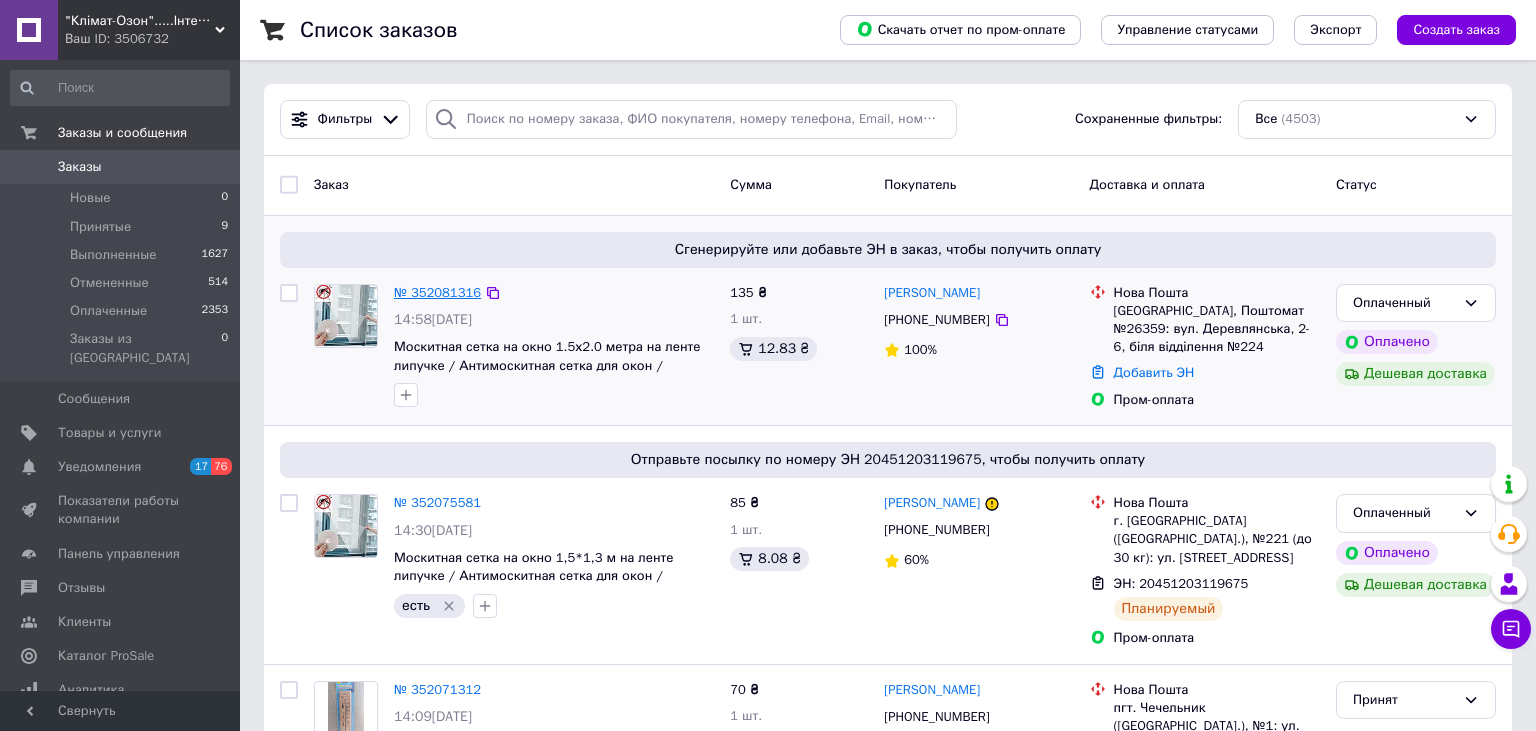 click on "№ 352081316" at bounding box center [437, 292] 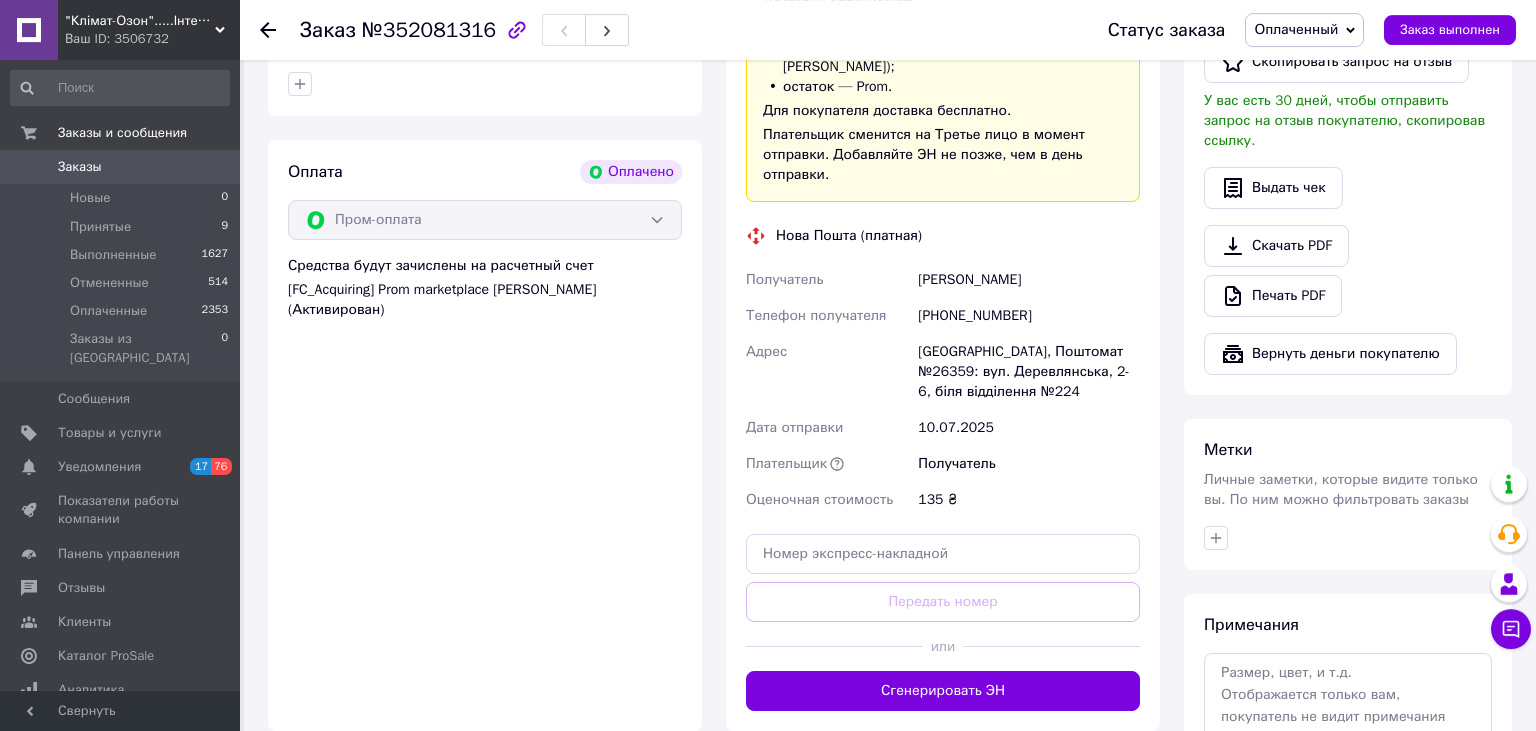 scroll, scrollTop: 899, scrollLeft: 0, axis: vertical 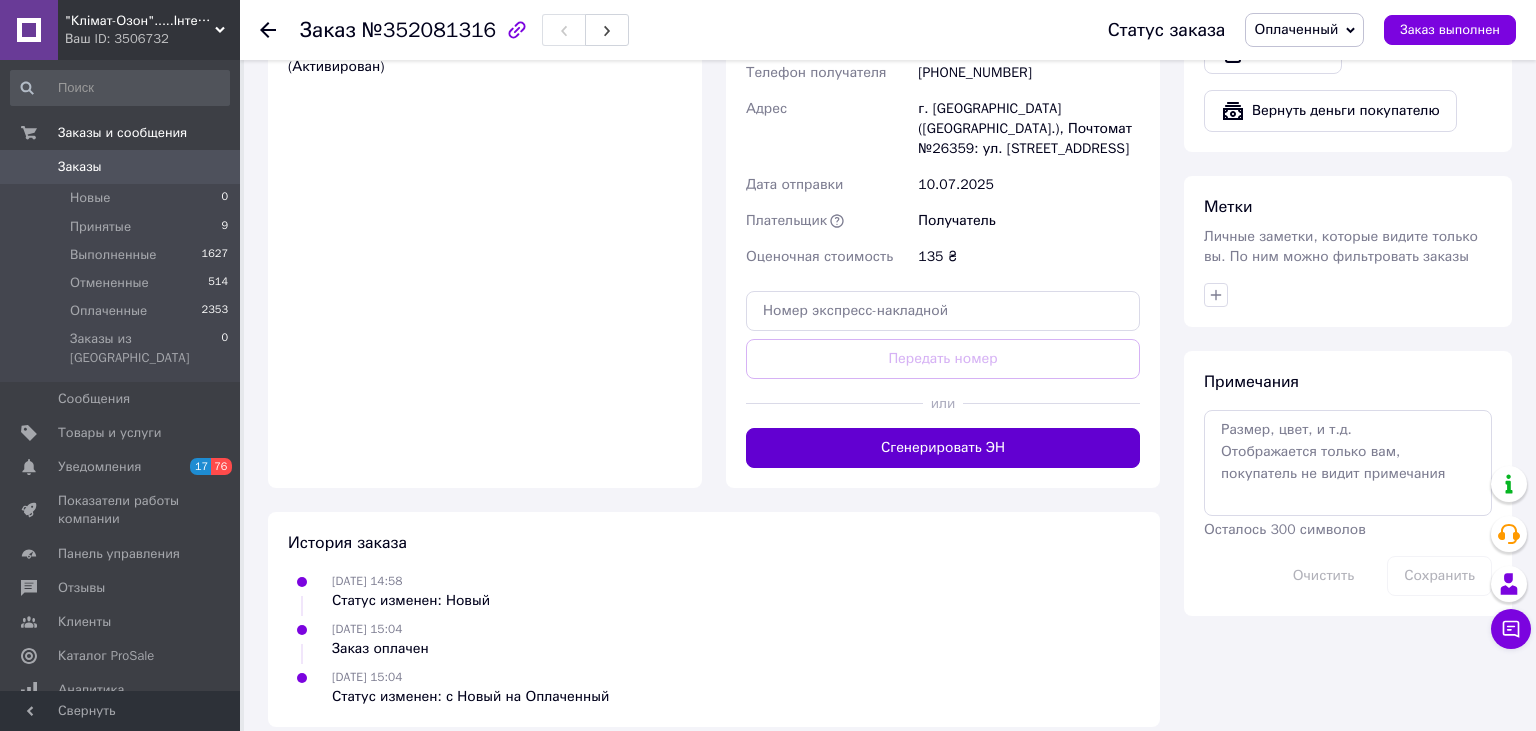 drag, startPoint x: 865, startPoint y: 435, endPoint x: 877, endPoint y: 446, distance: 16.27882 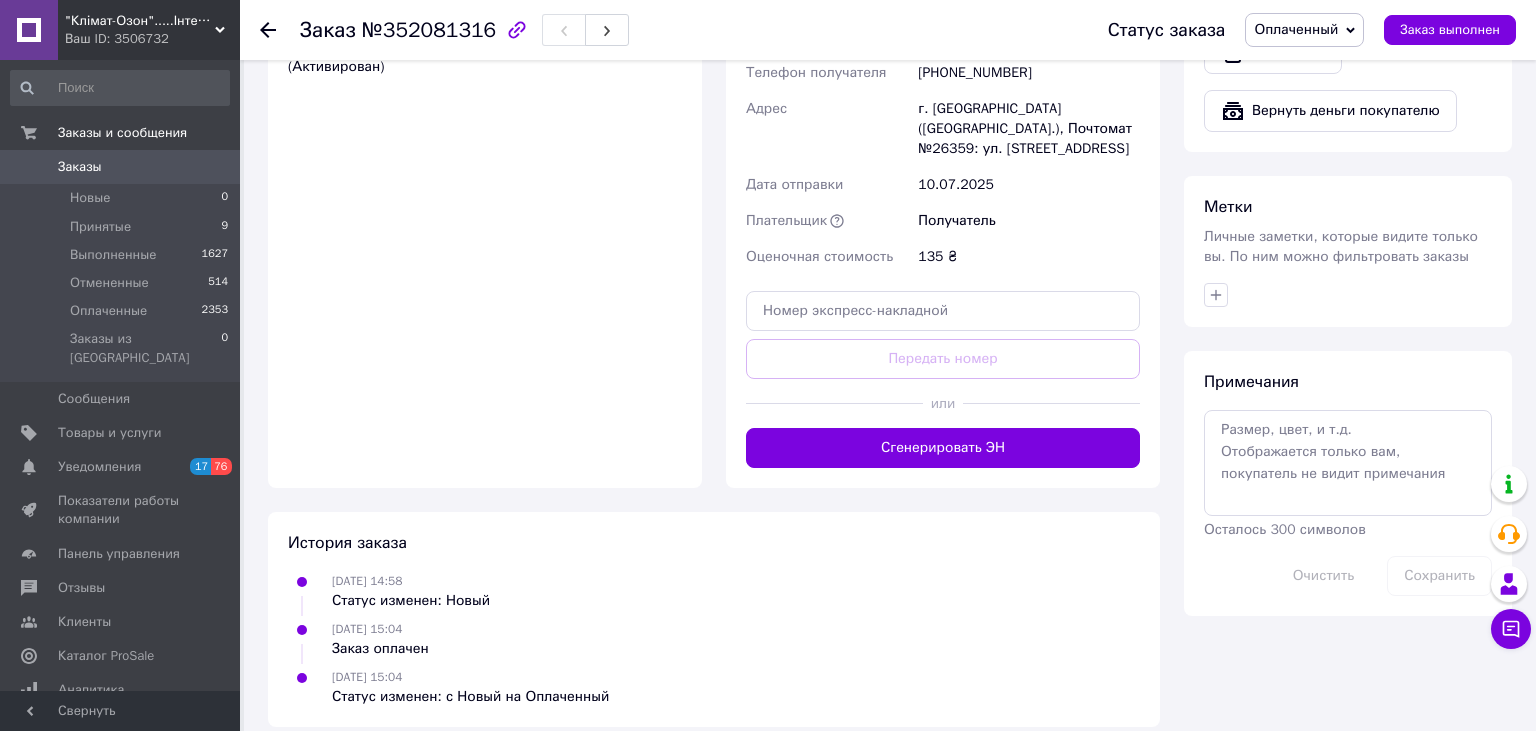 click on "Сгенерировать ЭН" at bounding box center [943, 448] 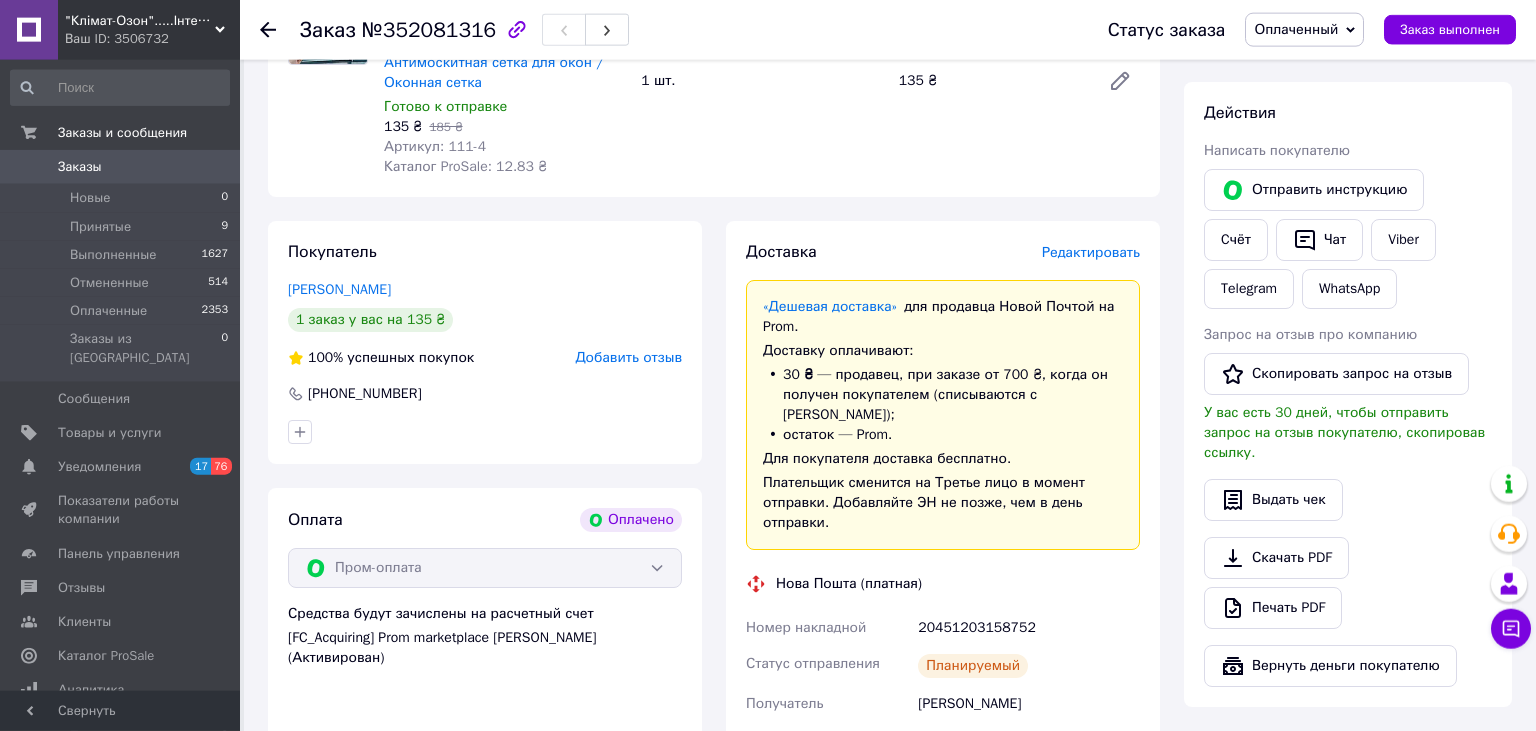 scroll, scrollTop: 302, scrollLeft: 0, axis: vertical 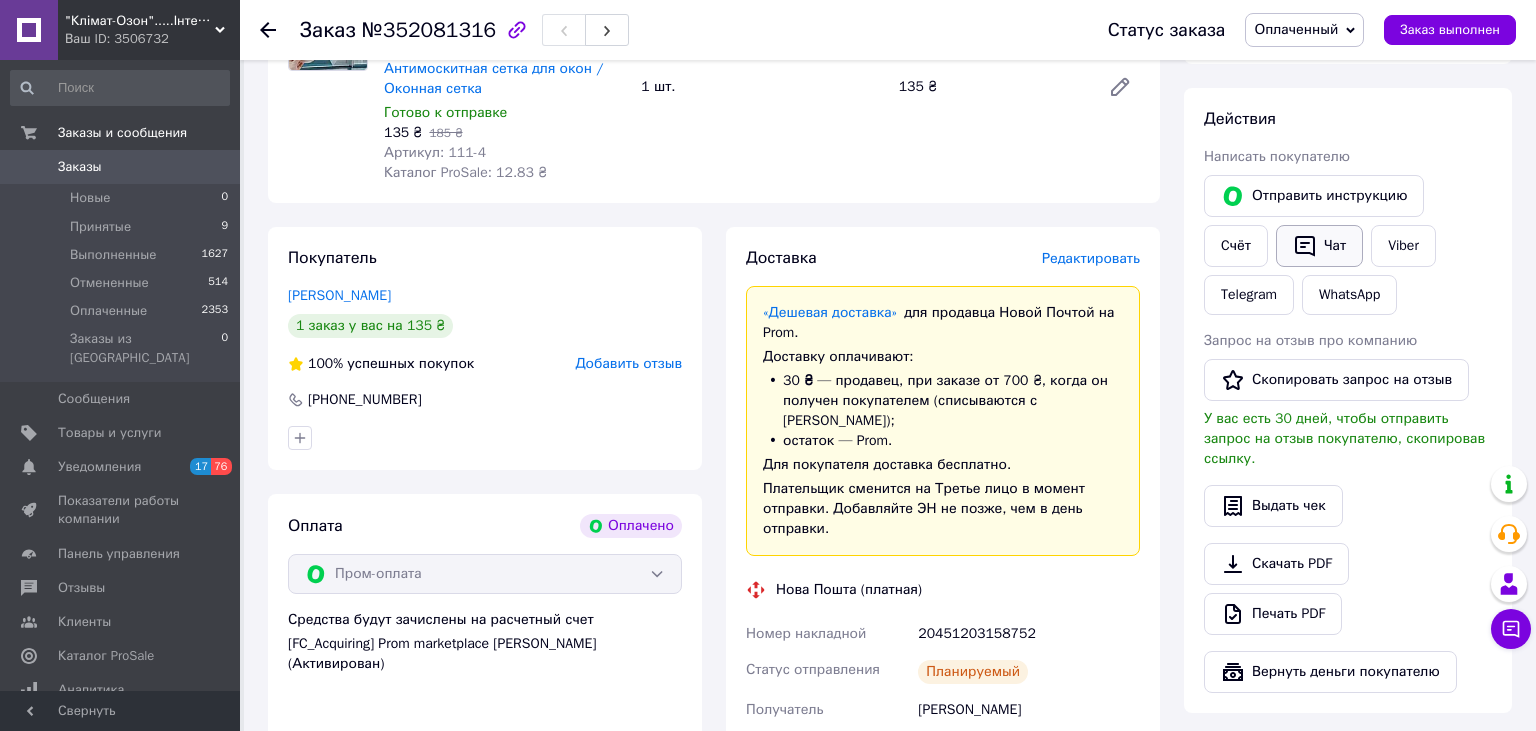 click on "Чат" at bounding box center [1319, 246] 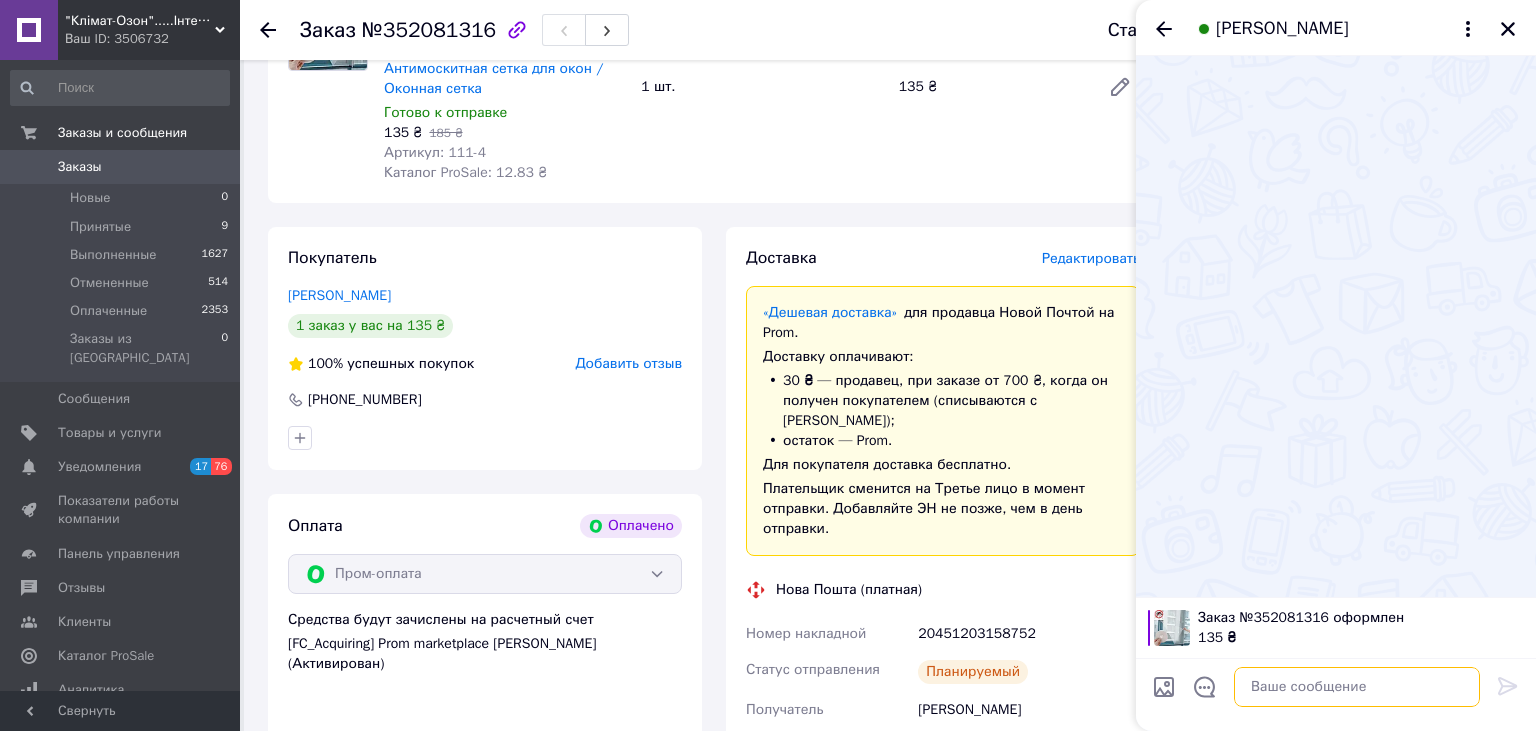 click at bounding box center [1357, 687] 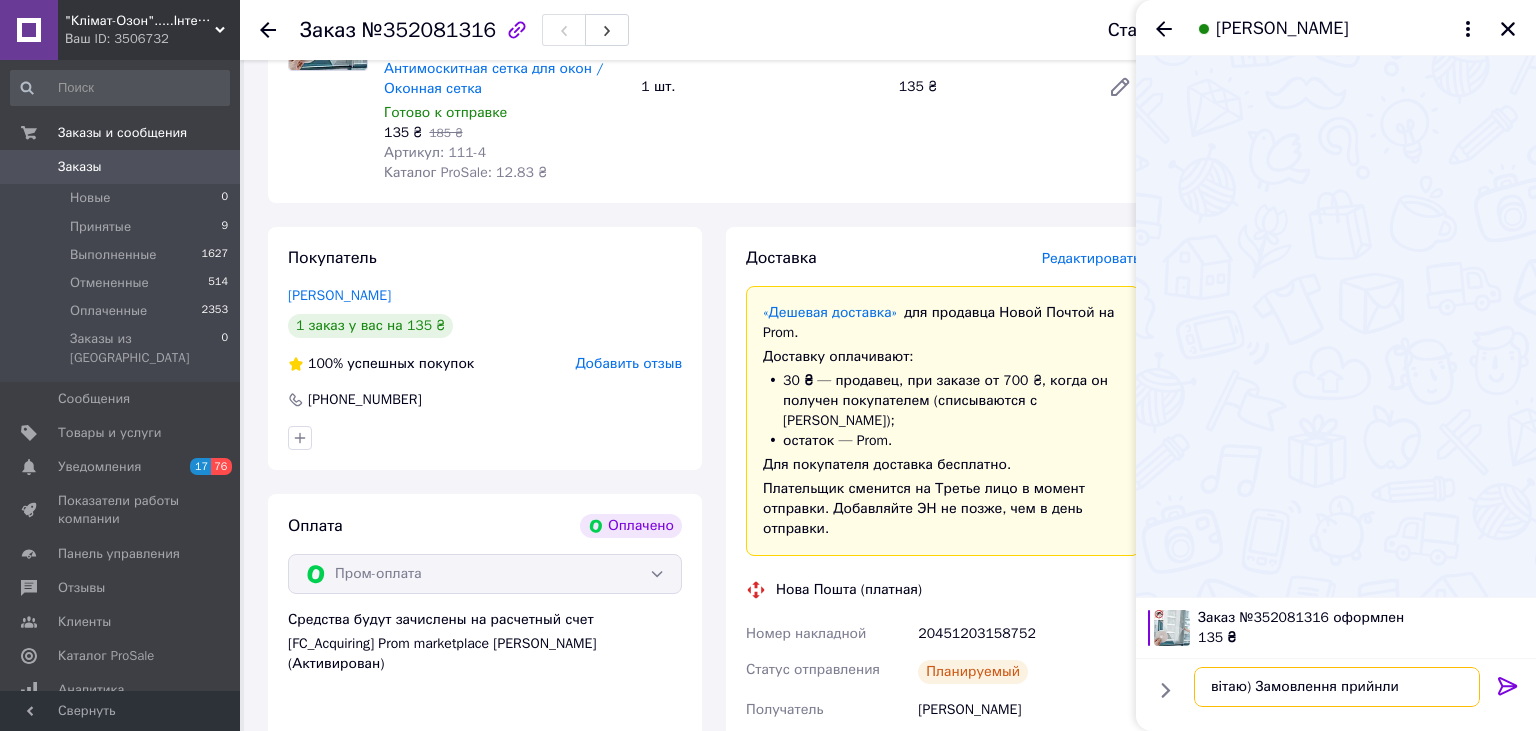 click on "вітаю) Замовлення прийнли" at bounding box center (1337, 687) 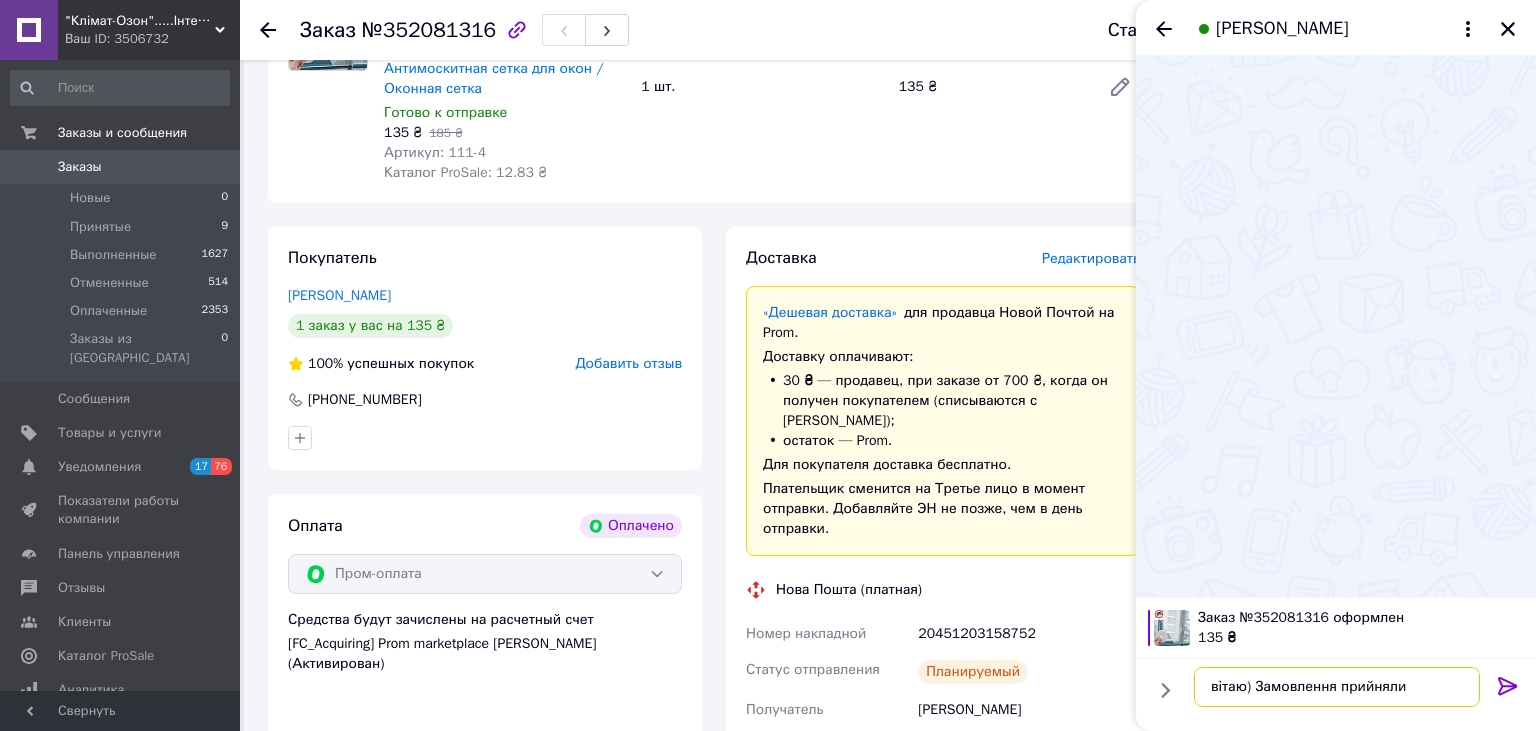 click on "вітаю) Замовлення прийняли" at bounding box center (1337, 687) 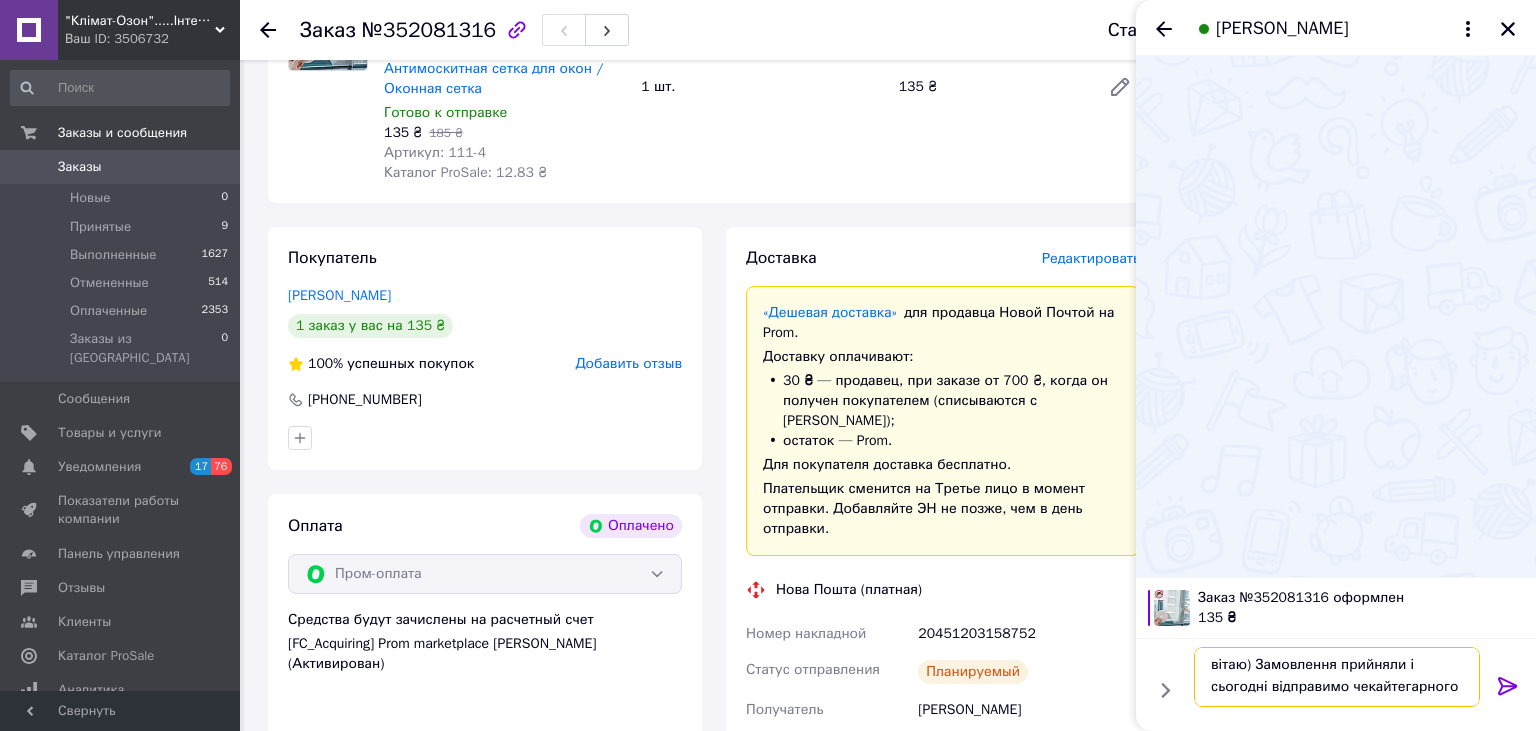 scroll, scrollTop: 14, scrollLeft: 0, axis: vertical 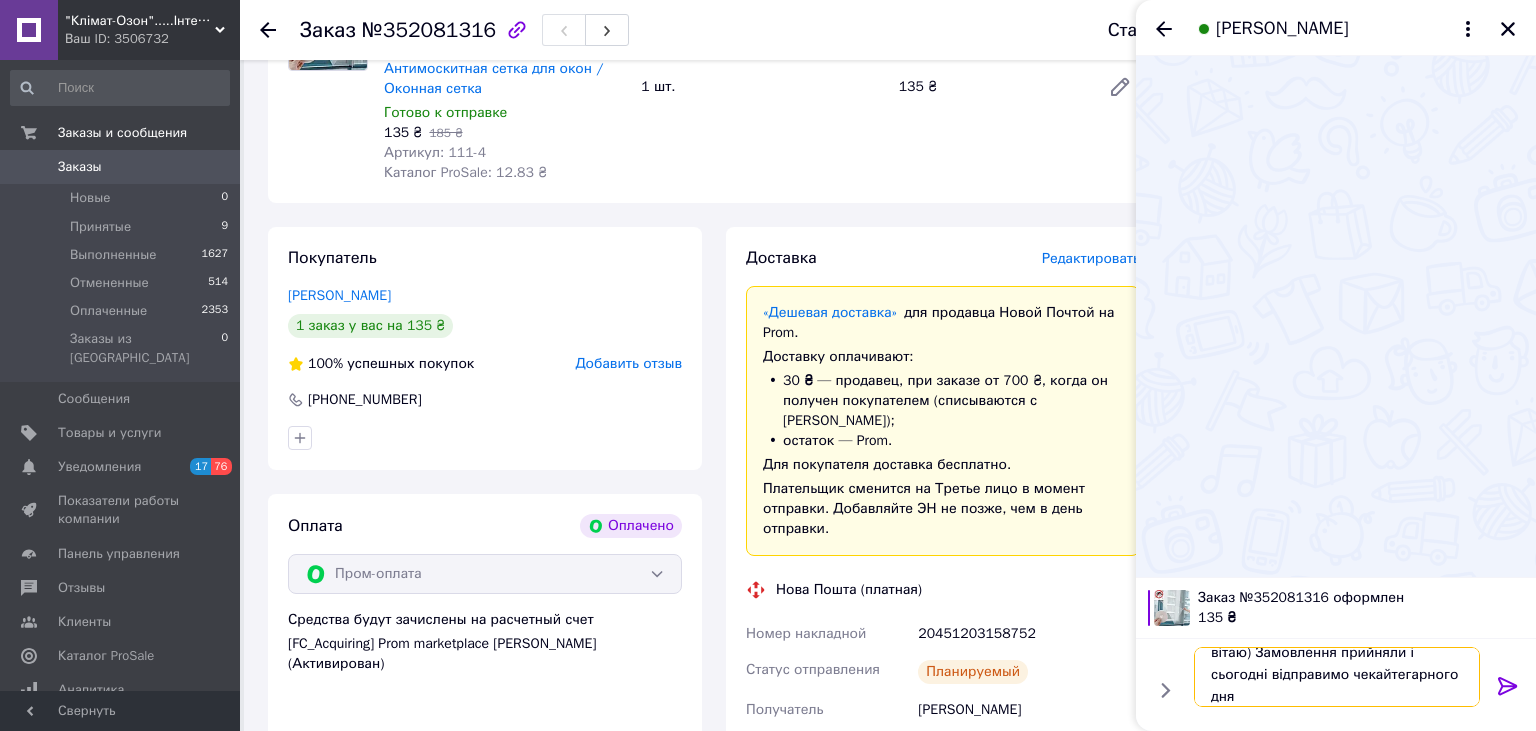 click on "вітаю) Замовлення прийняли і сьогодні відправимо чекайтегарного дня" at bounding box center [1337, 677] 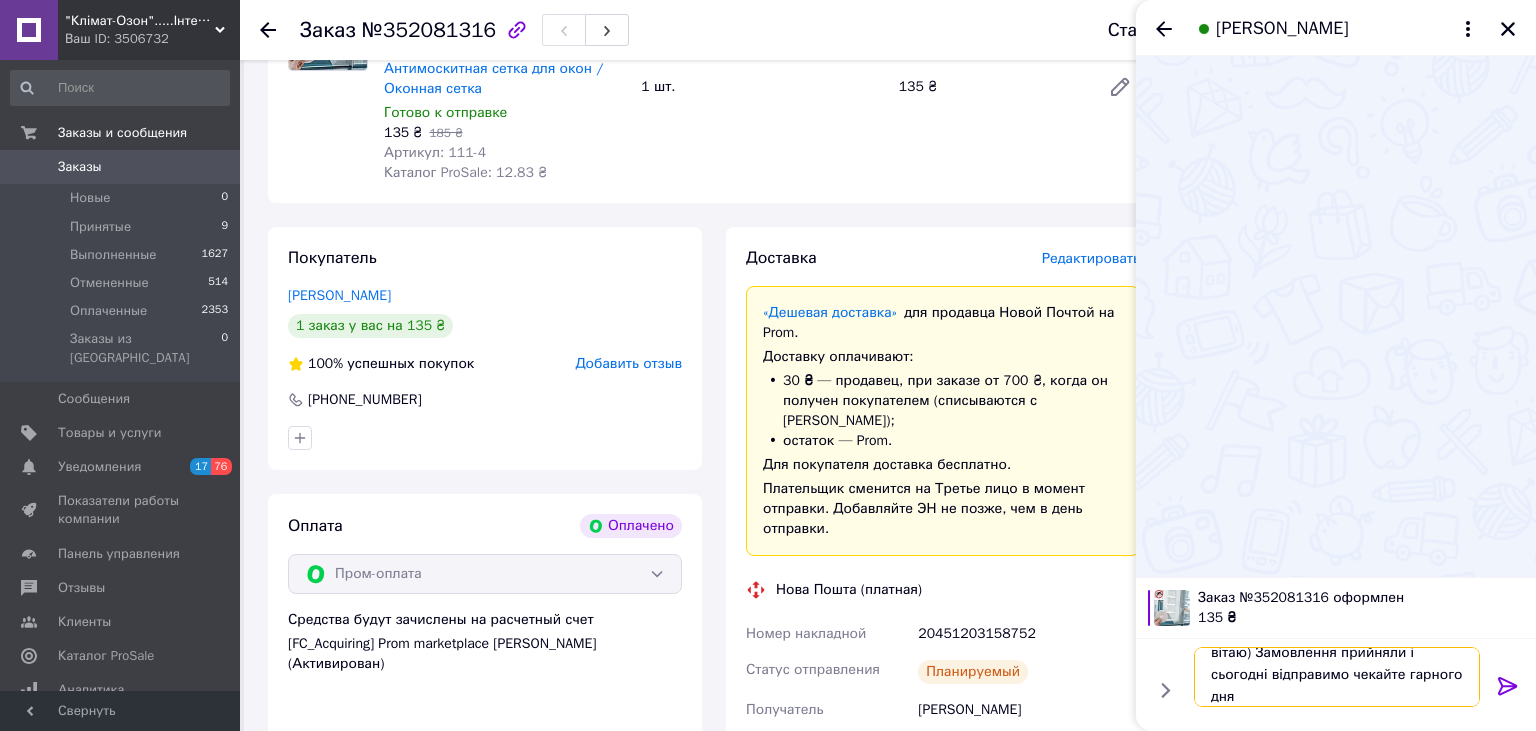 type 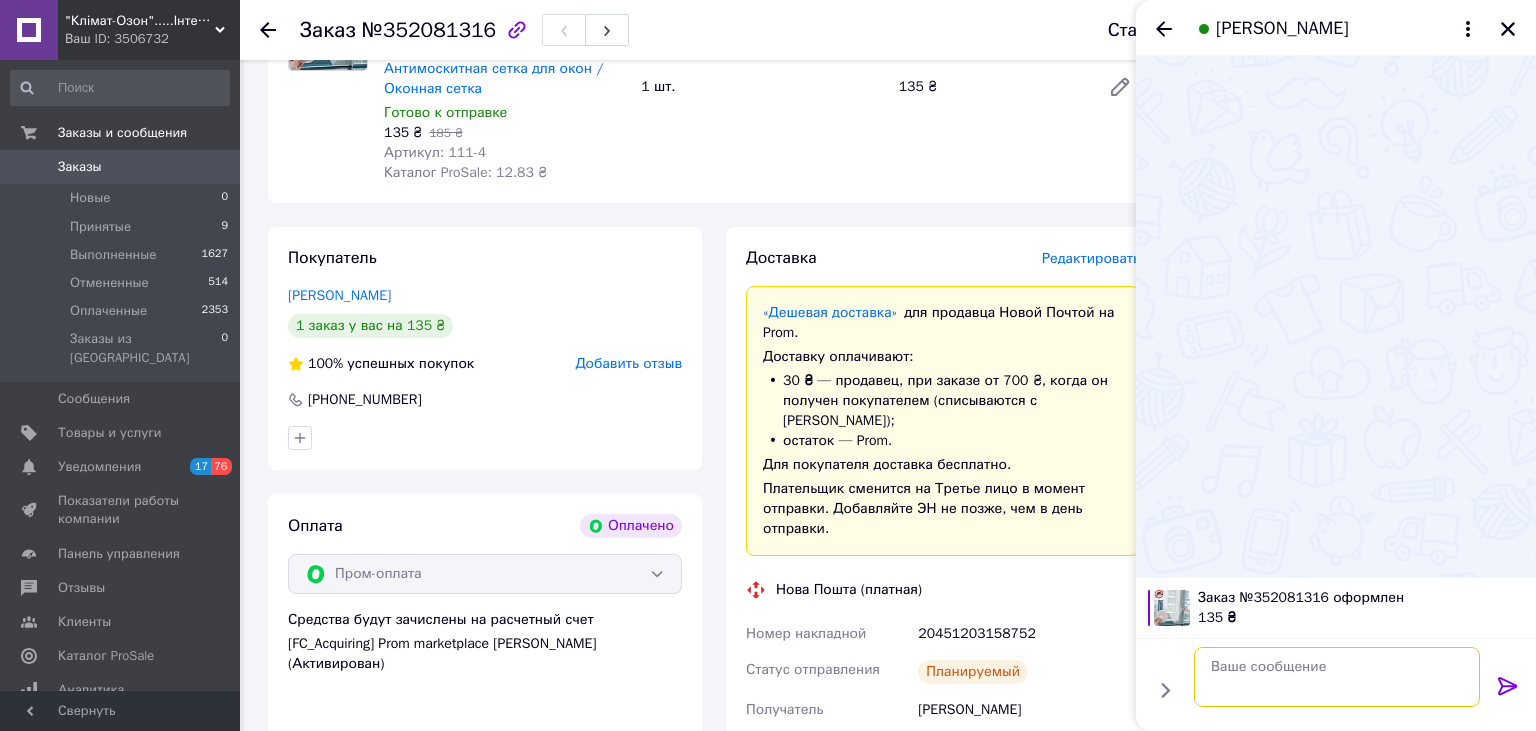 scroll, scrollTop: 0, scrollLeft: 0, axis: both 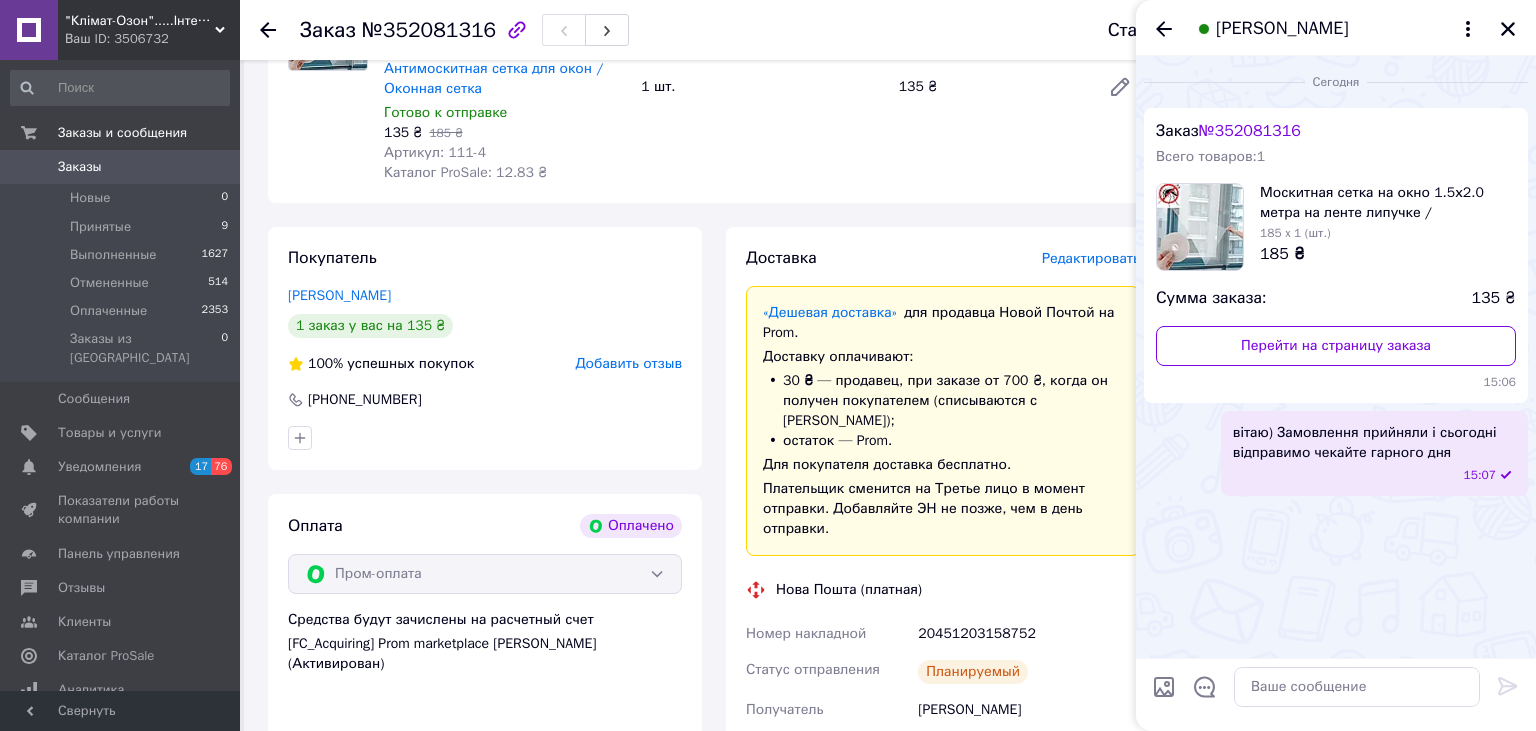 click on "Заказы" at bounding box center (121, 167) 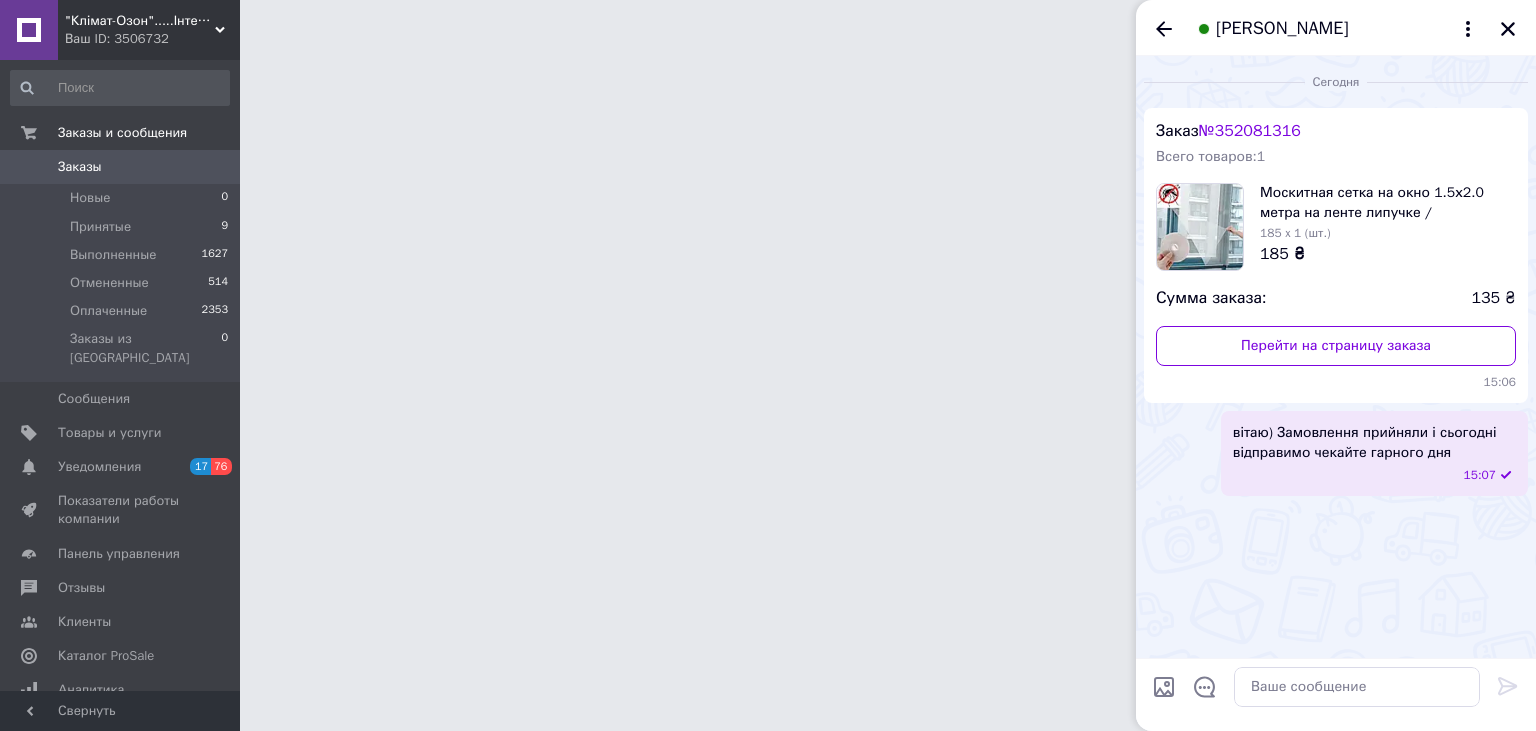 scroll, scrollTop: 0, scrollLeft: 0, axis: both 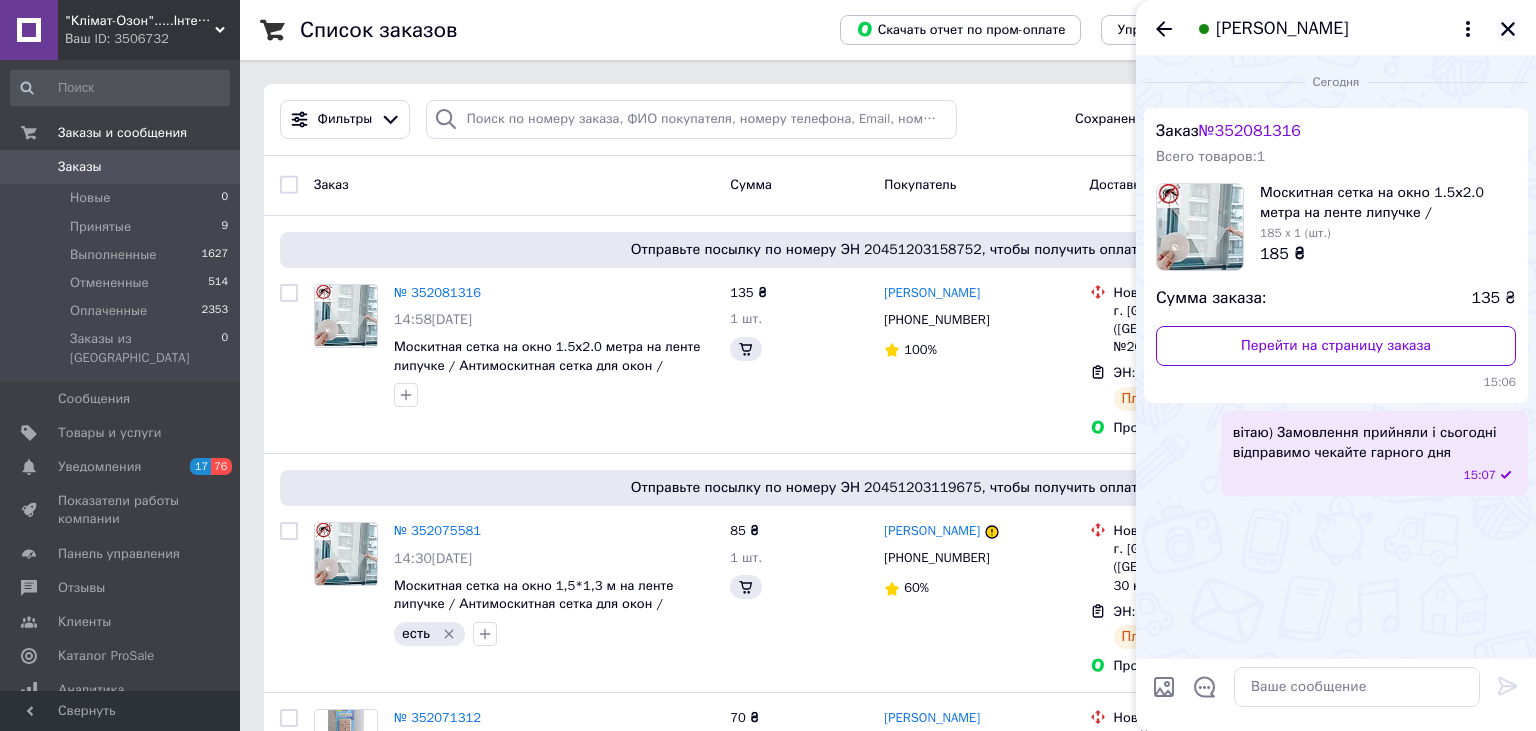 click 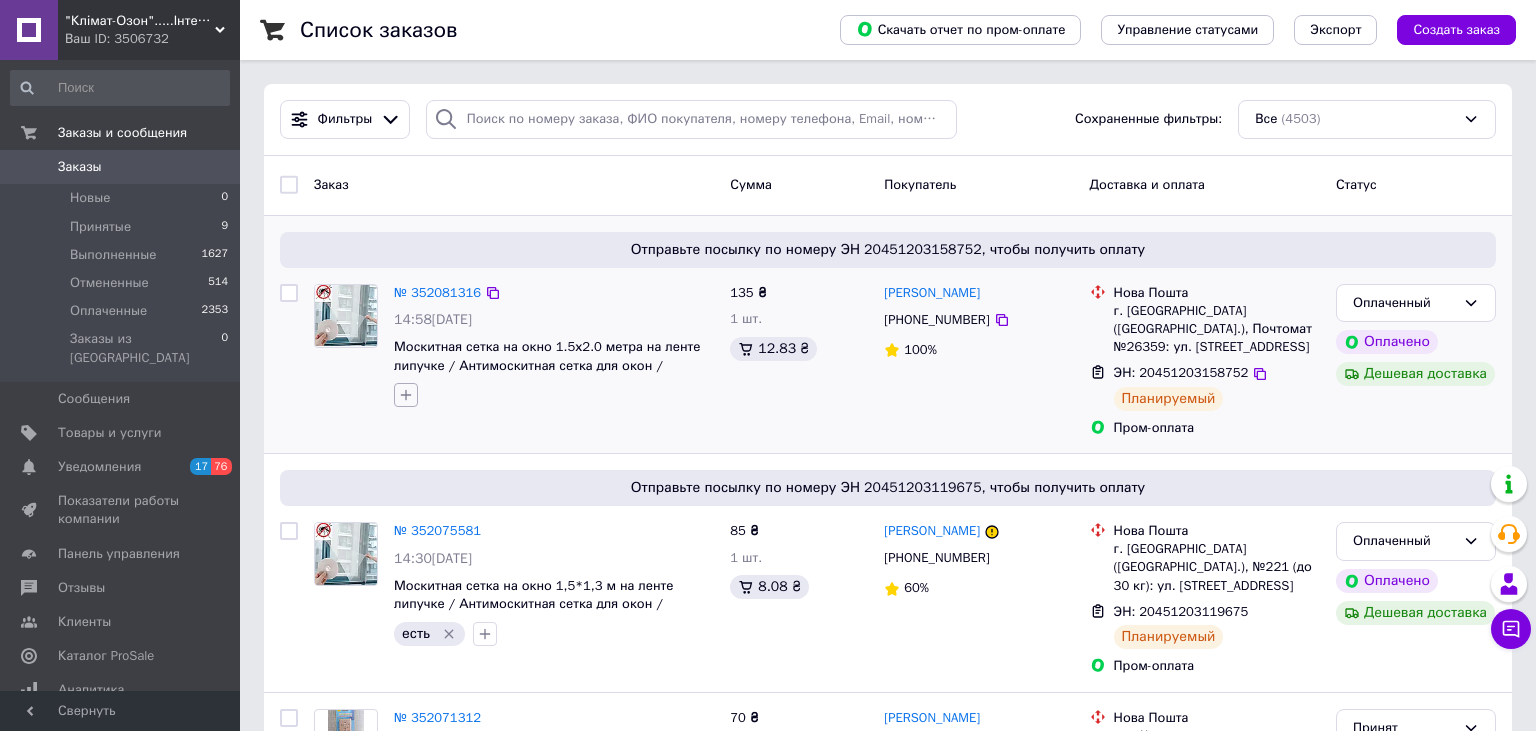 click 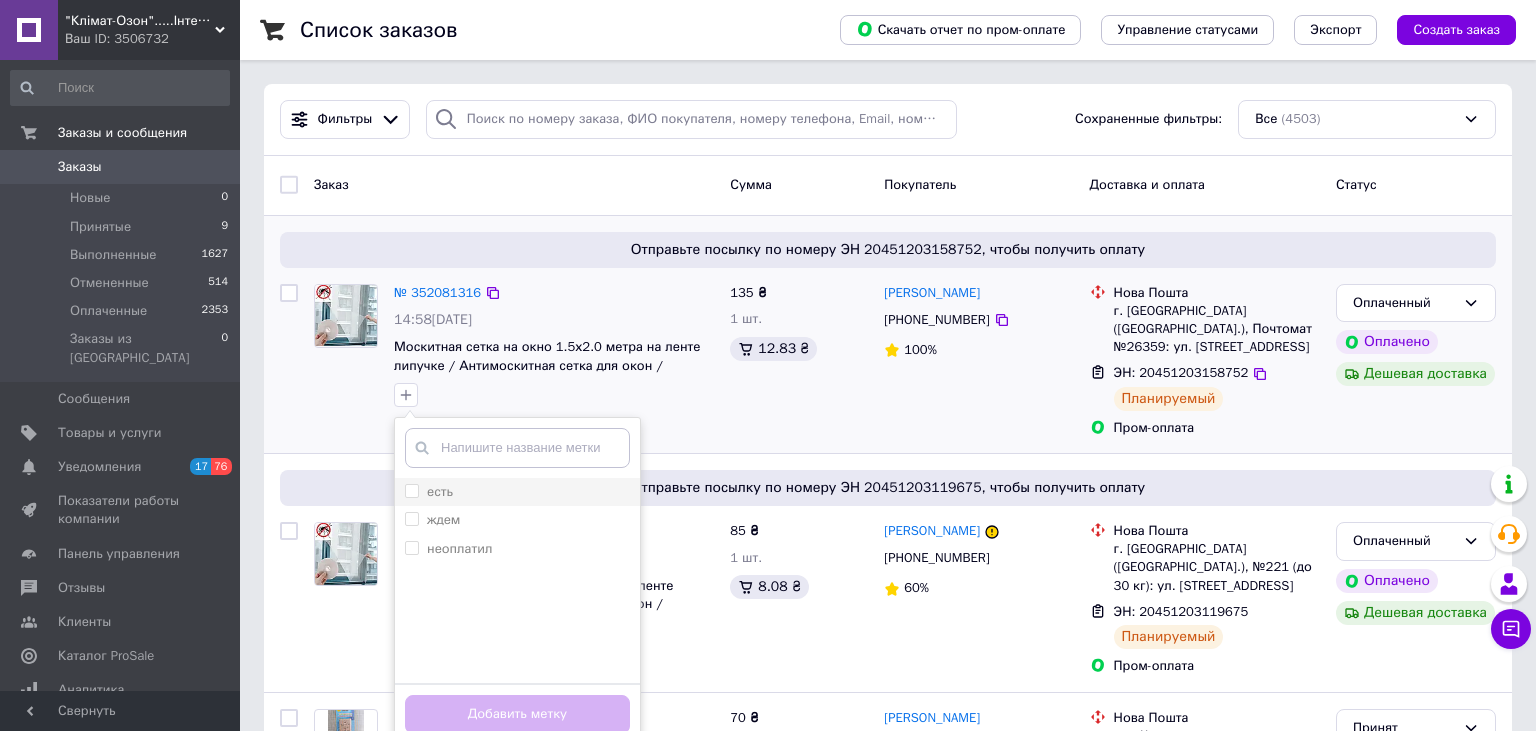 click on "есть" at bounding box center (411, 490) 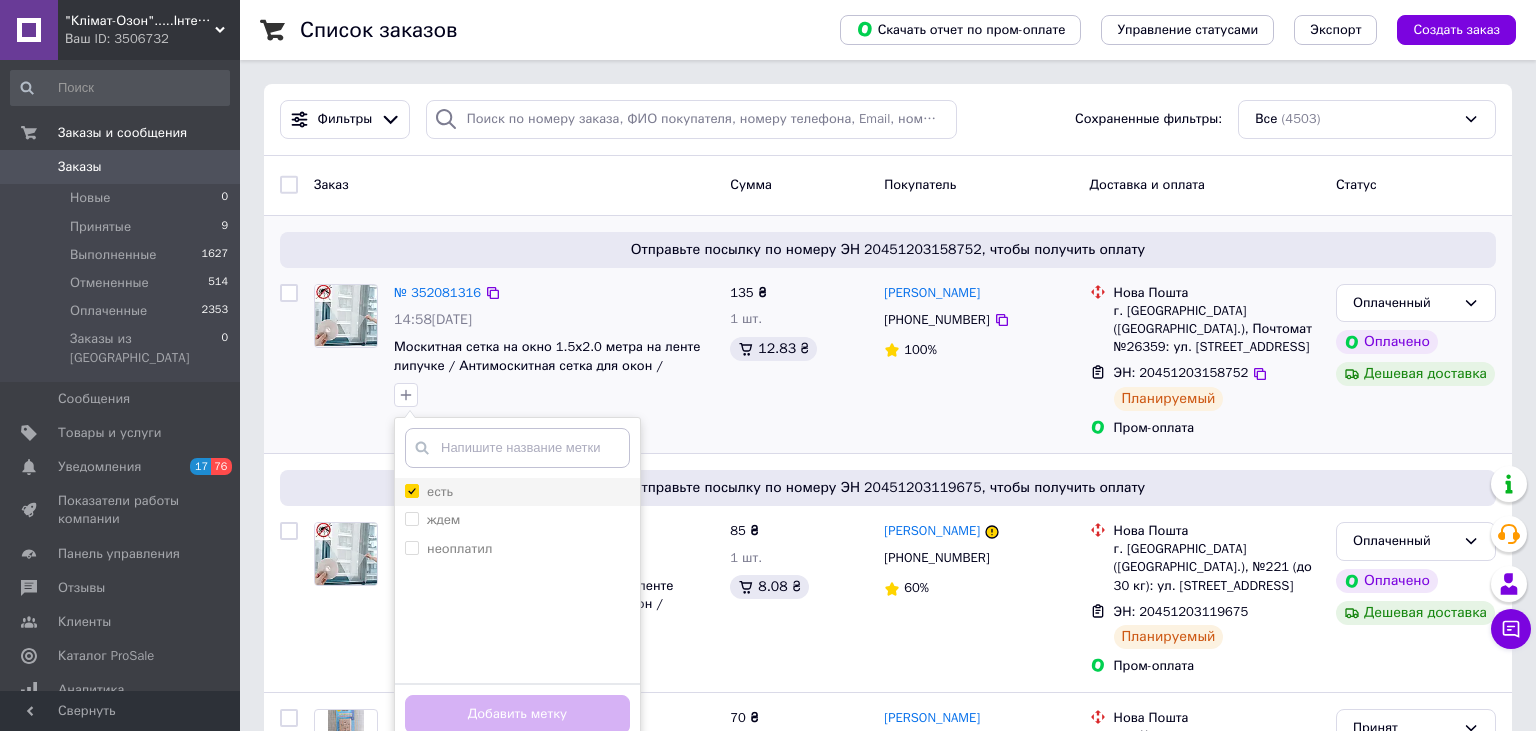 checkbox on "true" 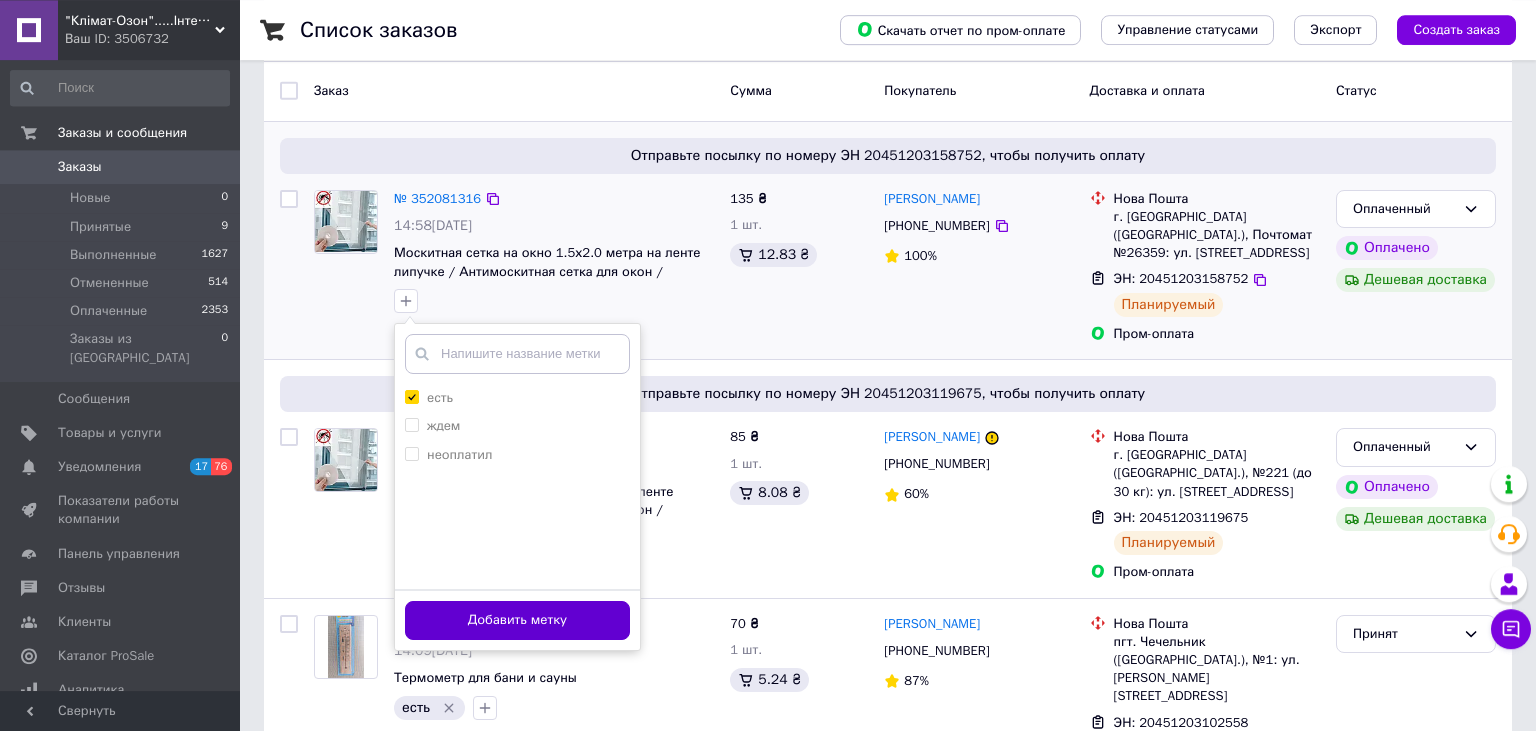 scroll, scrollTop: 105, scrollLeft: 0, axis: vertical 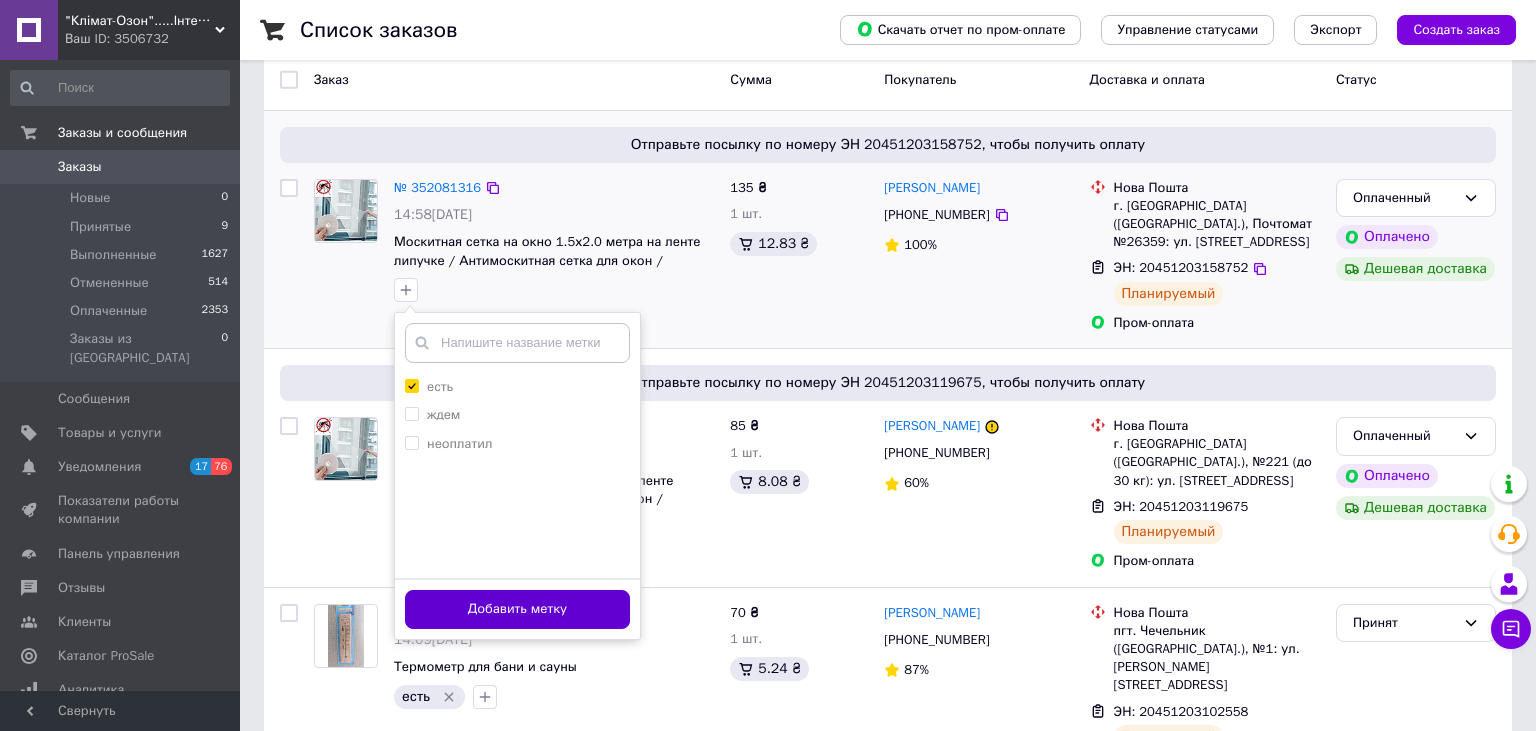 click on "Добавить метку" at bounding box center (517, 609) 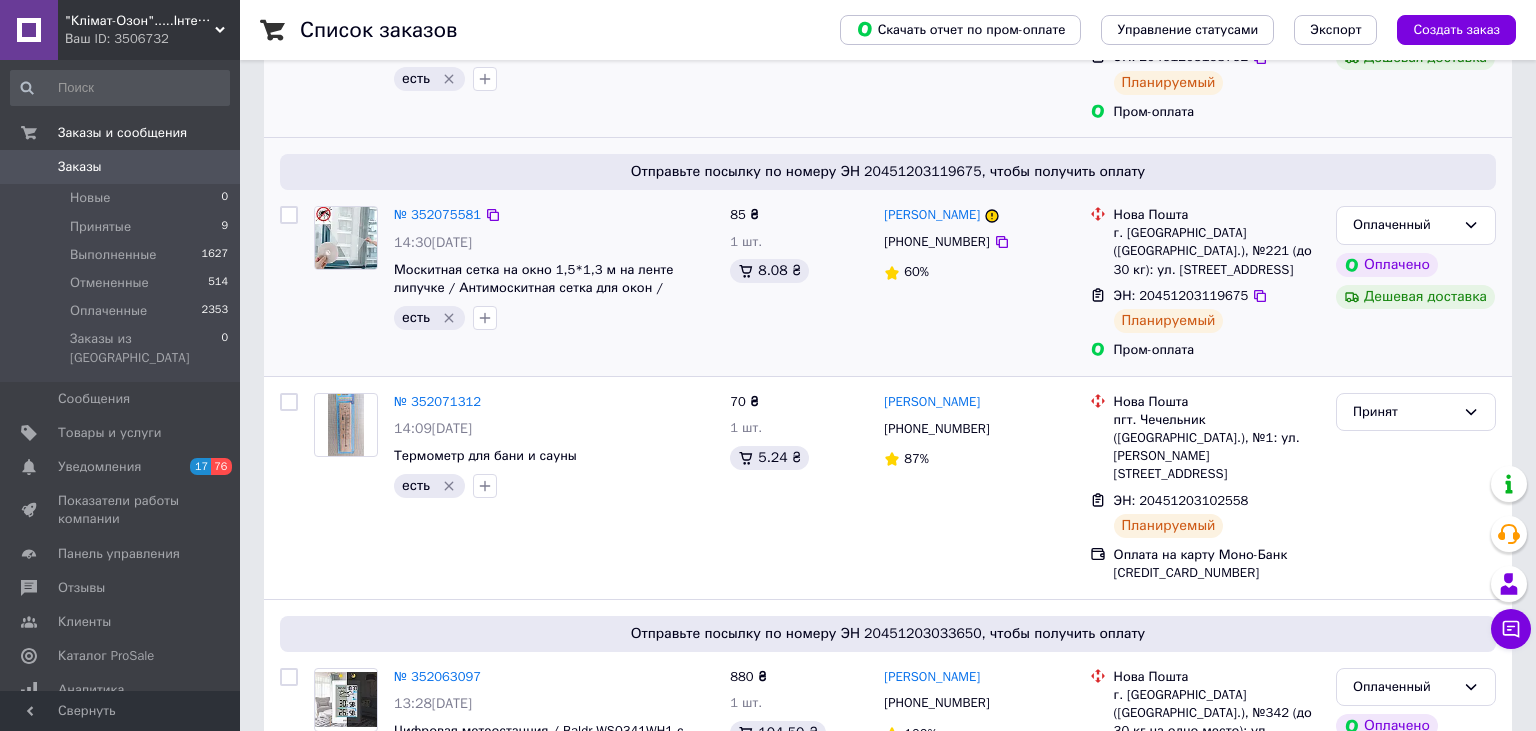 scroll, scrollTop: 0, scrollLeft: 0, axis: both 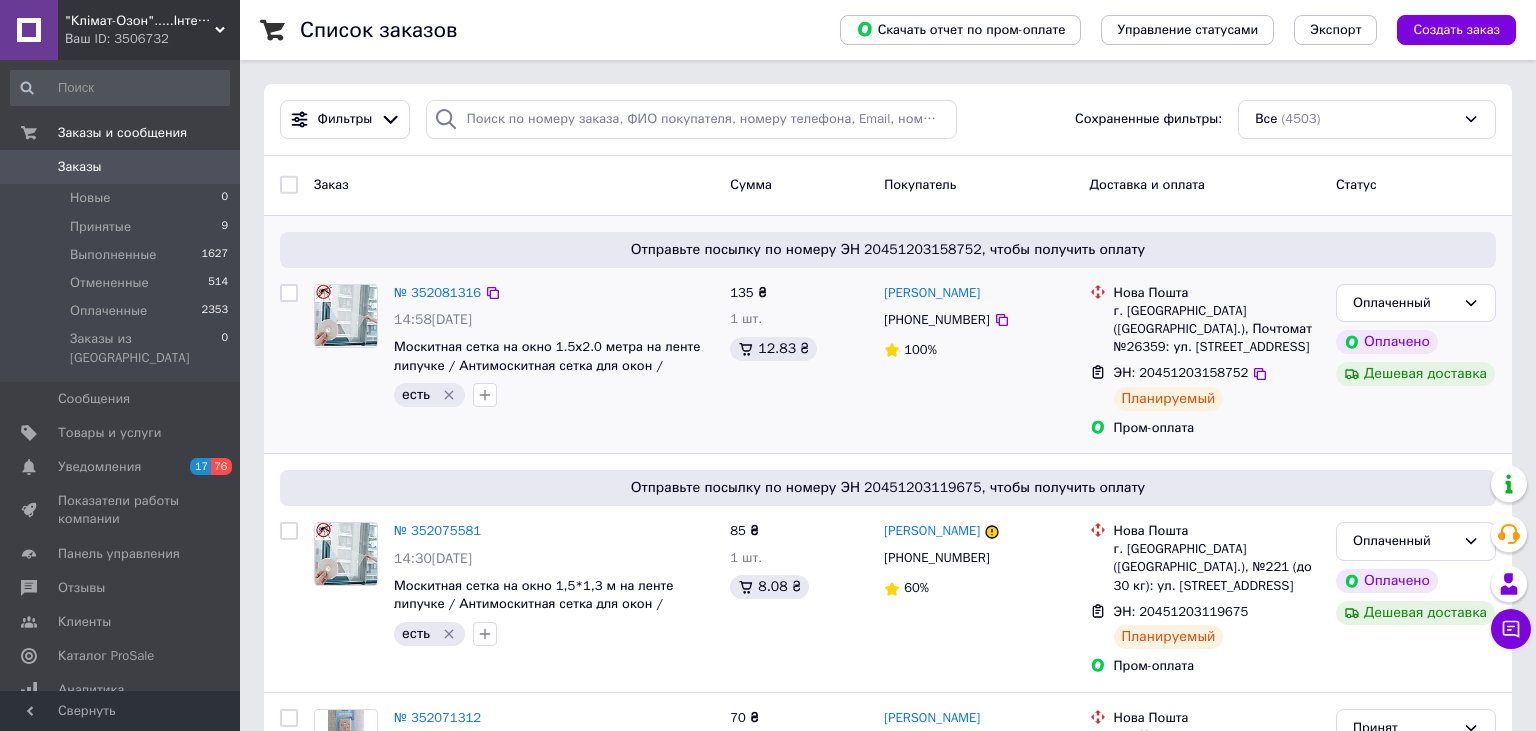 click 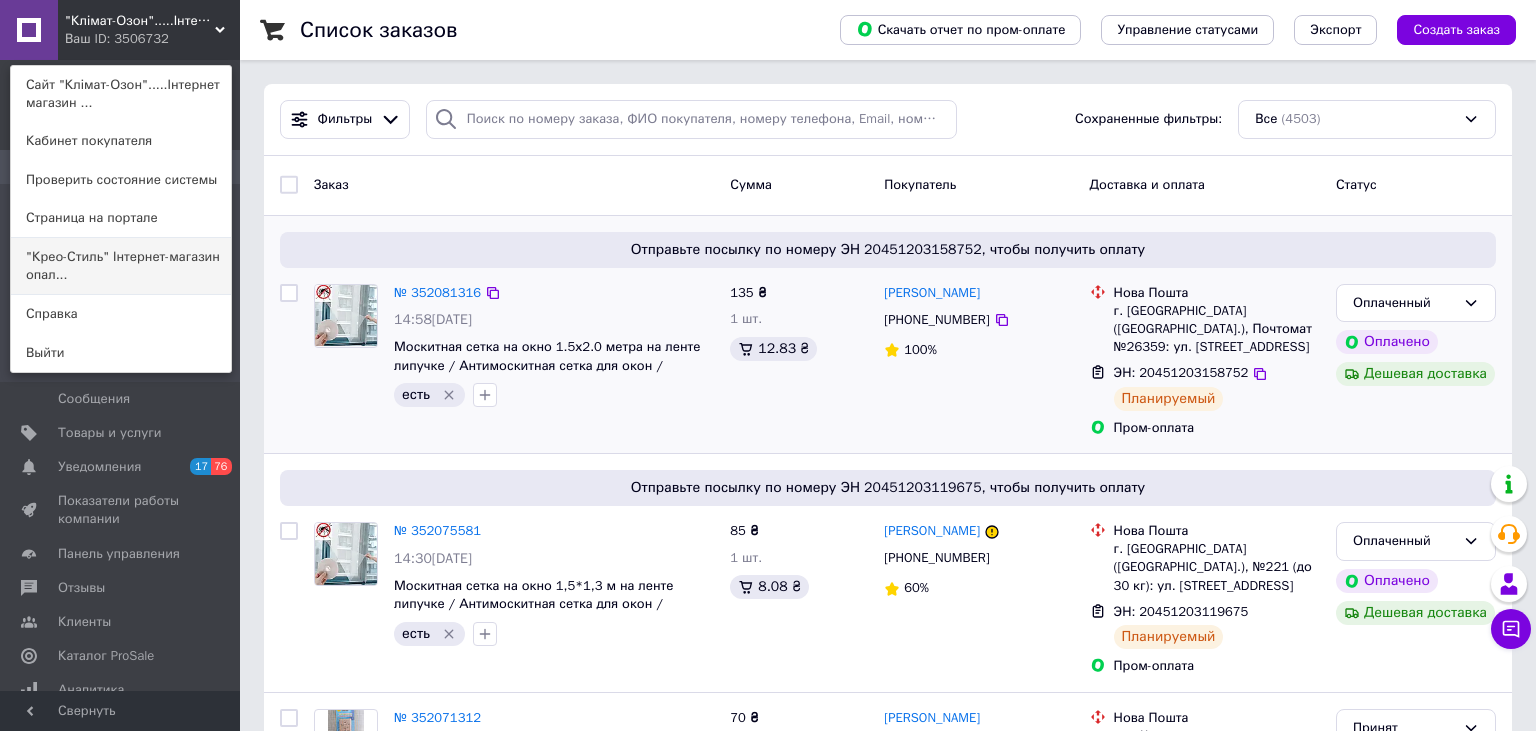 drag, startPoint x: 176, startPoint y: 262, endPoint x: 212, endPoint y: 294, distance: 48.166378 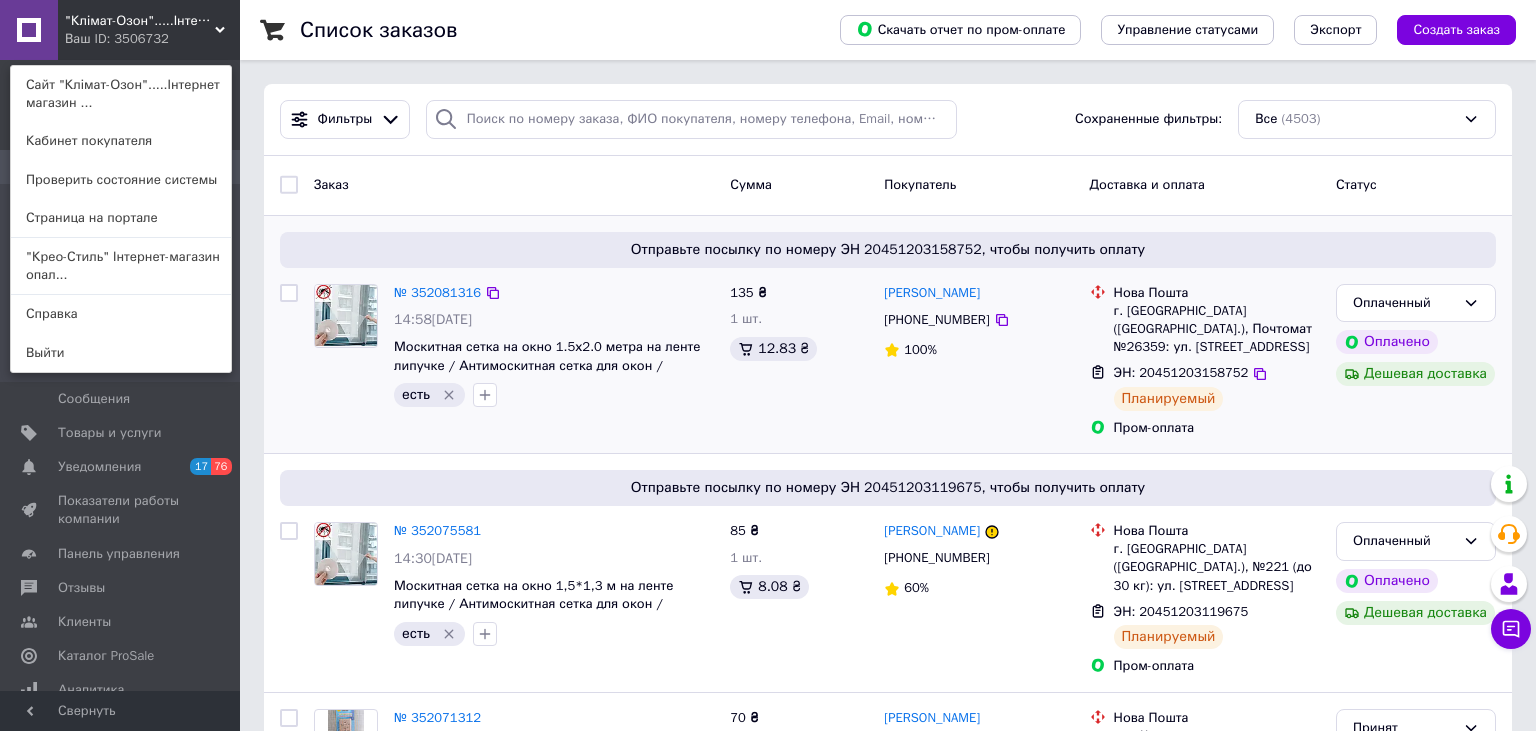 click on ""Крео-Стиль"       Інтернет-магазин опал..." at bounding box center (121, 266) 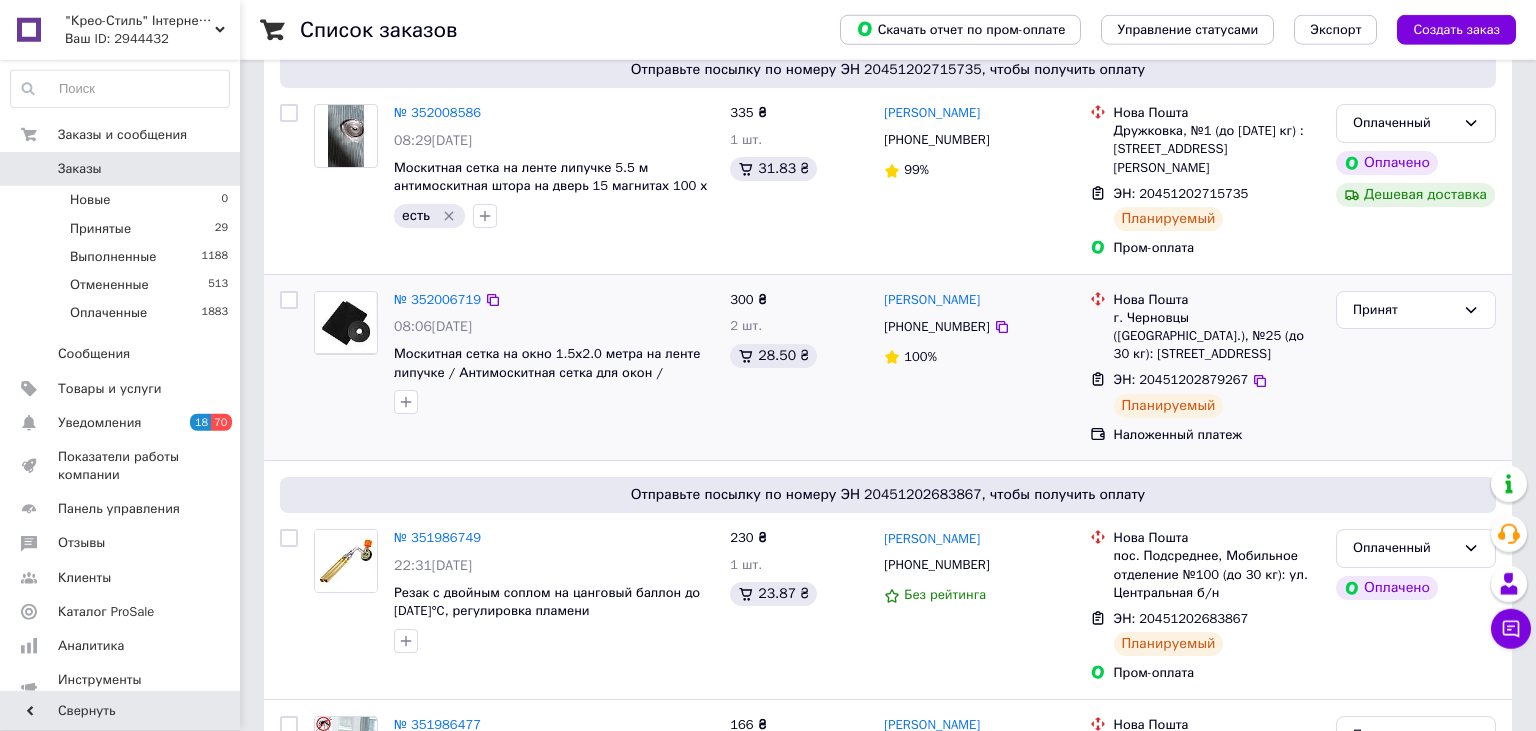 scroll, scrollTop: 422, scrollLeft: 0, axis: vertical 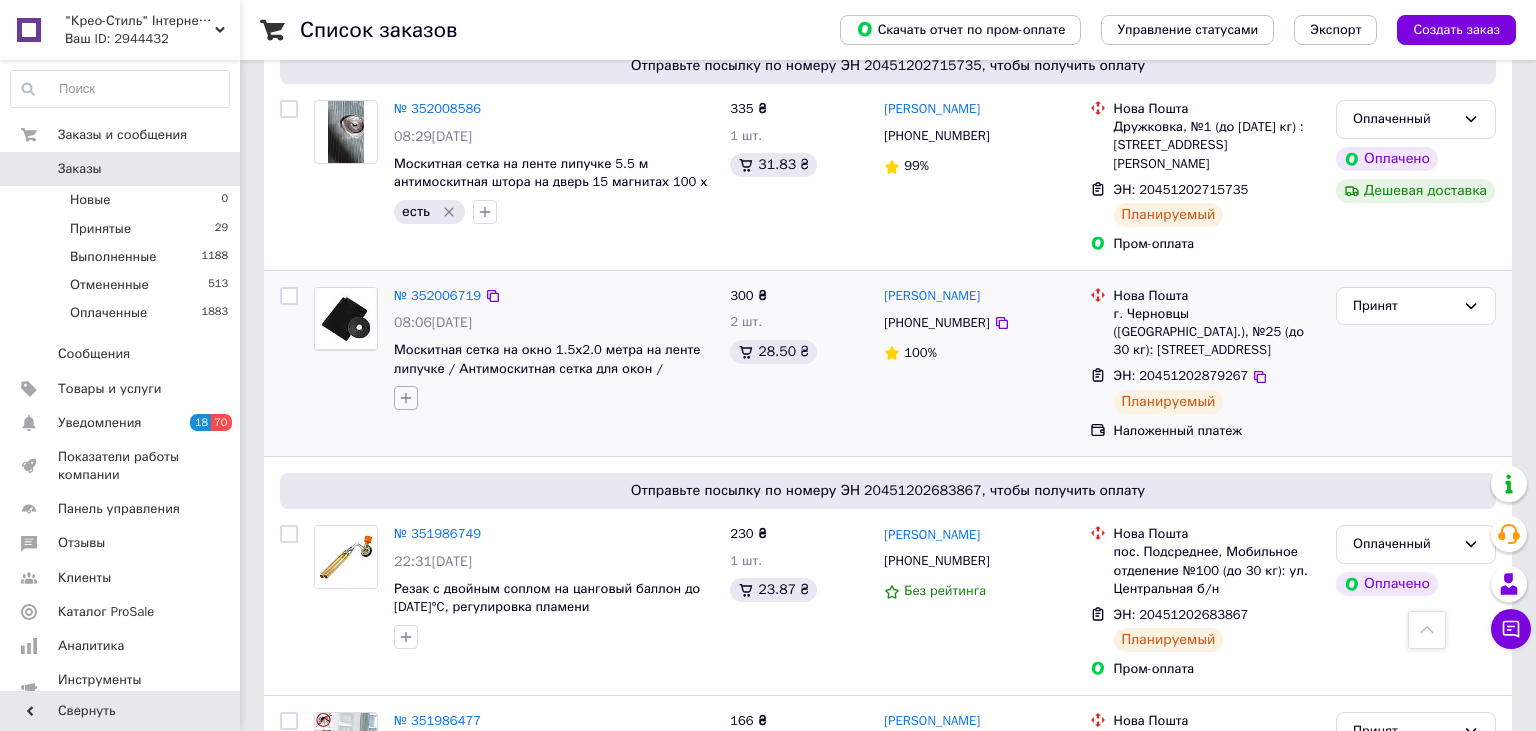 click 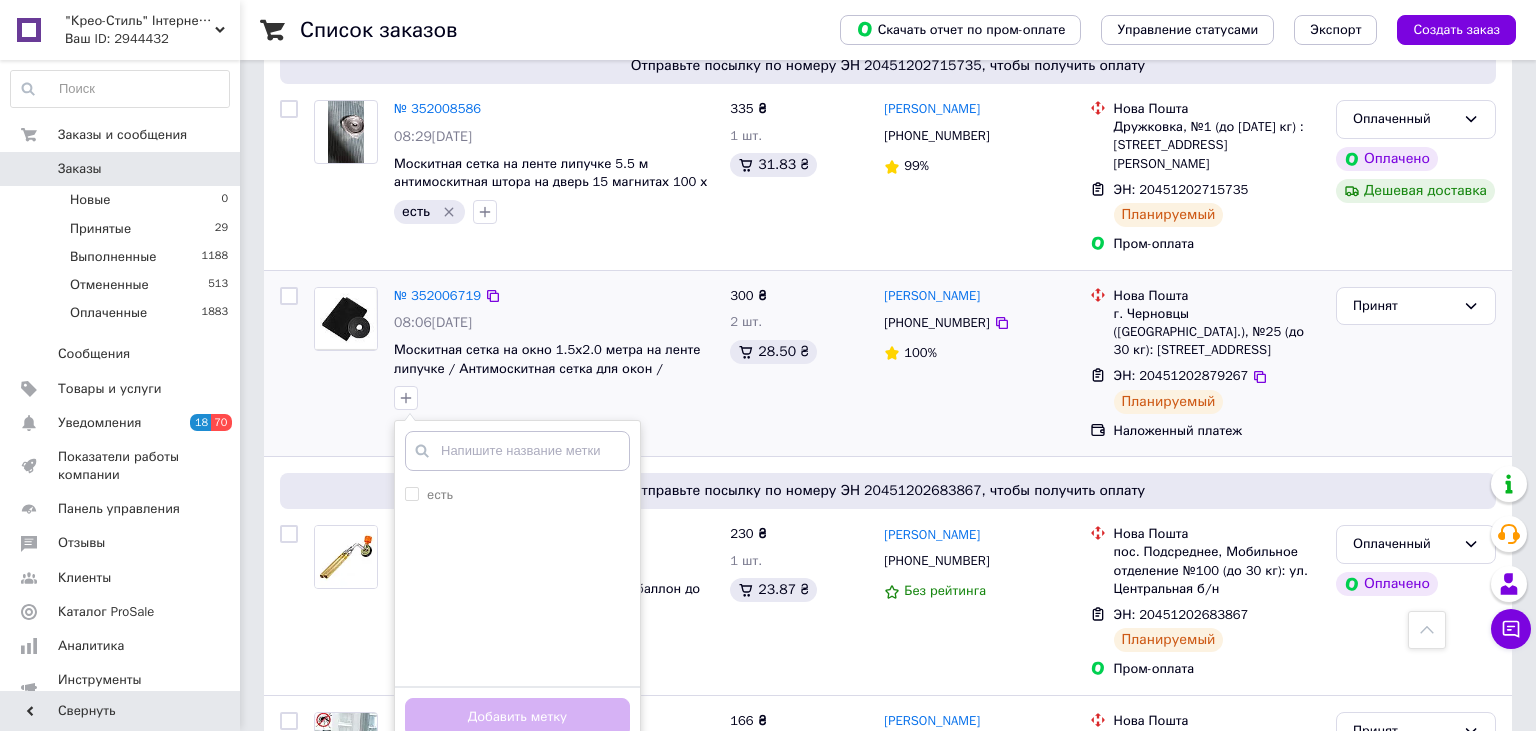 drag, startPoint x: 413, startPoint y: 474, endPoint x: 508, endPoint y: 524, distance: 107.35455 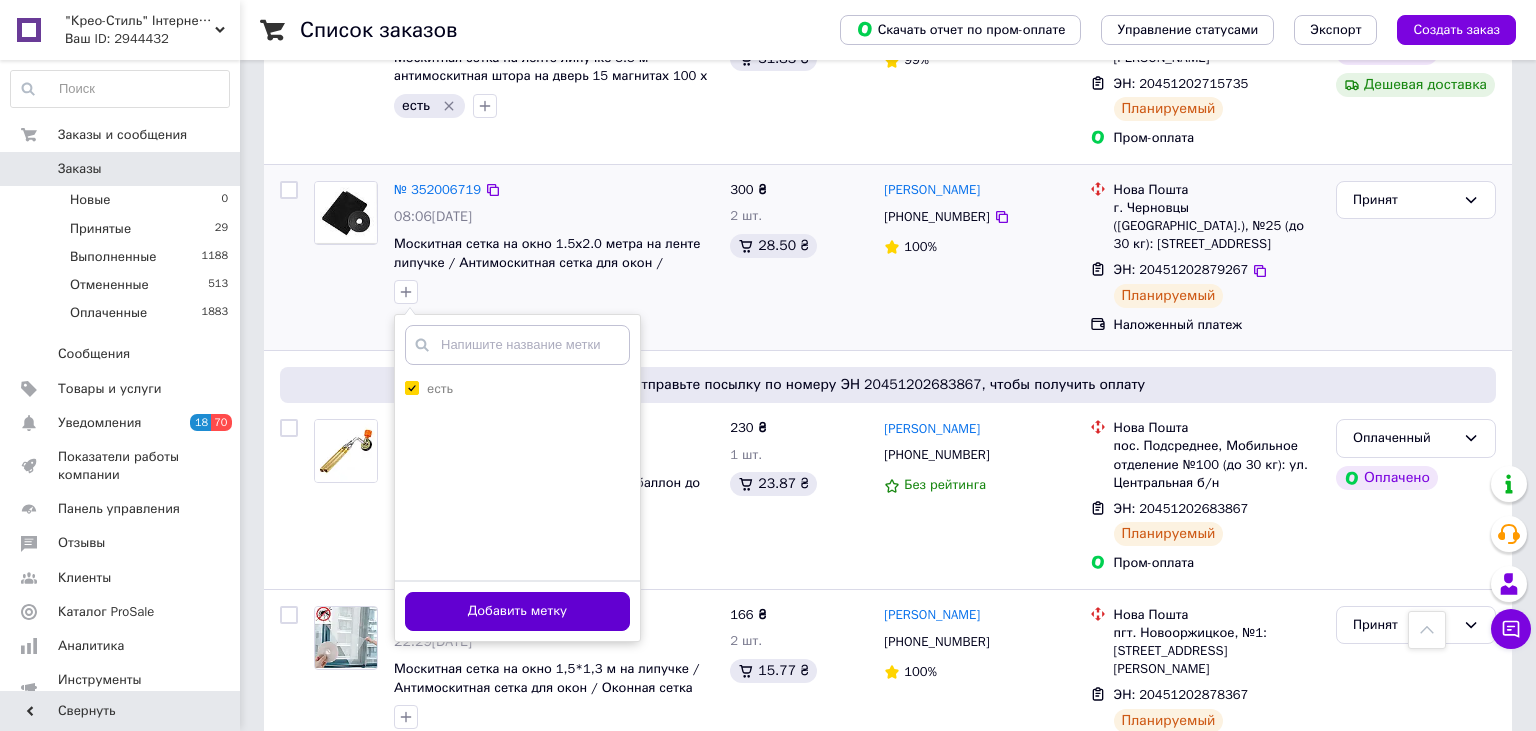 click on "Добавить метку" at bounding box center [517, 611] 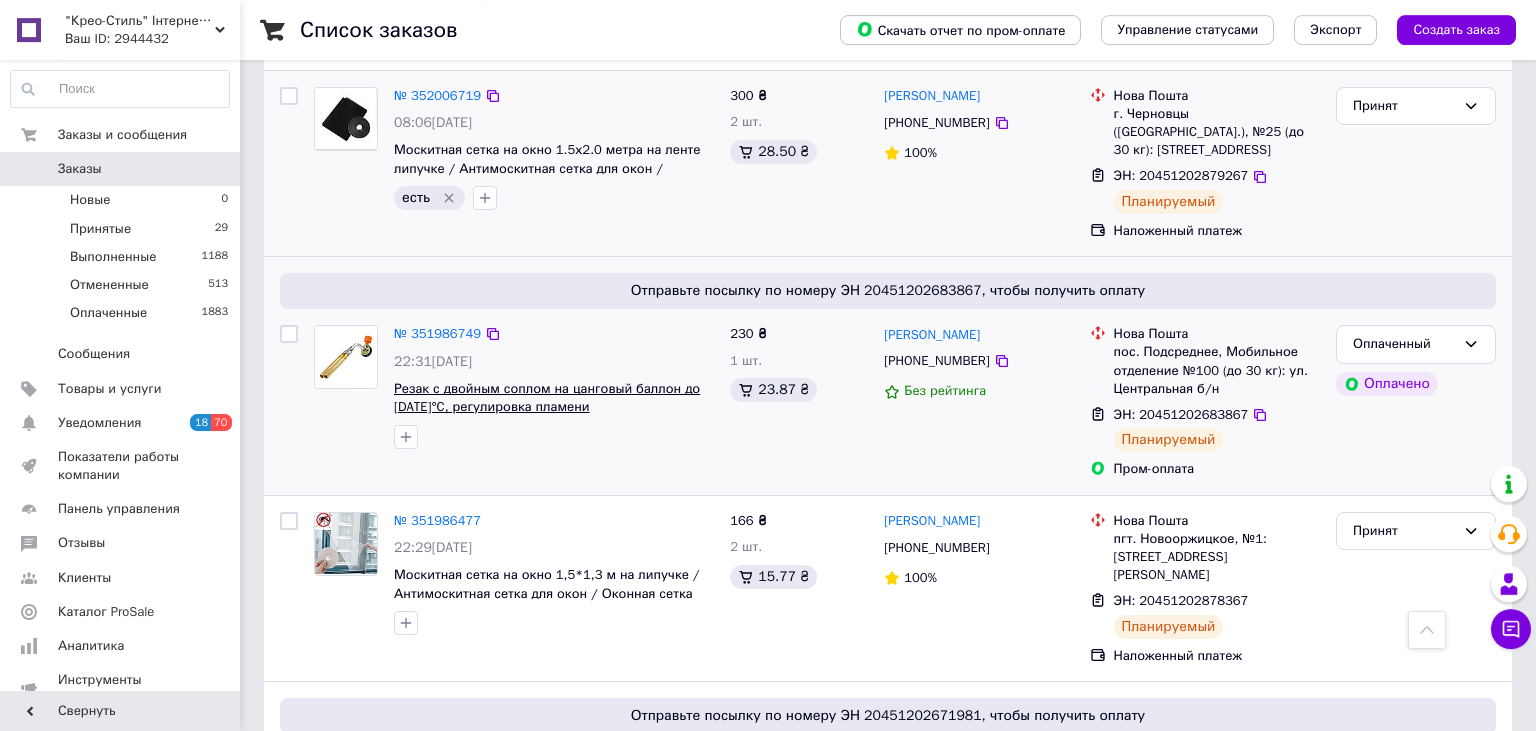 scroll, scrollTop: 633, scrollLeft: 0, axis: vertical 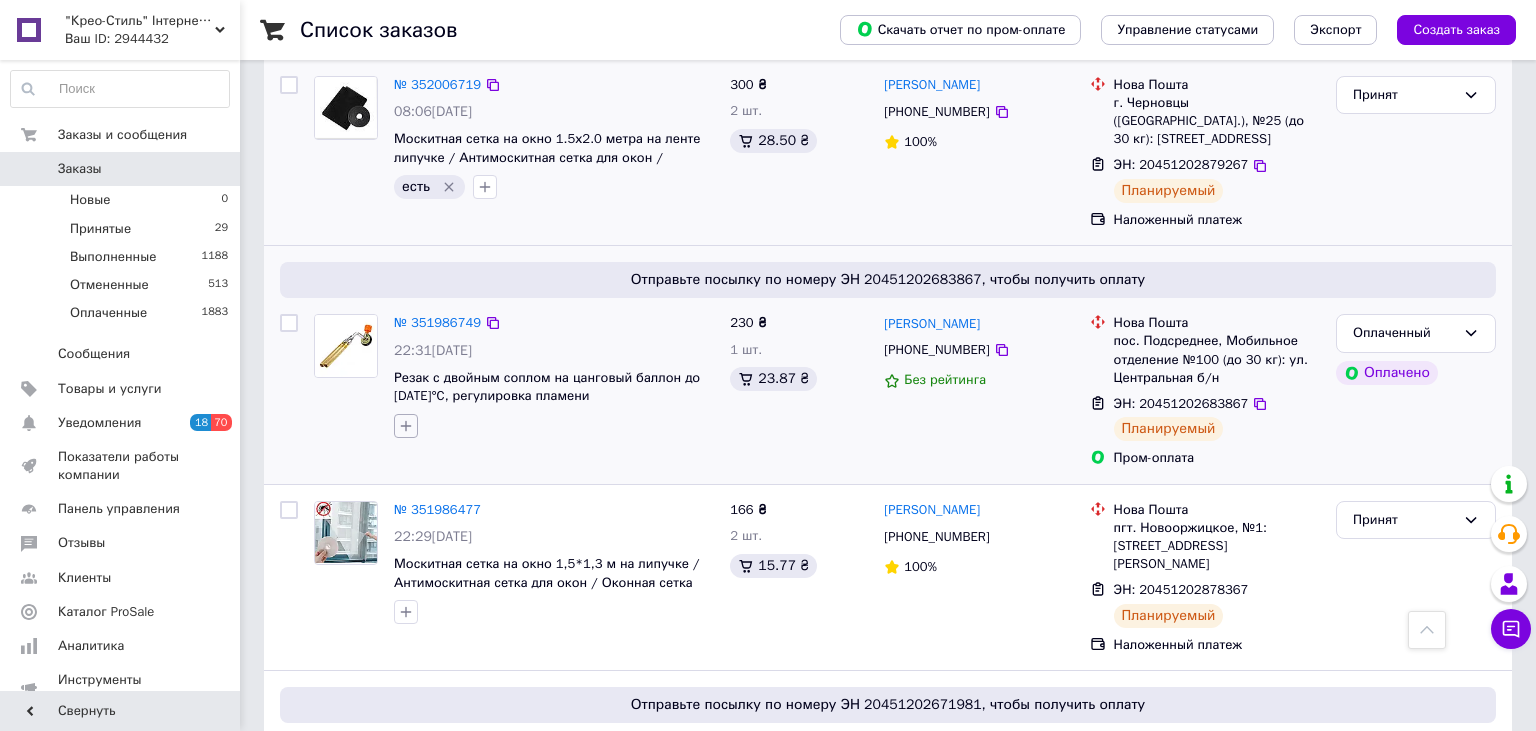 click 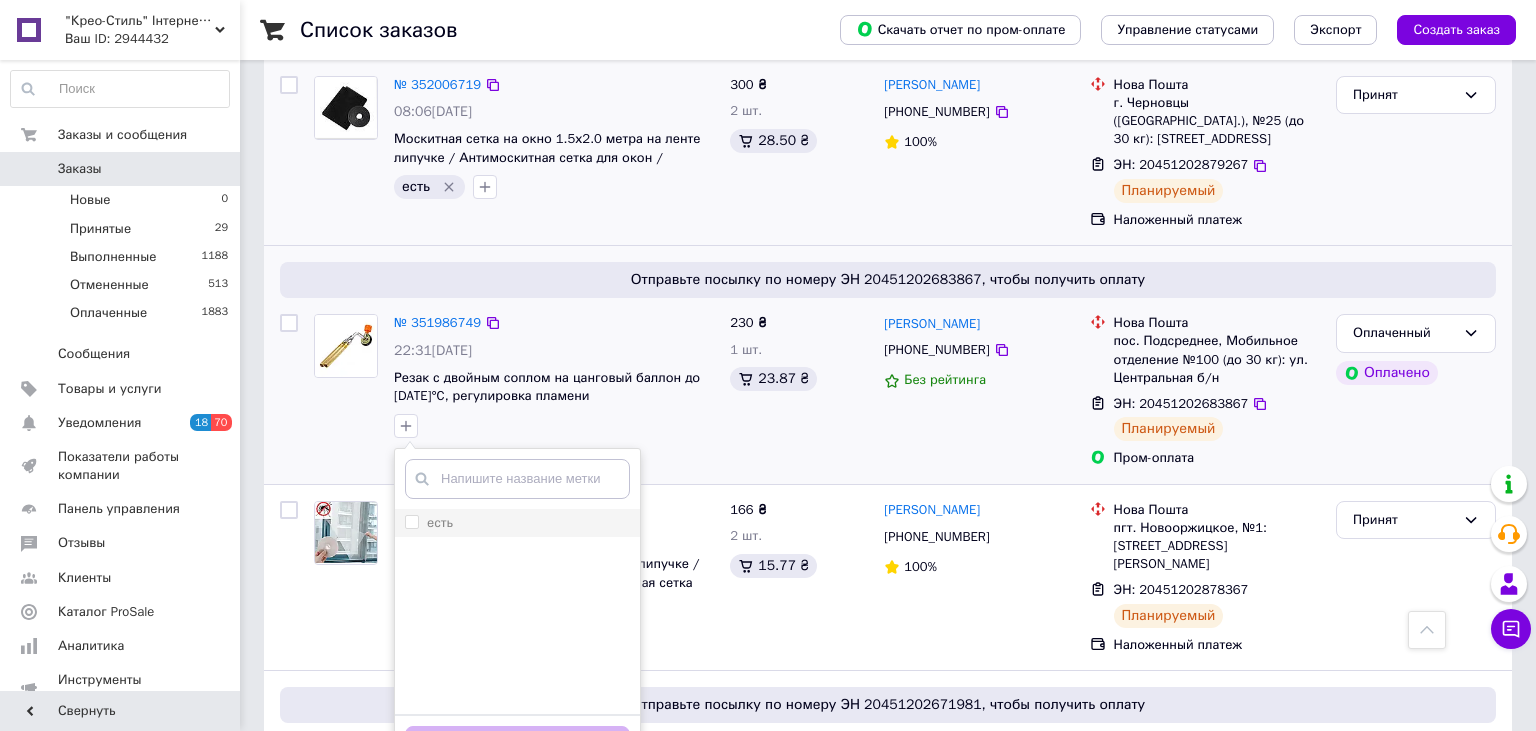 click on "есть" at bounding box center [411, 521] 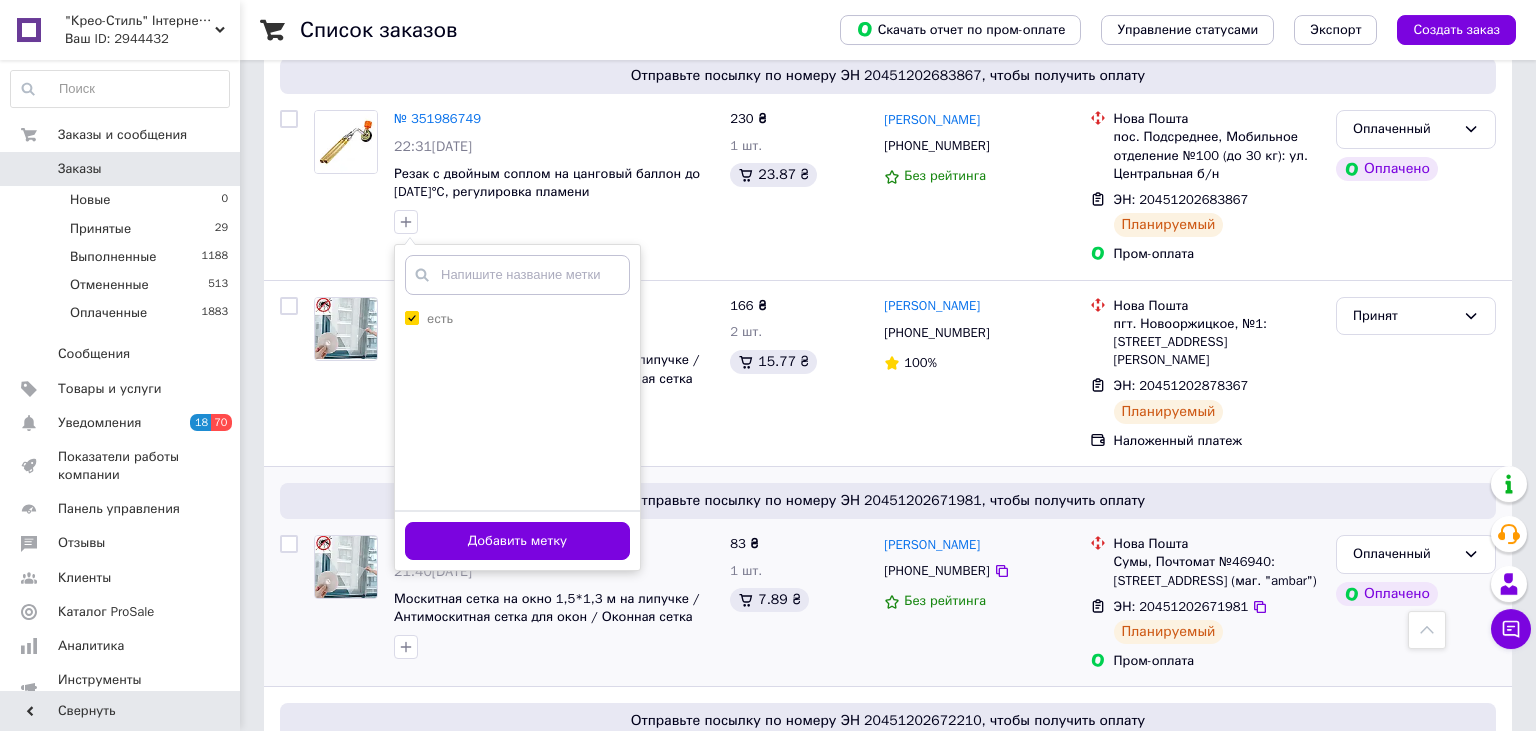 scroll, scrollTop: 844, scrollLeft: 0, axis: vertical 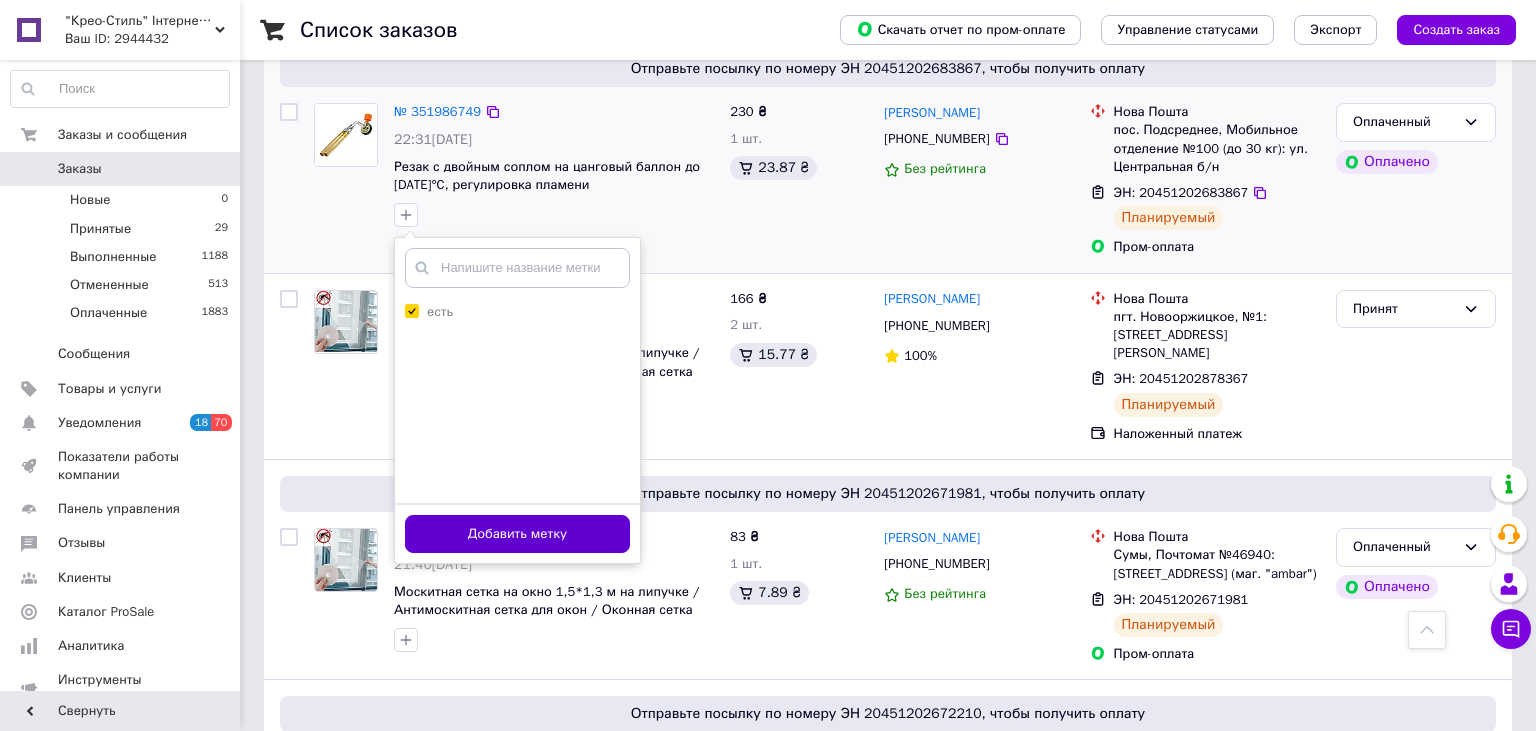 click on "Добавить метку" at bounding box center (517, 534) 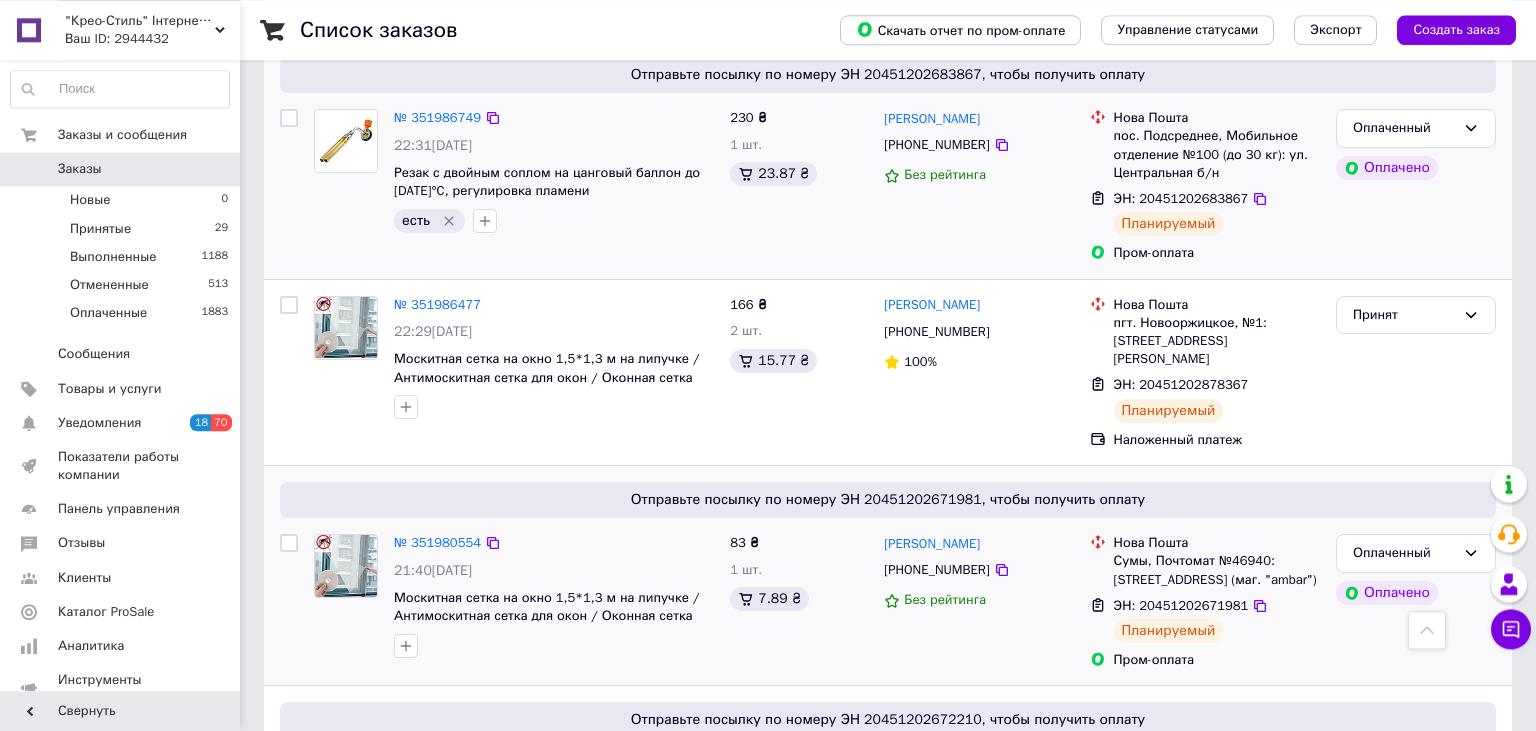 scroll, scrollTop: 950, scrollLeft: 0, axis: vertical 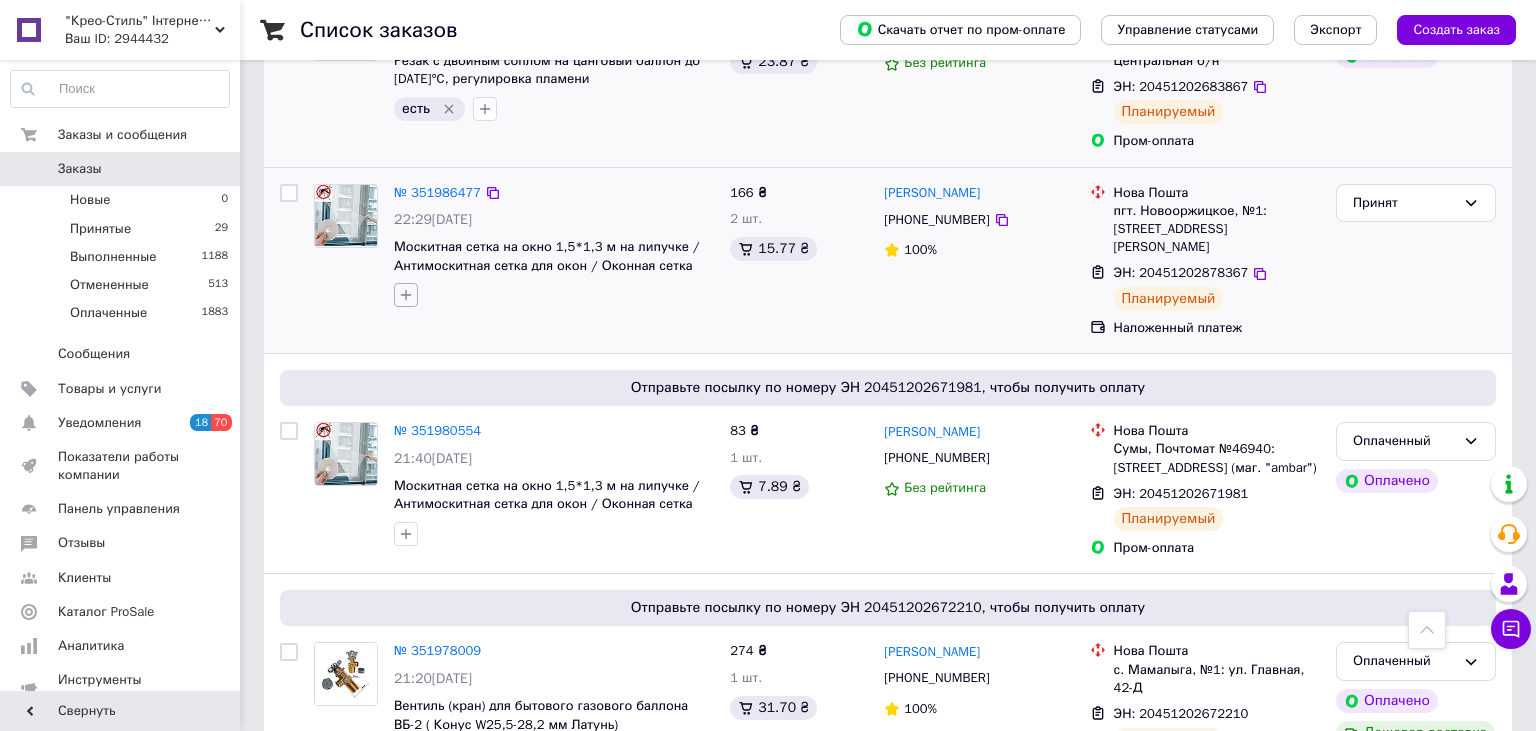click 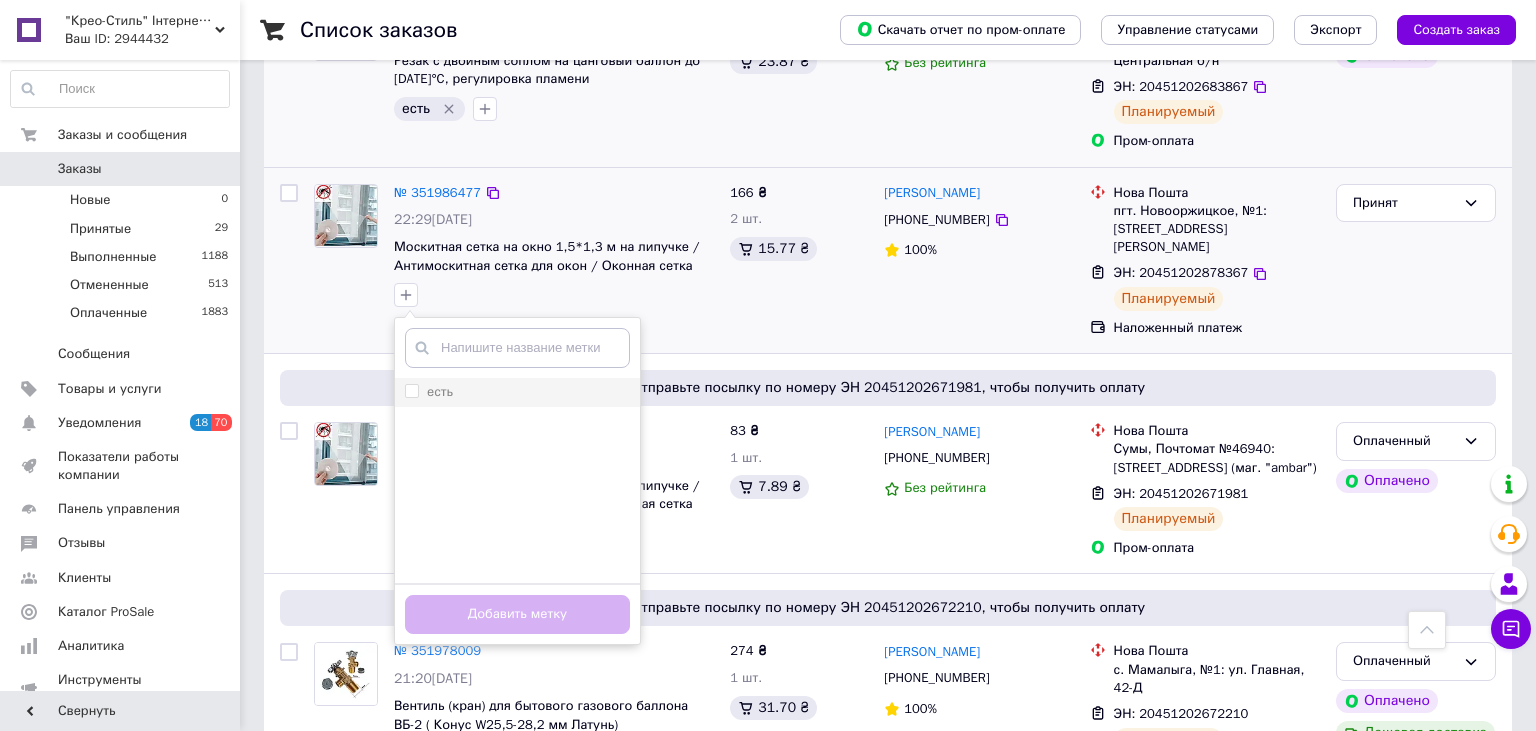 click on "есть" at bounding box center (411, 390) 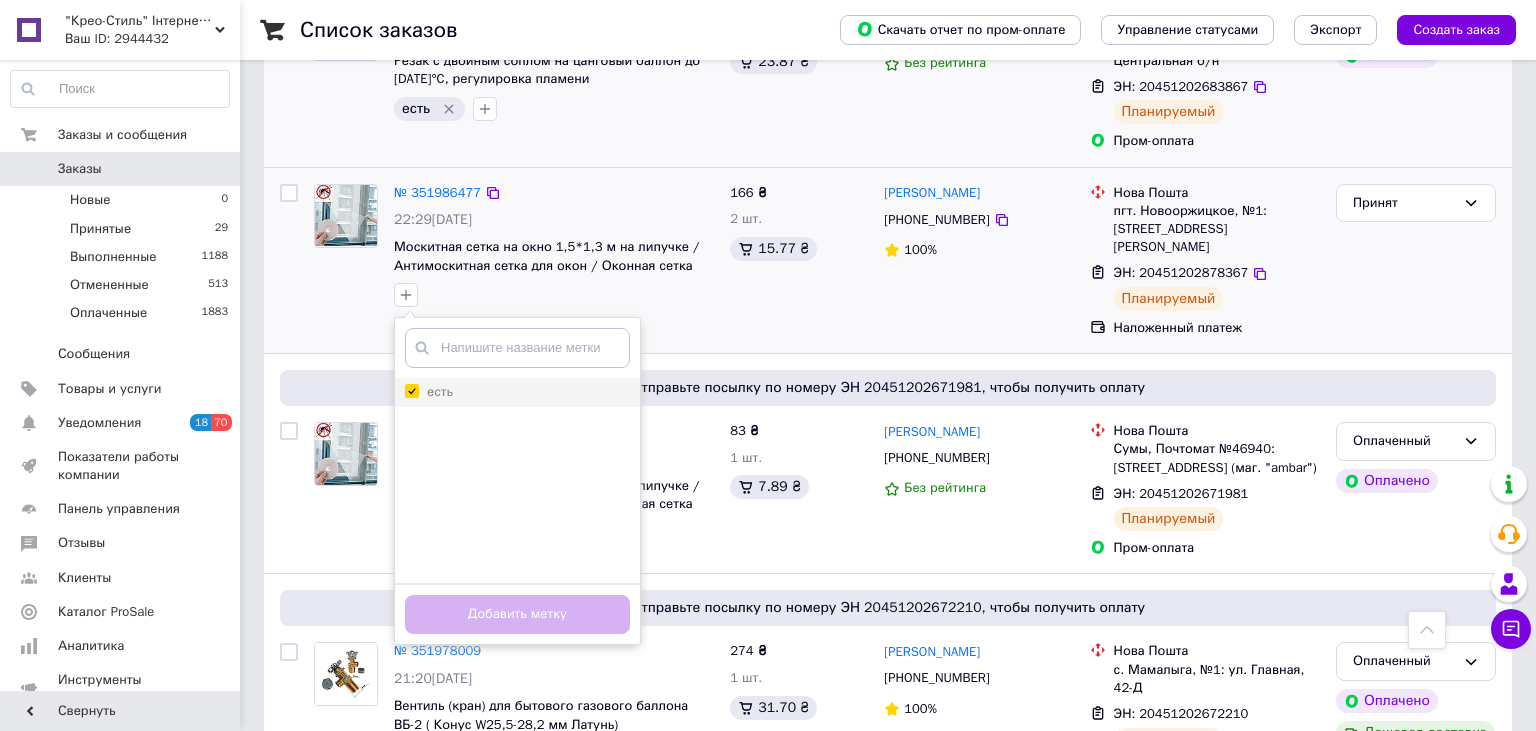 checkbox on "true" 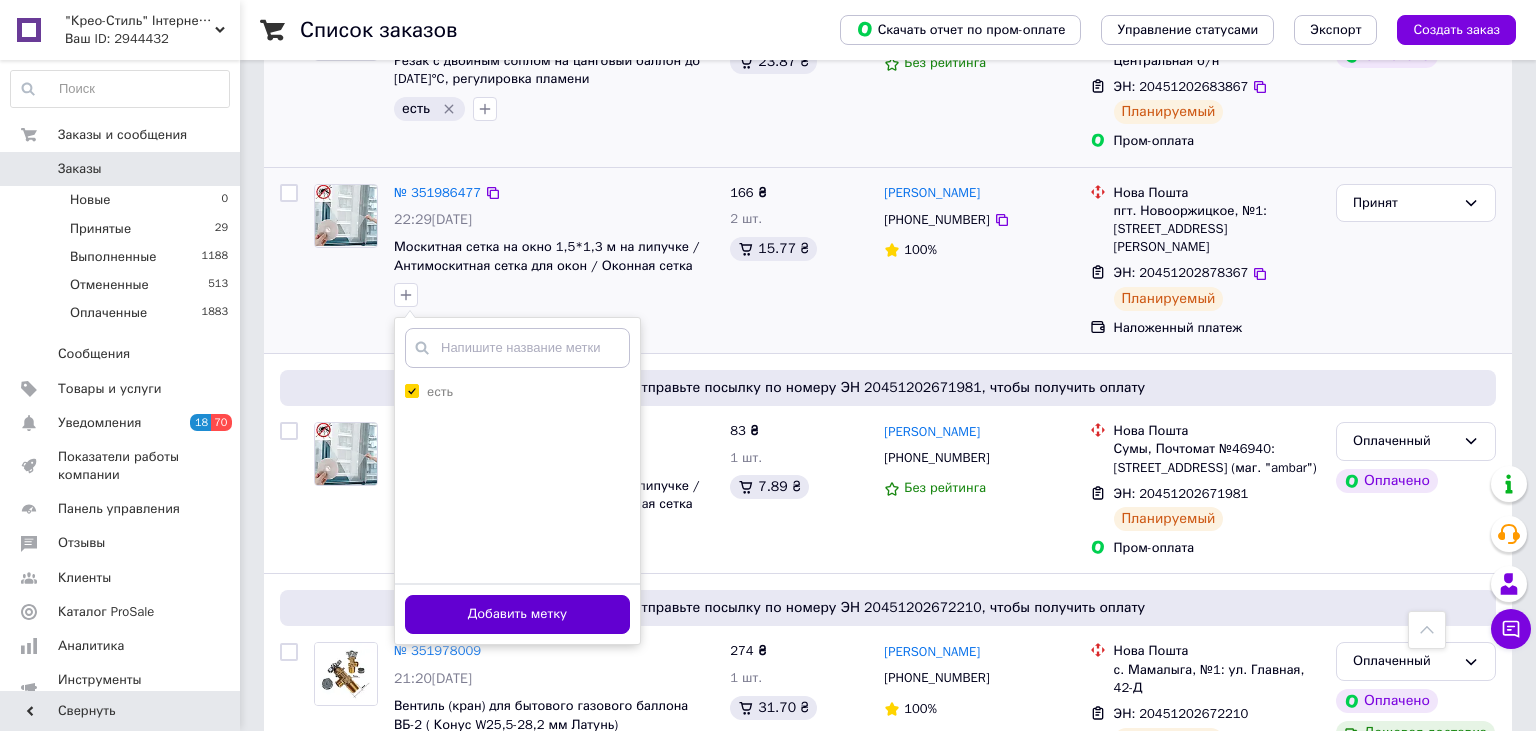 click on "Добавить метку" at bounding box center (517, 614) 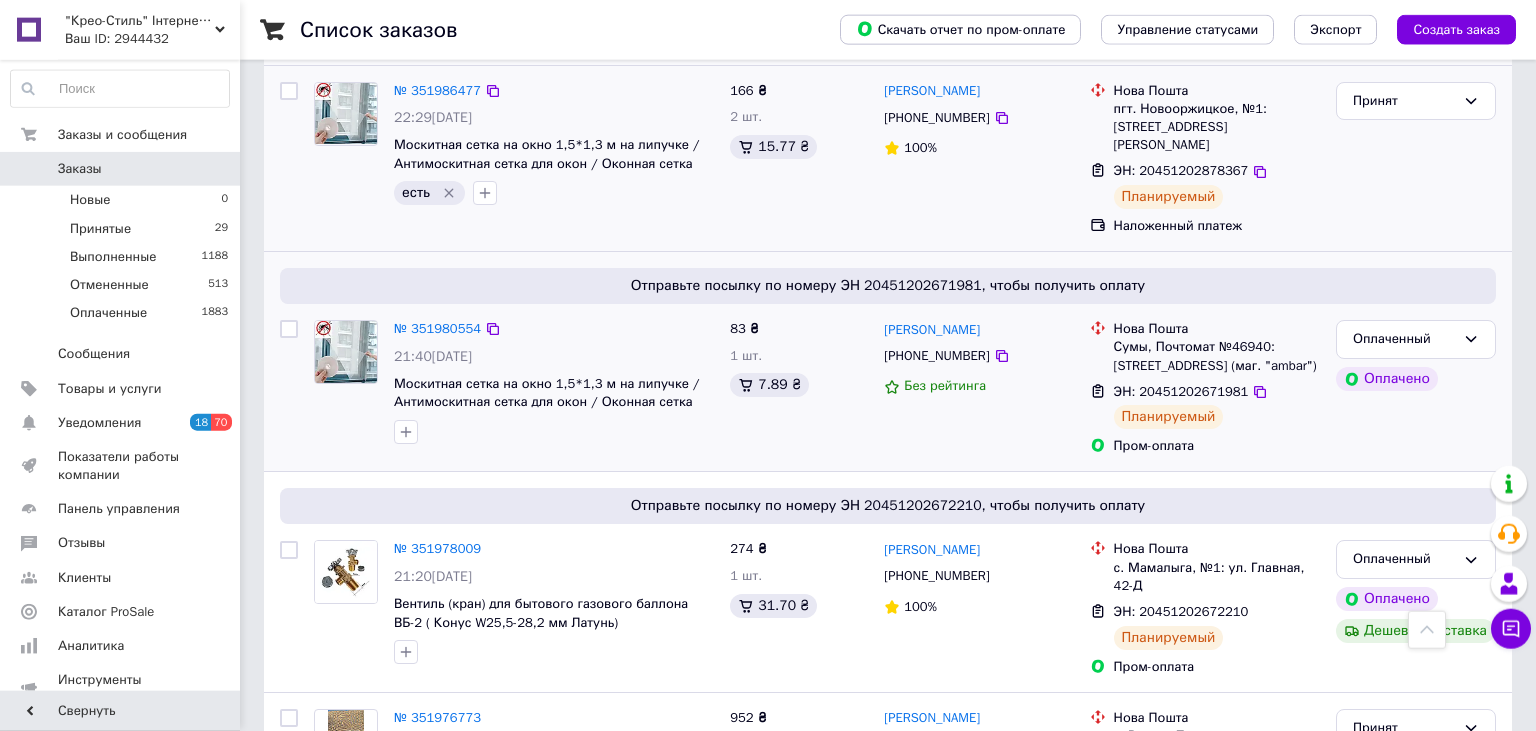 scroll, scrollTop: 1056, scrollLeft: 0, axis: vertical 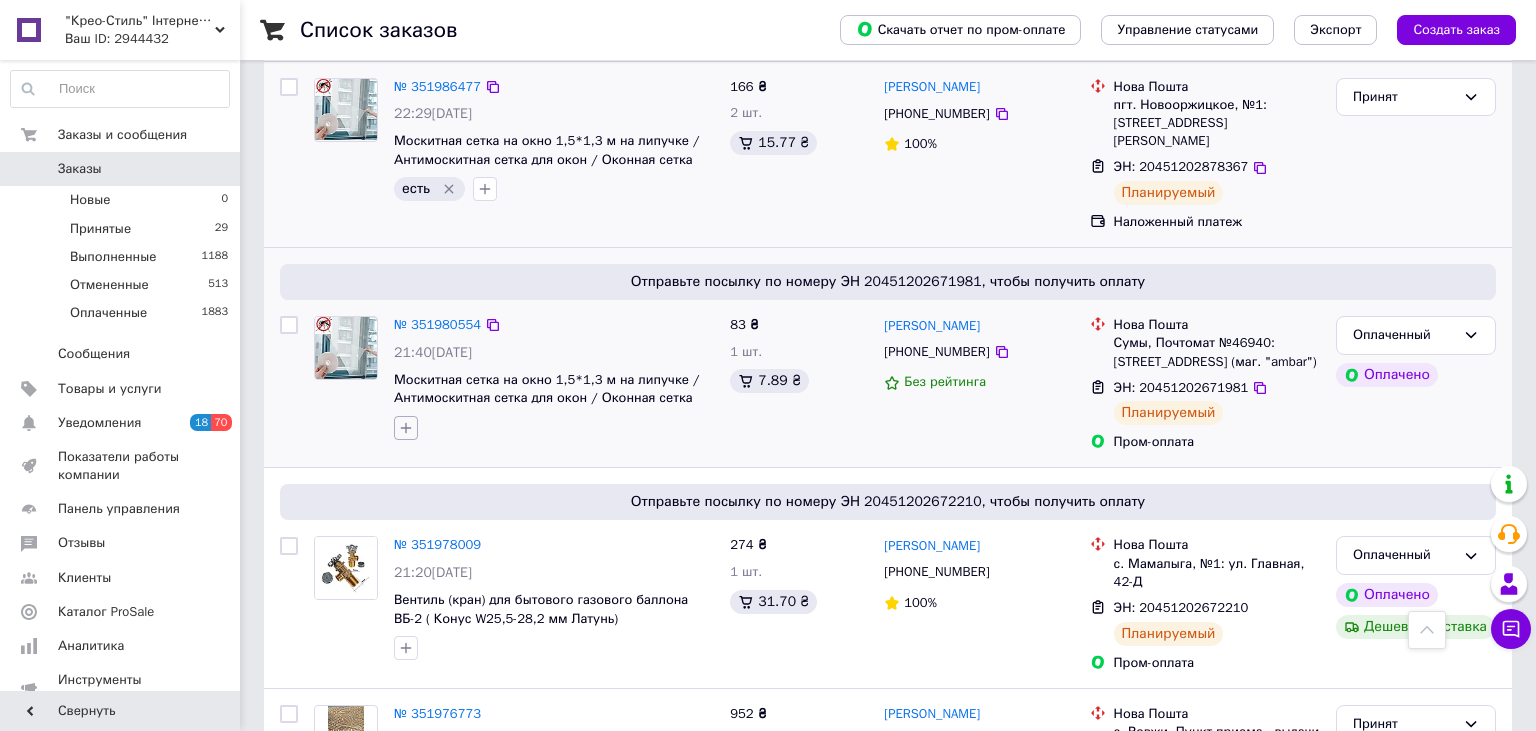 click 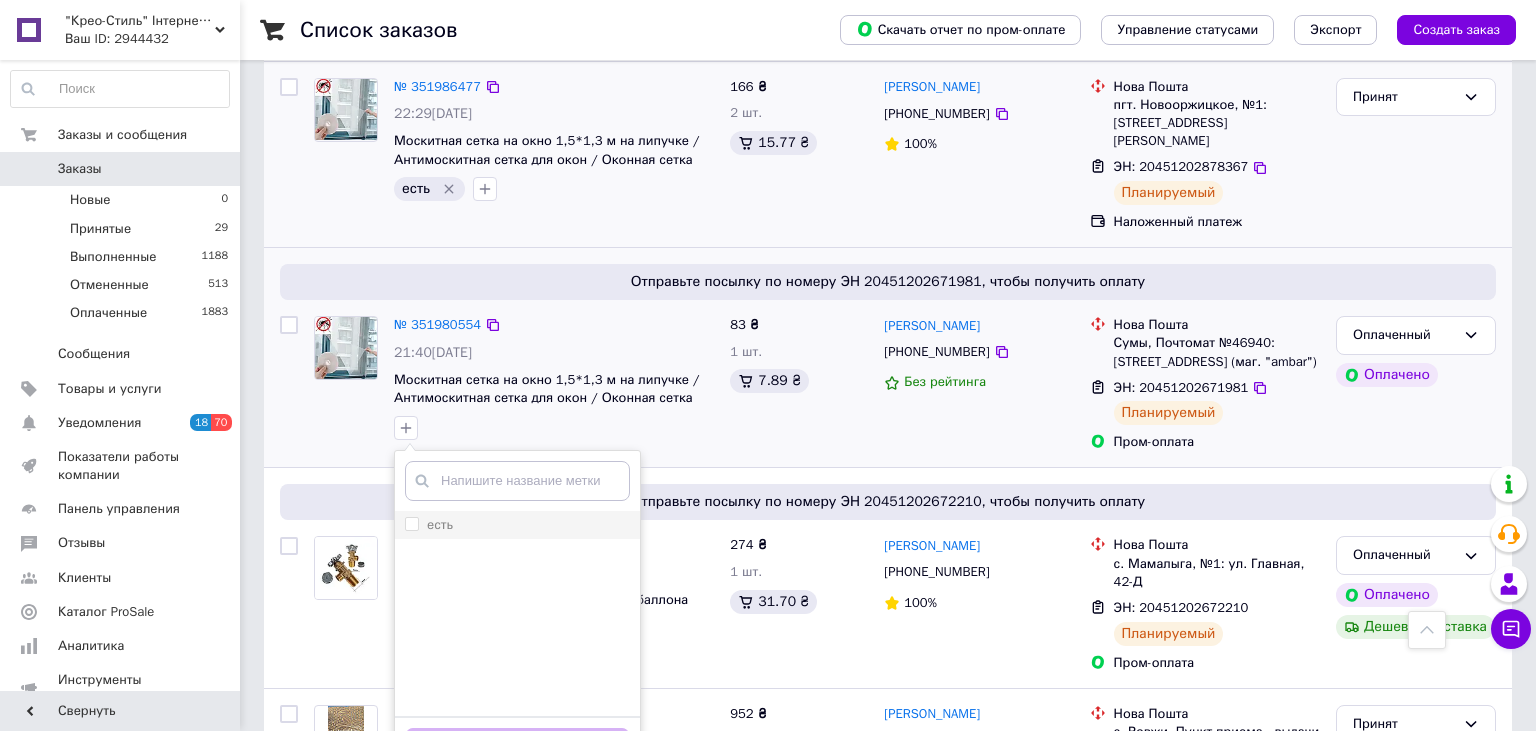 click on "есть" at bounding box center [411, 523] 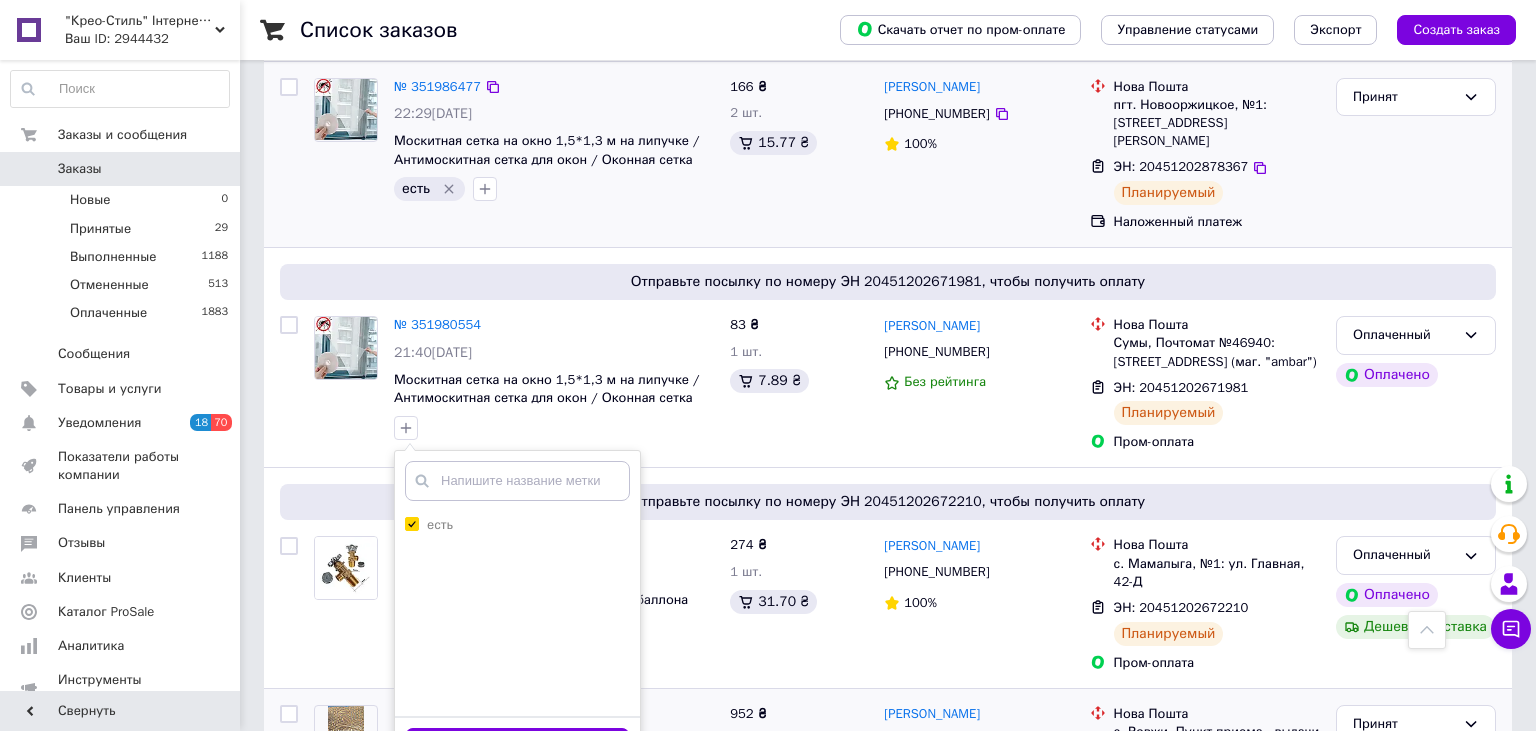 drag, startPoint x: 516, startPoint y: 690, endPoint x: 550, endPoint y: 684, distance: 34.525352 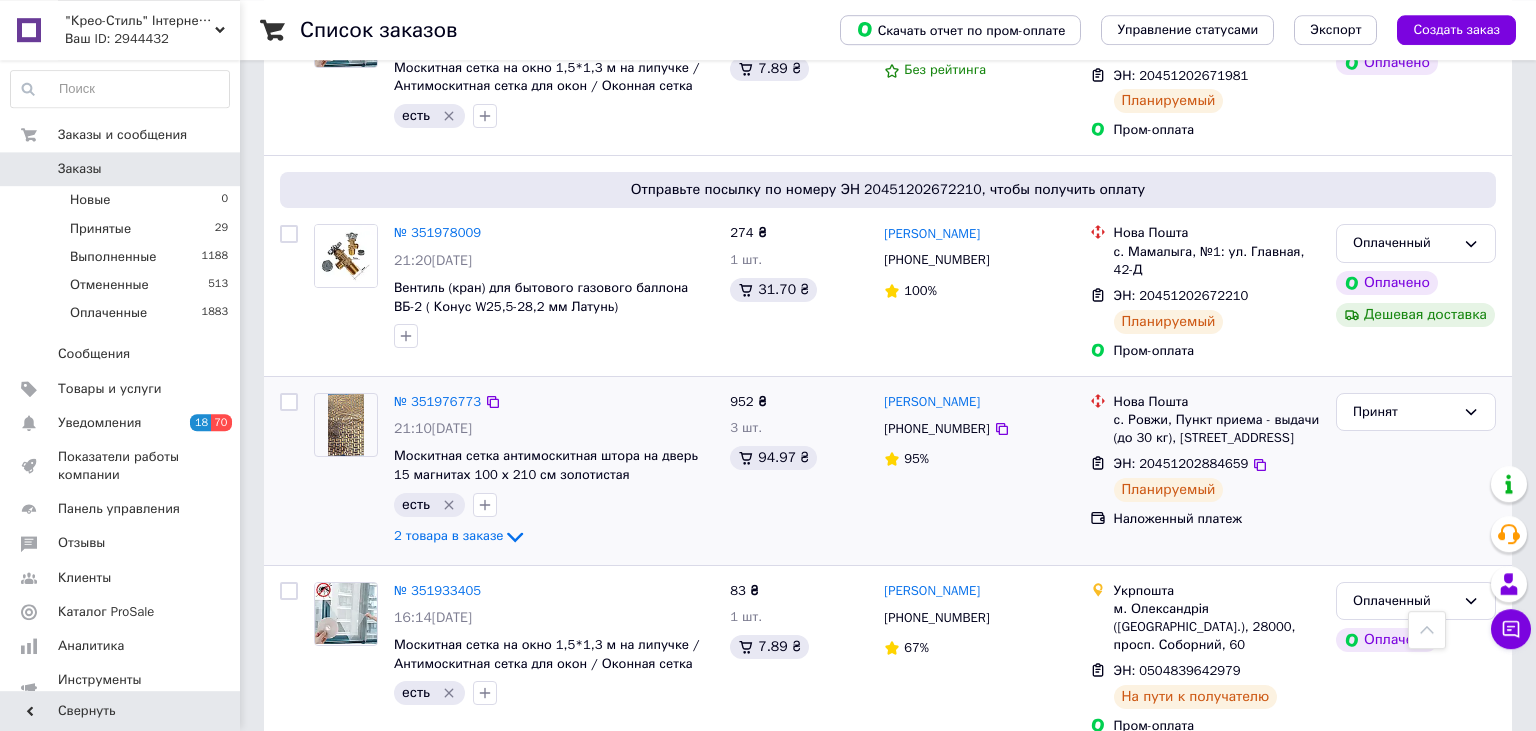 scroll, scrollTop: 1372, scrollLeft: 0, axis: vertical 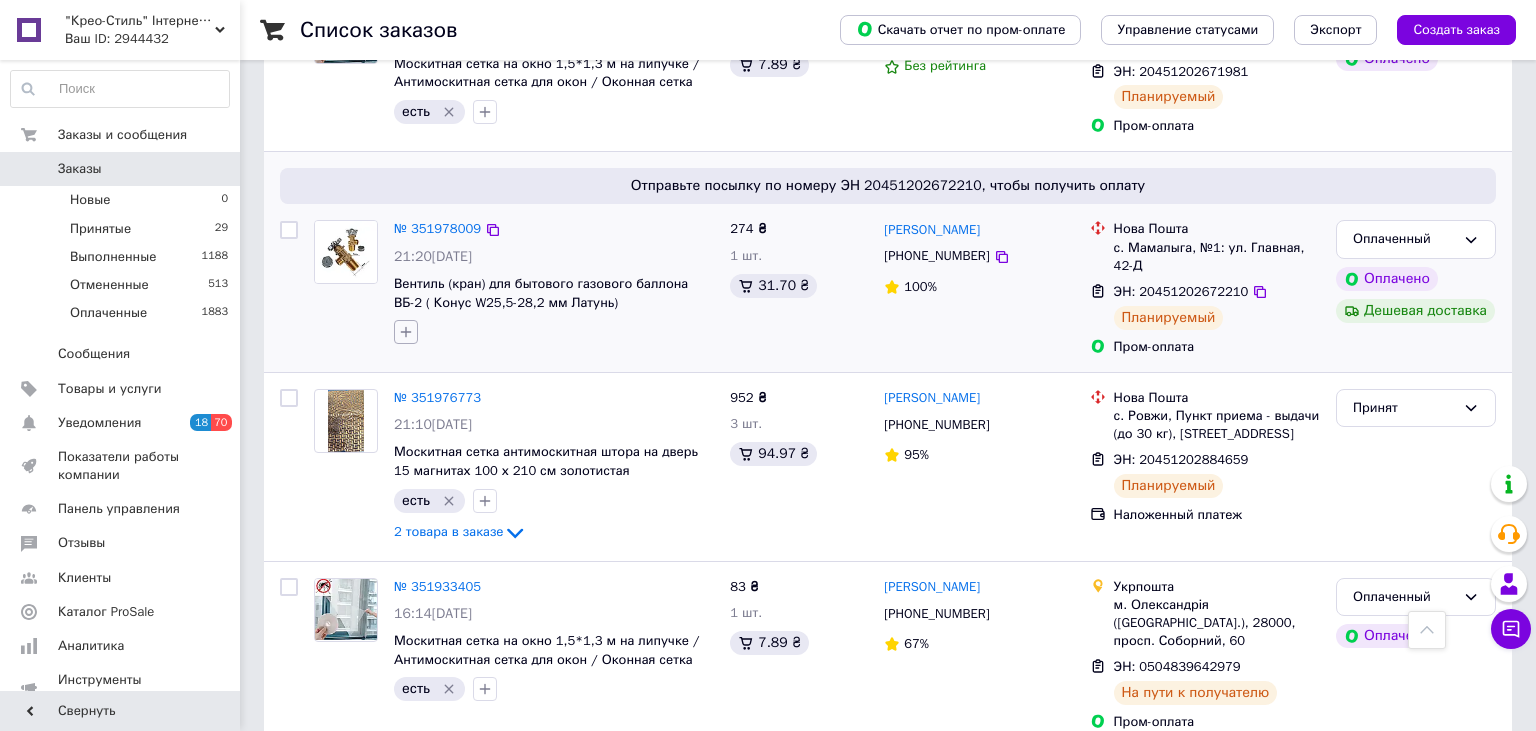 click 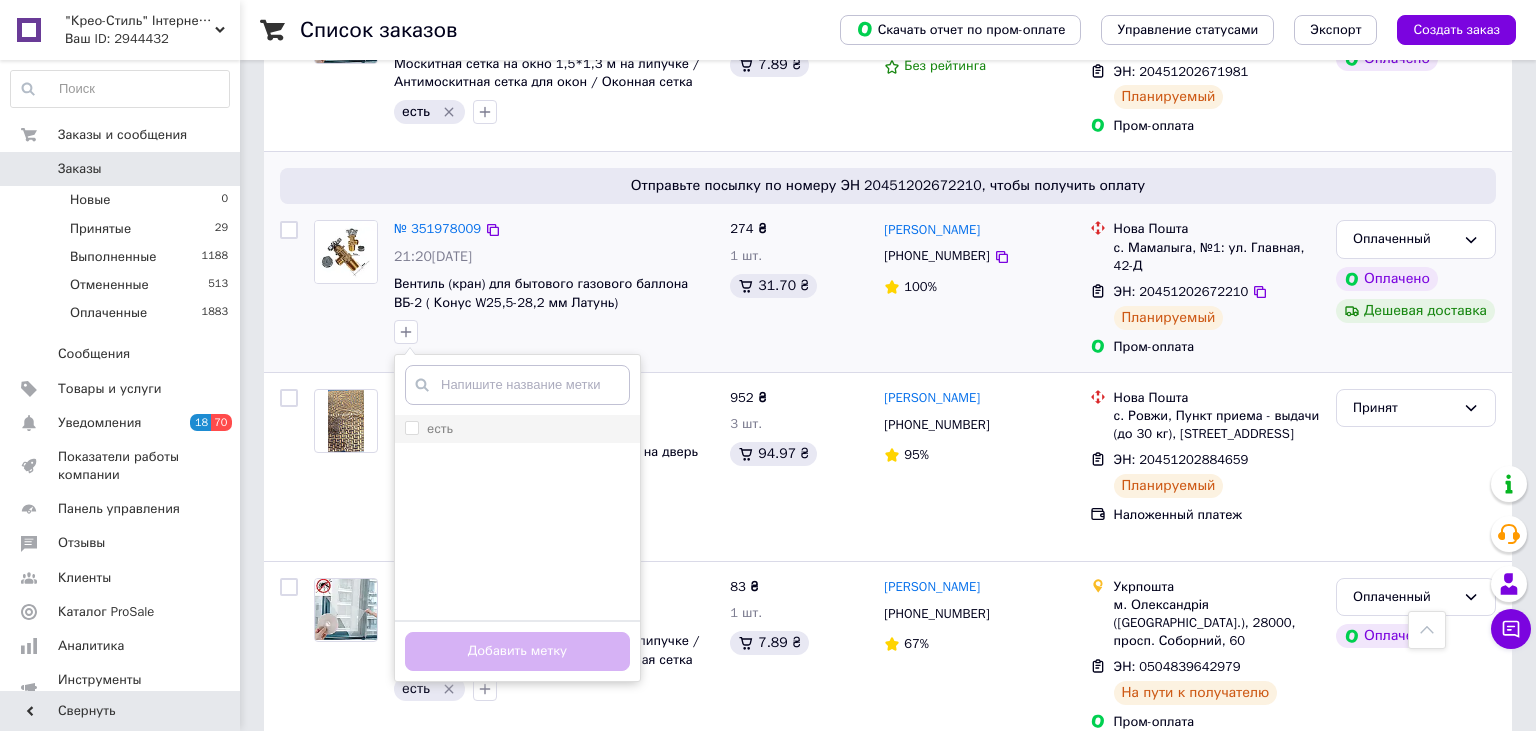click on "есть" at bounding box center [411, 427] 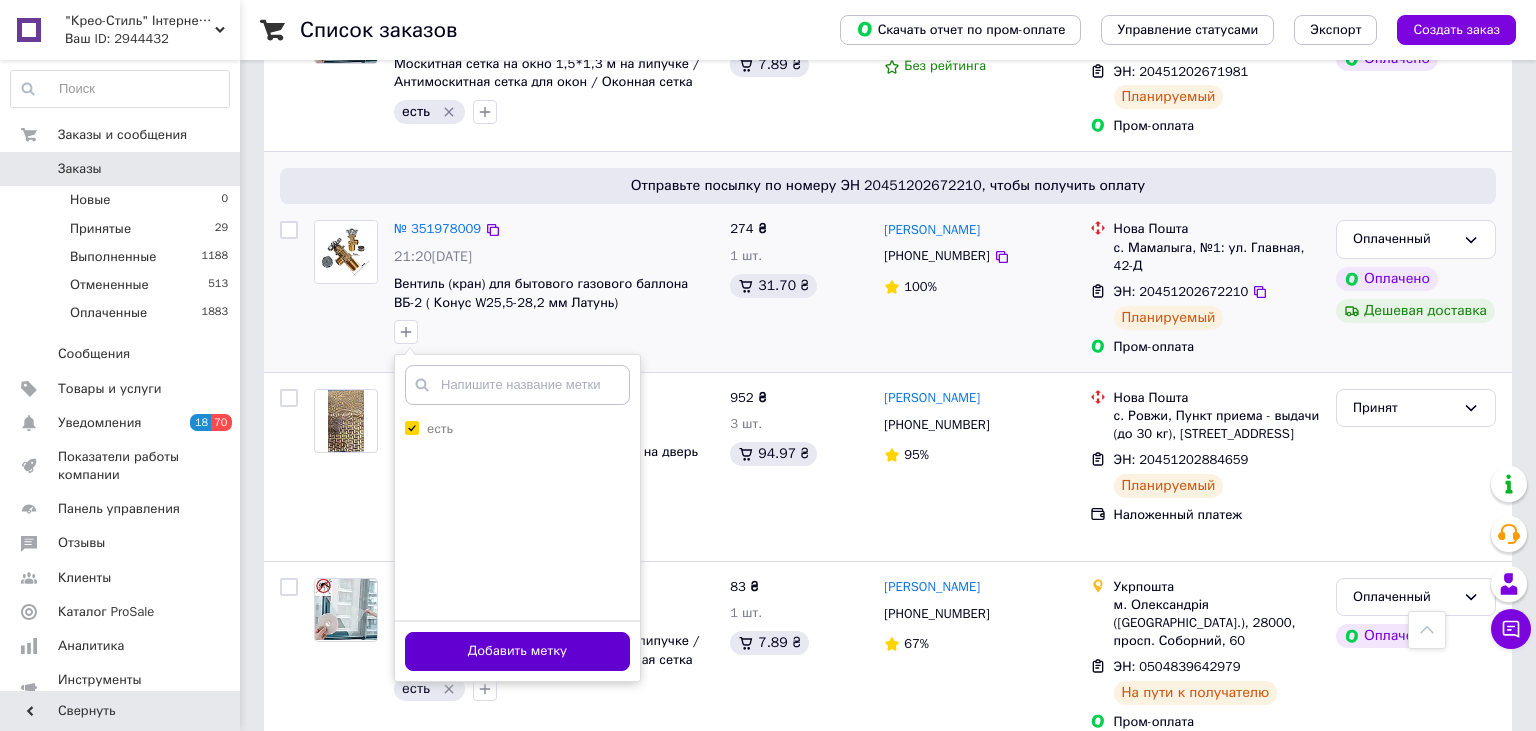 click on "Добавить метку" at bounding box center (517, 651) 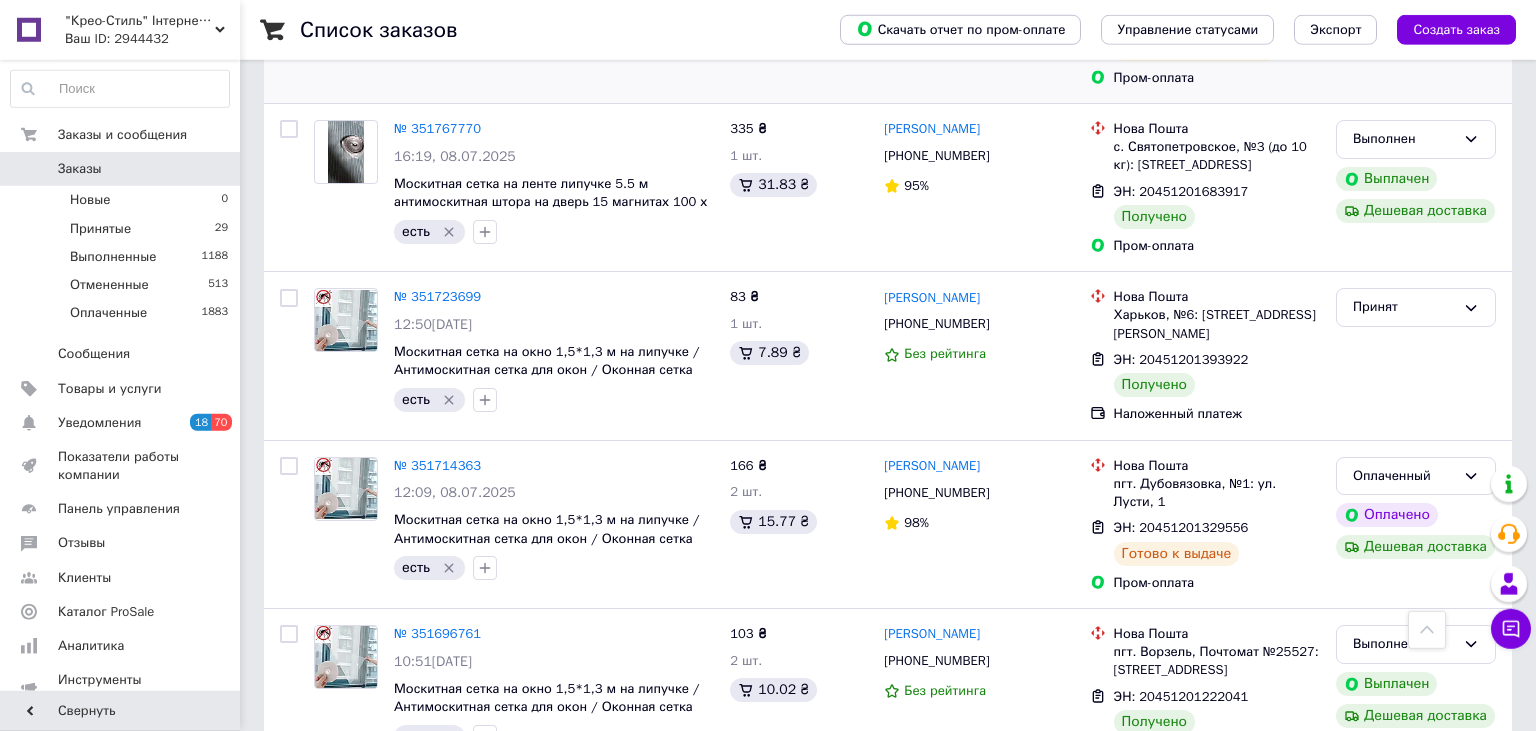 scroll, scrollTop: 2745, scrollLeft: 0, axis: vertical 